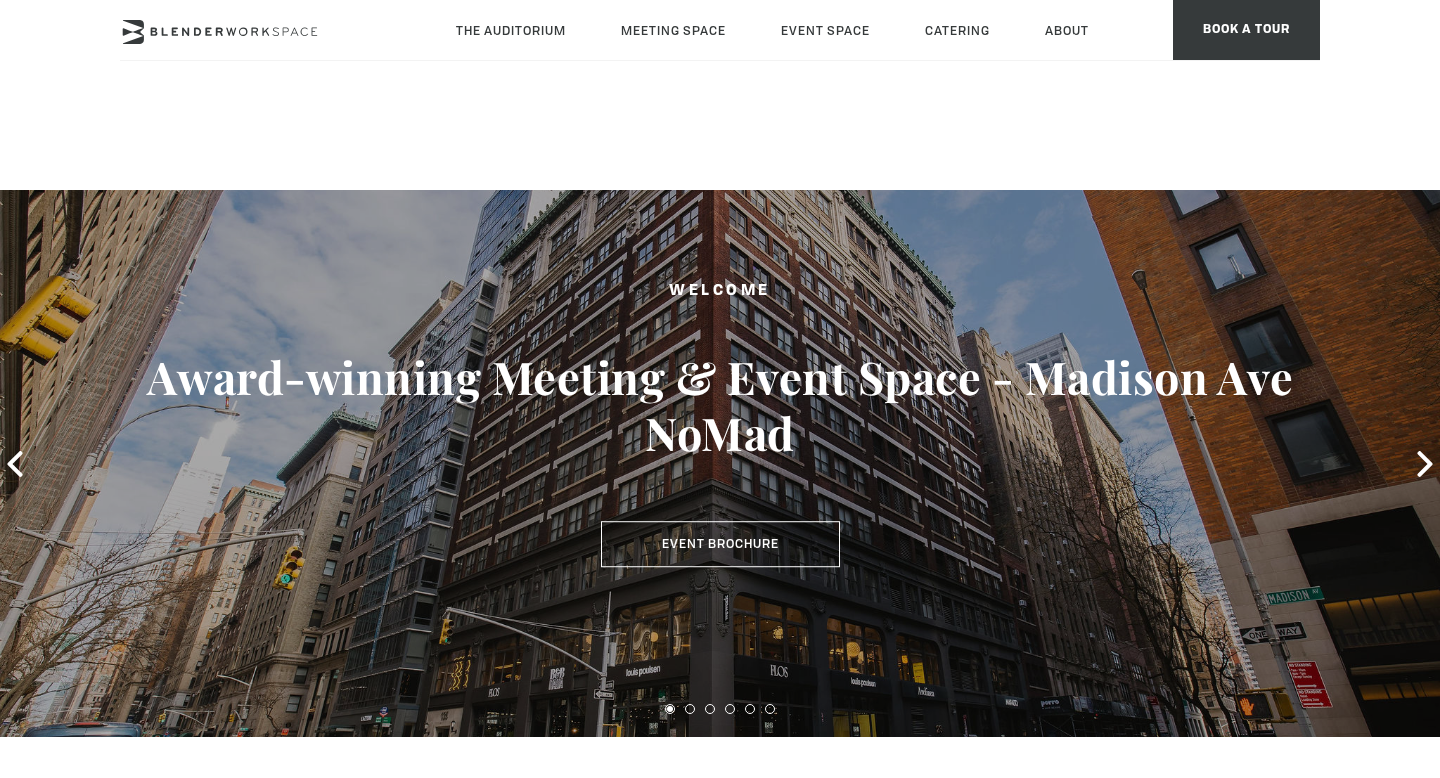 scroll, scrollTop: 1051, scrollLeft: 0, axis: vertical 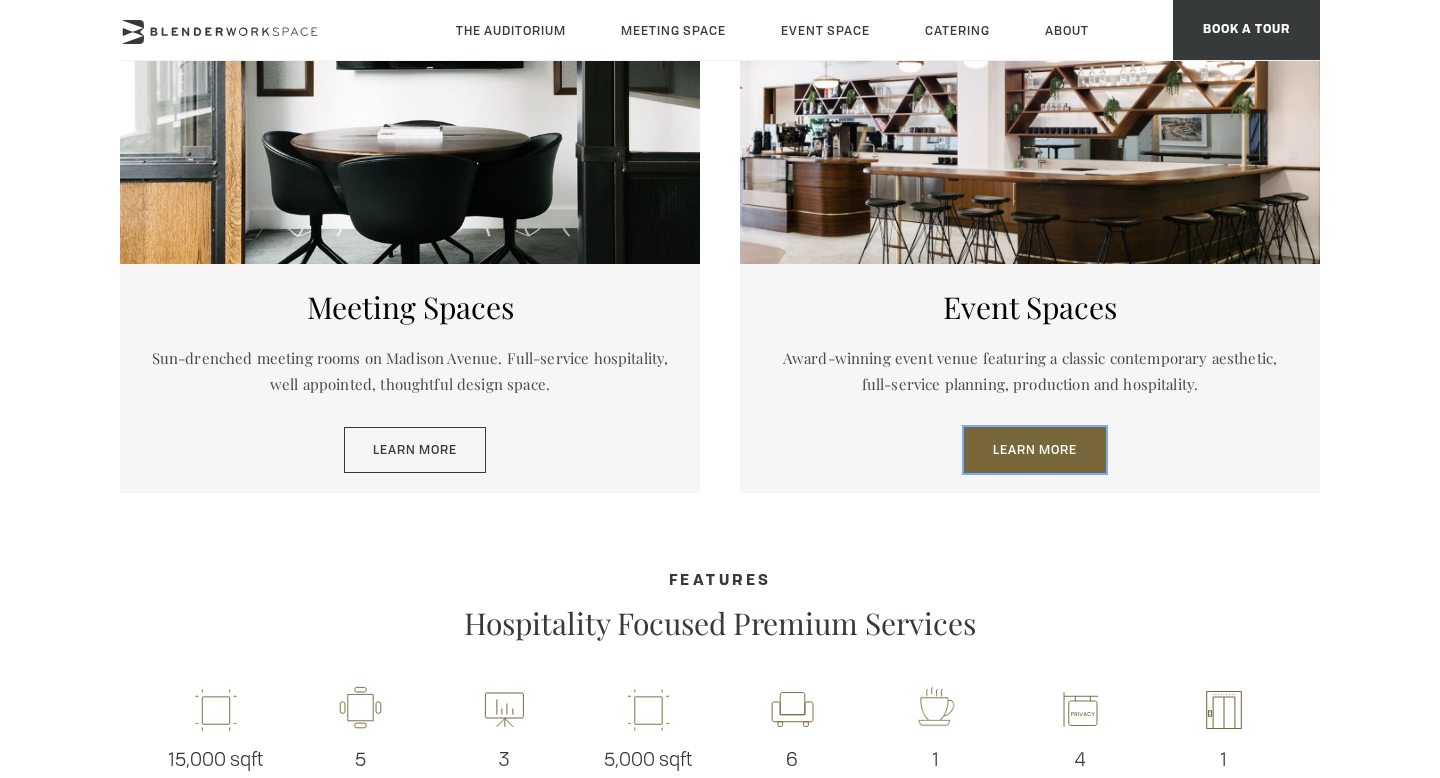 click on "Learn More" at bounding box center [1035, 450] 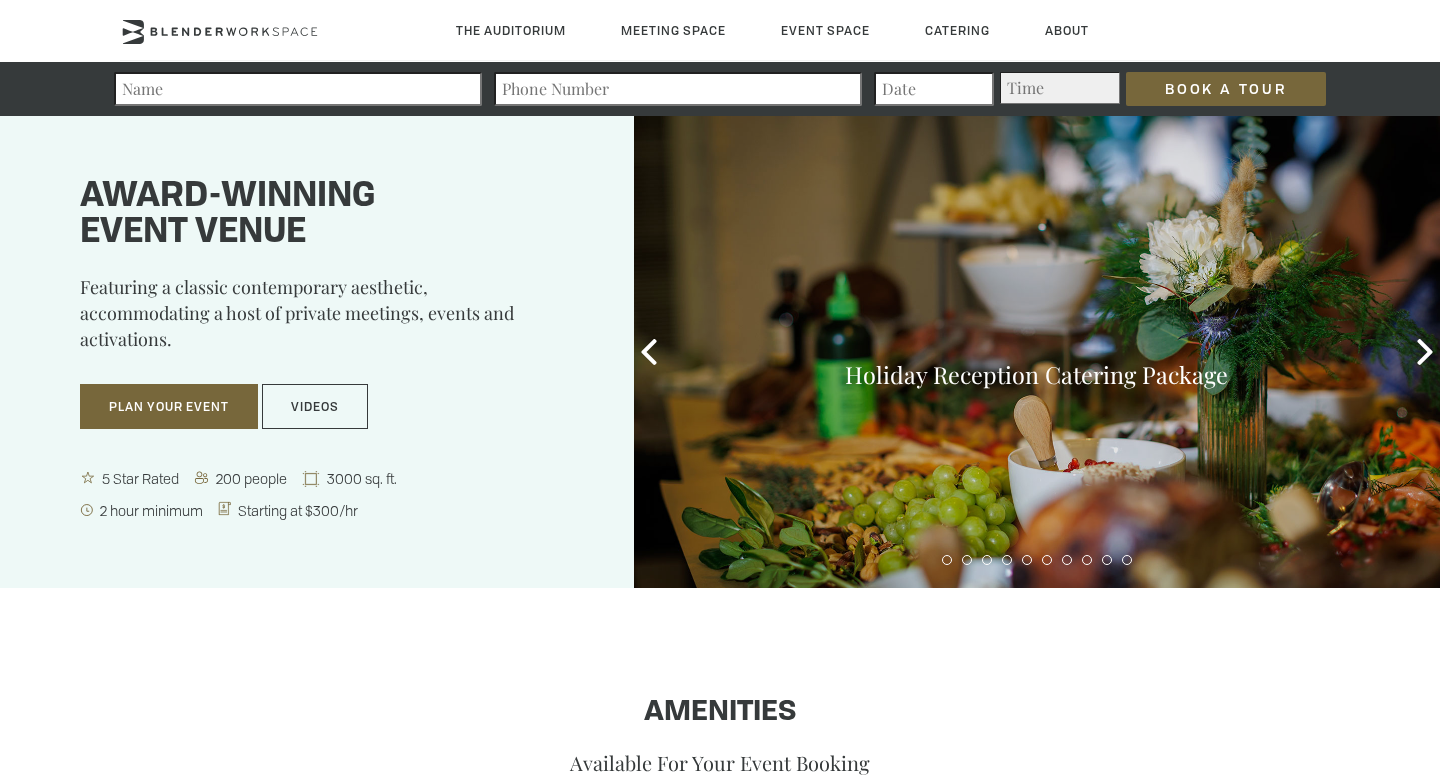 scroll, scrollTop: 0, scrollLeft: 0, axis: both 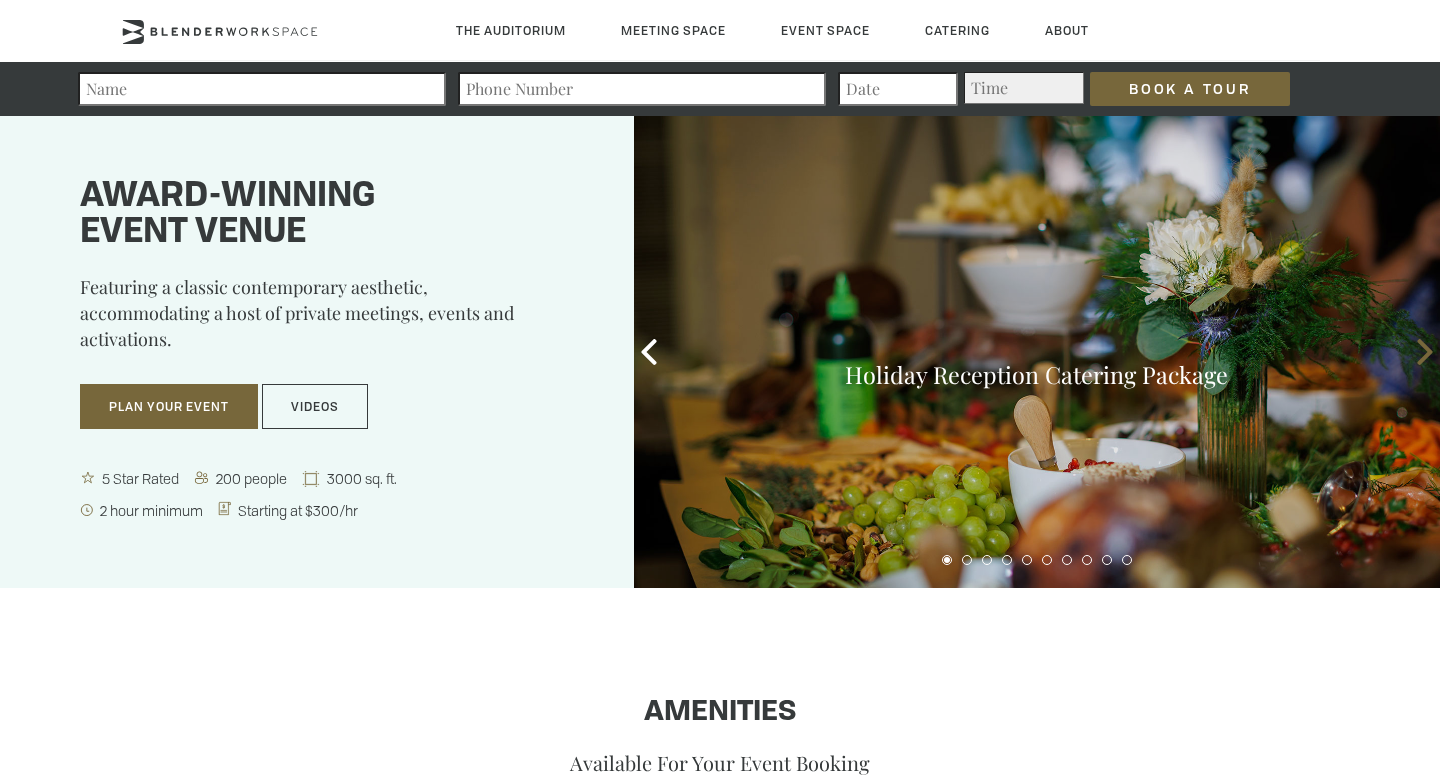 click at bounding box center [1425, 352] 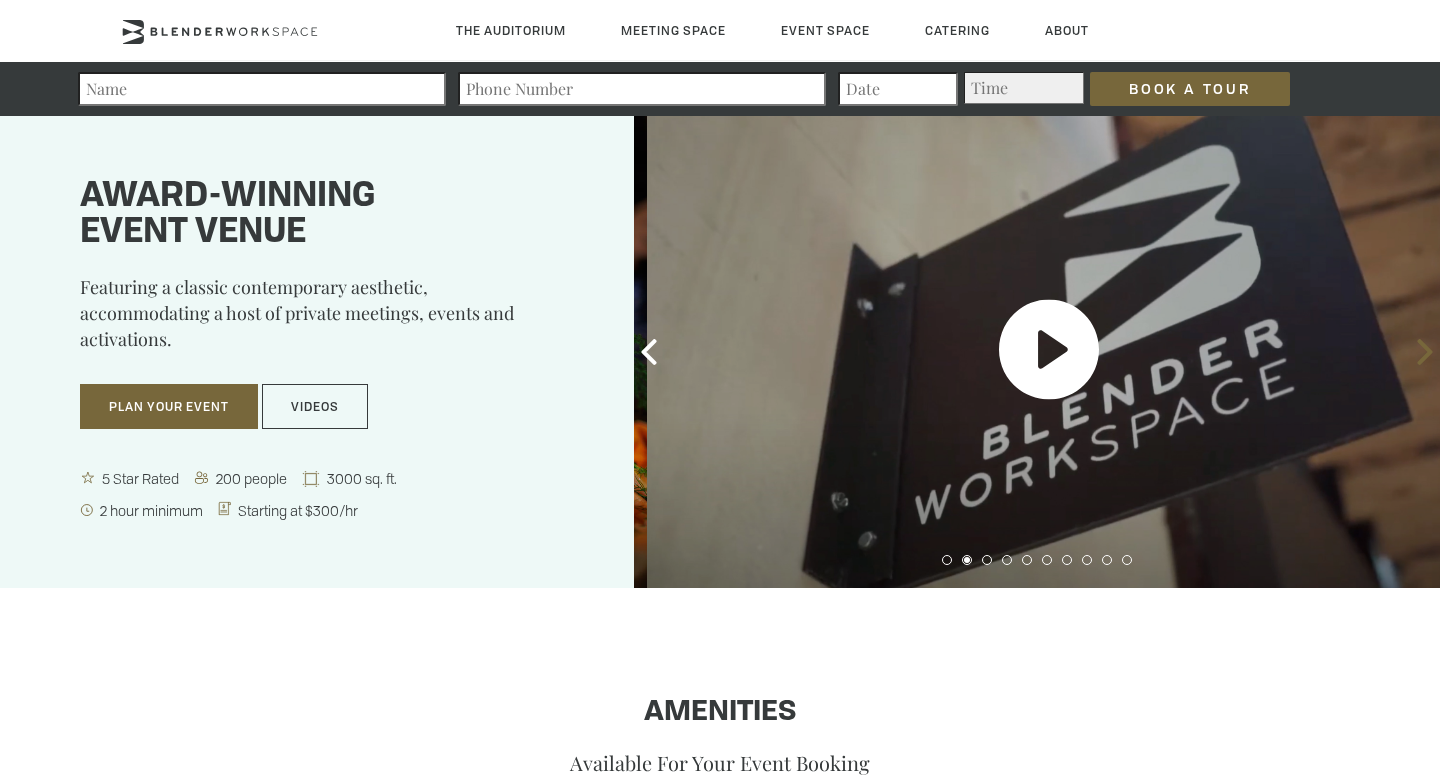 click at bounding box center [1425, 352] 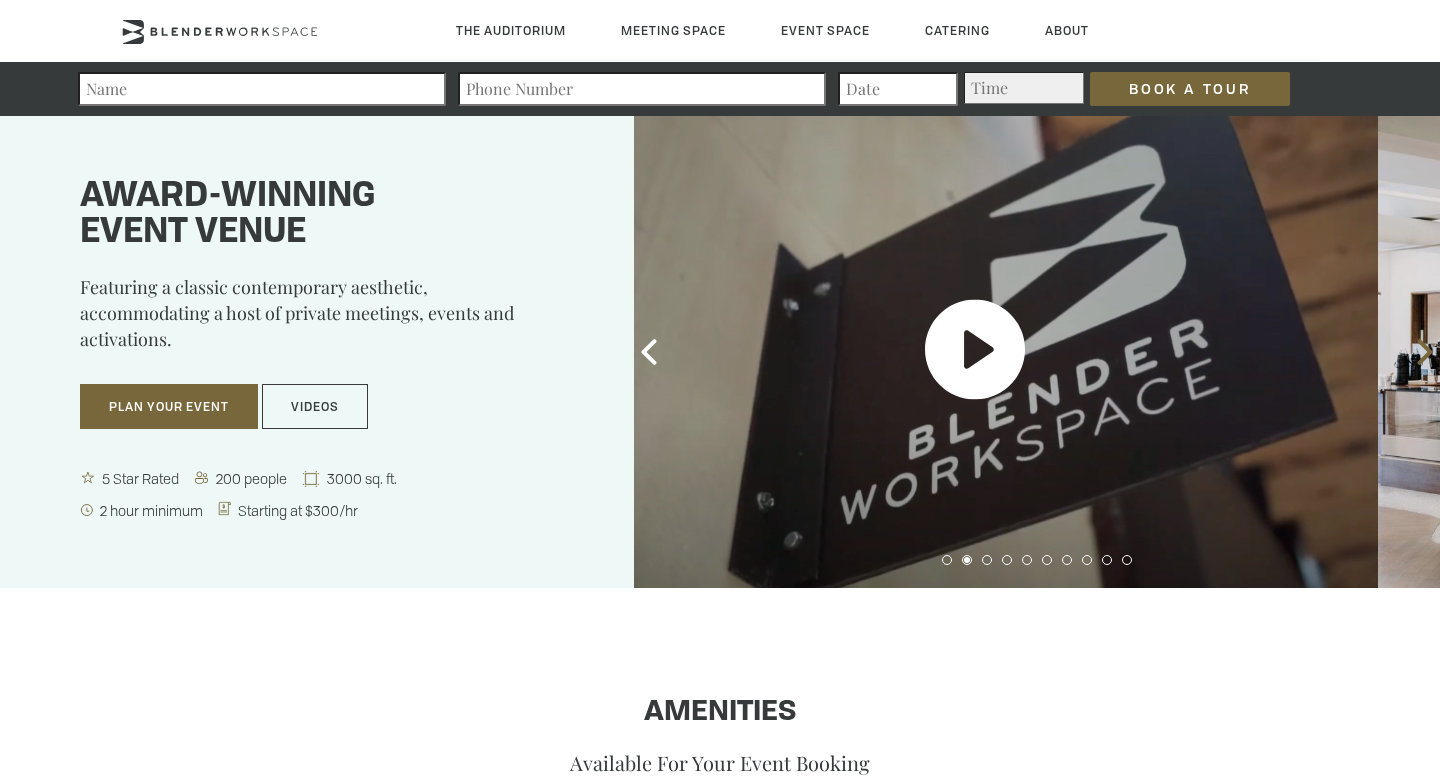scroll, scrollTop: 0, scrollLeft: 0, axis: both 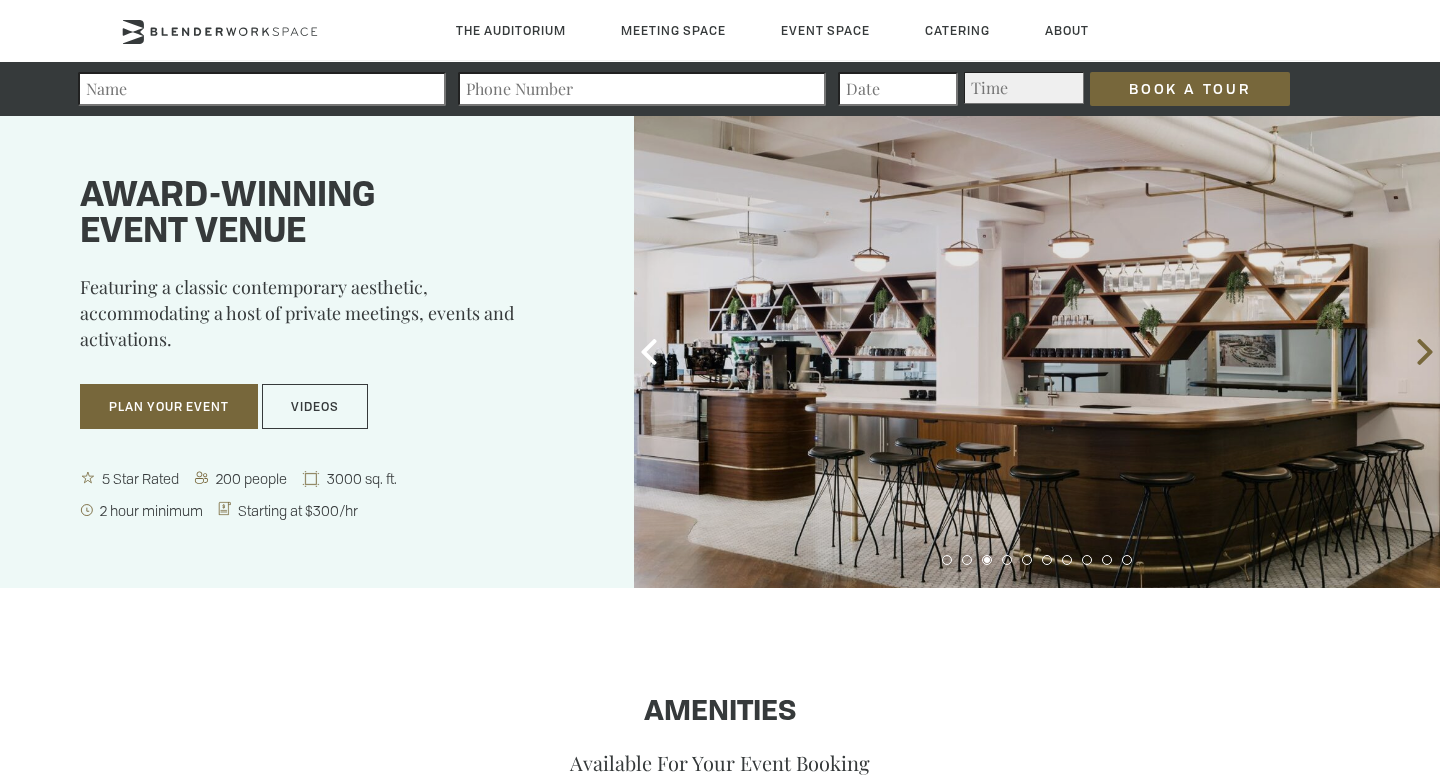 click at bounding box center [1425, 352] 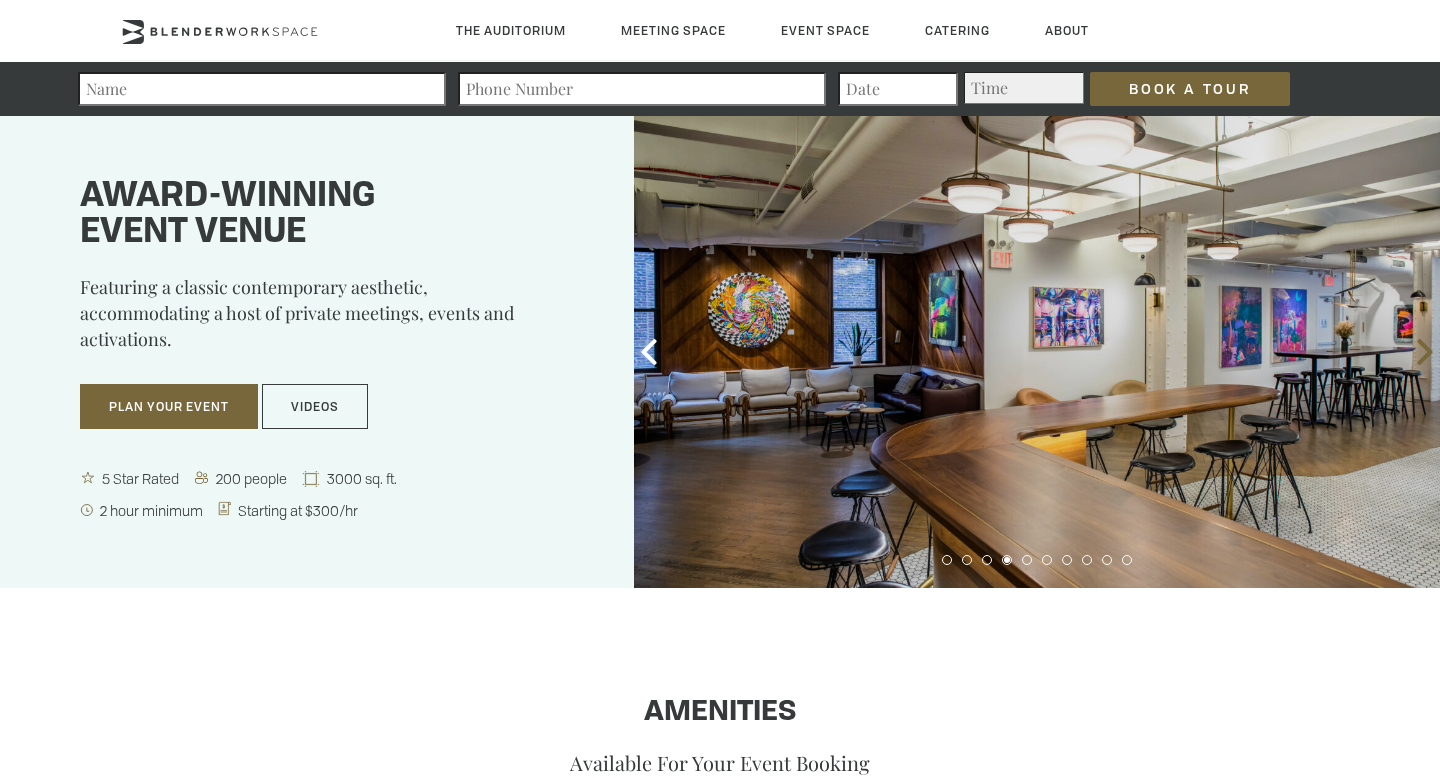 click at bounding box center (1425, 352) 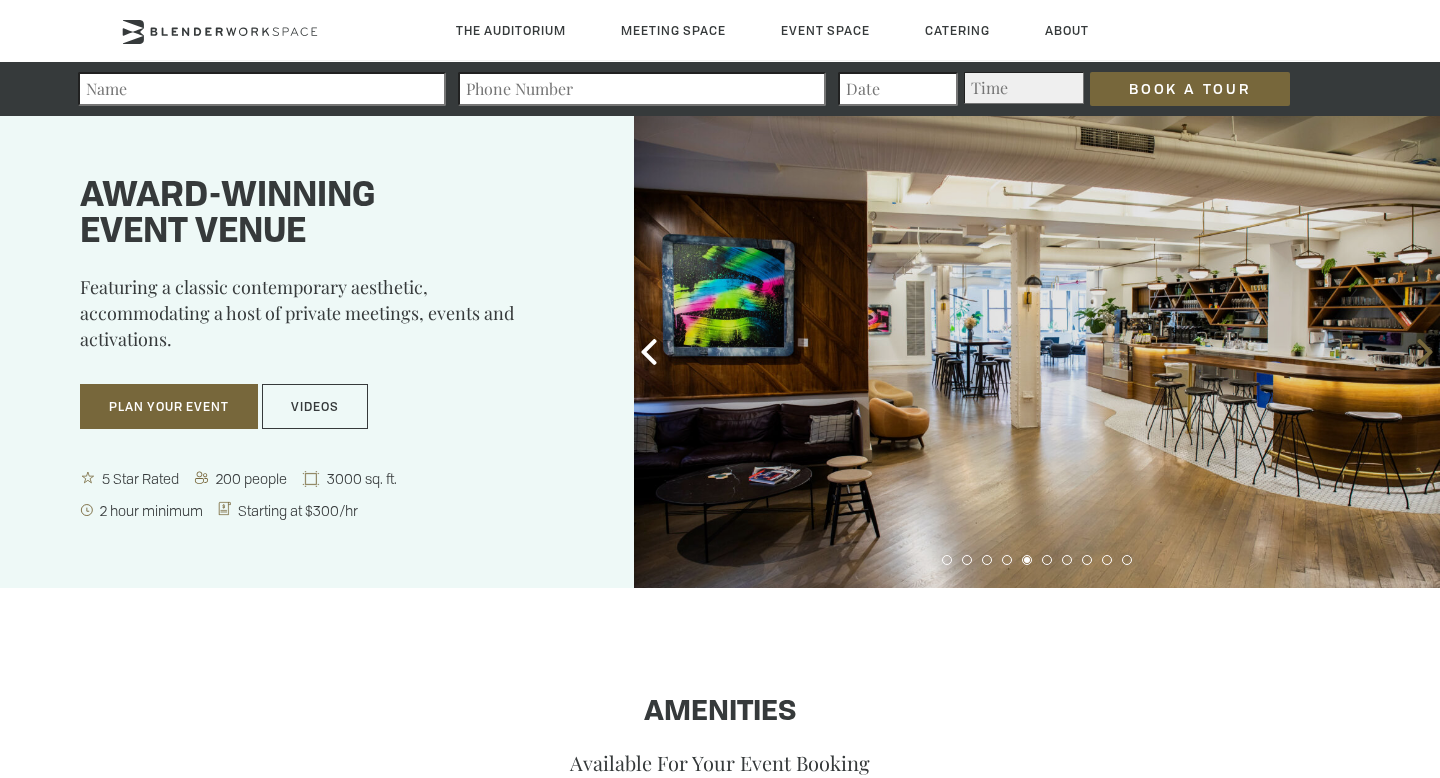 click at bounding box center (1425, 352) 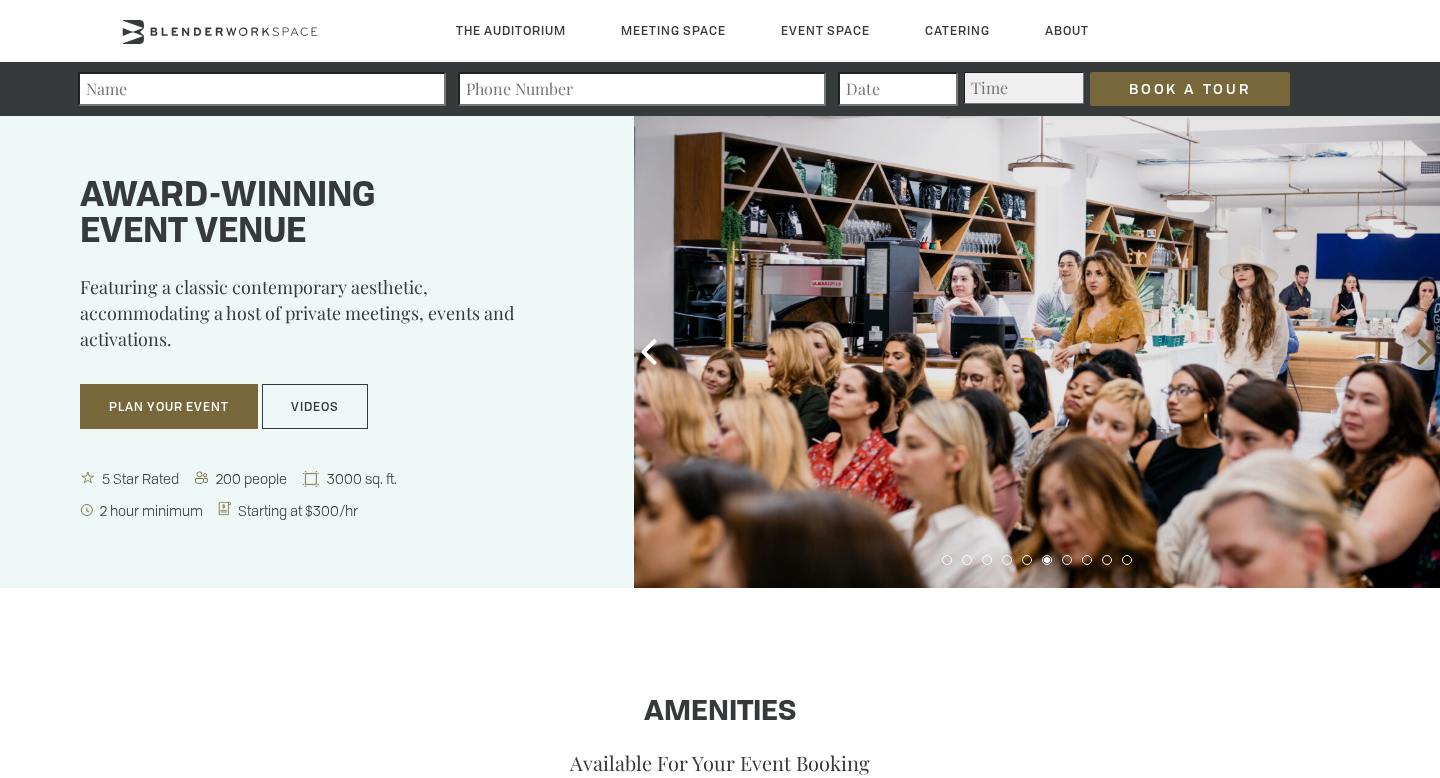 click at bounding box center [1425, 352] 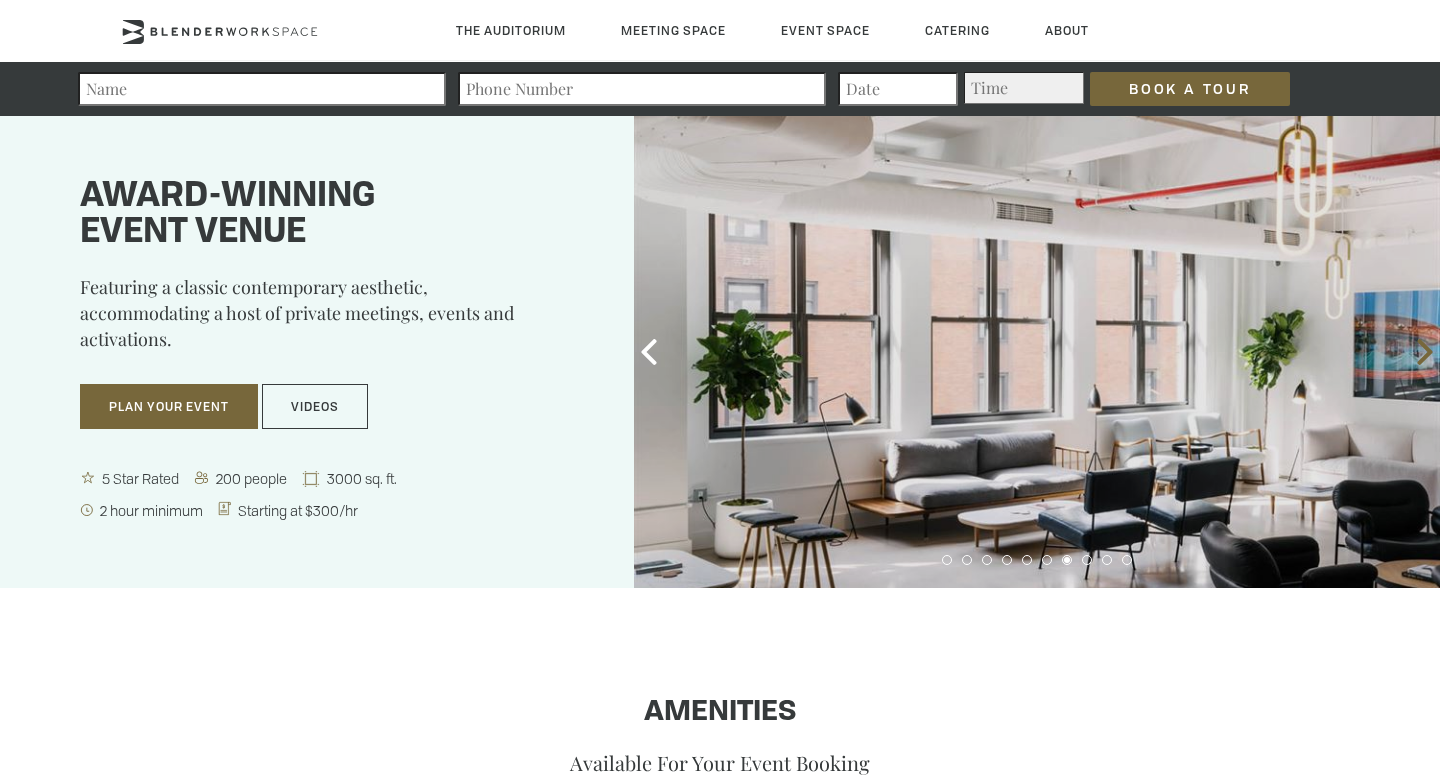 click at bounding box center (1425, 352) 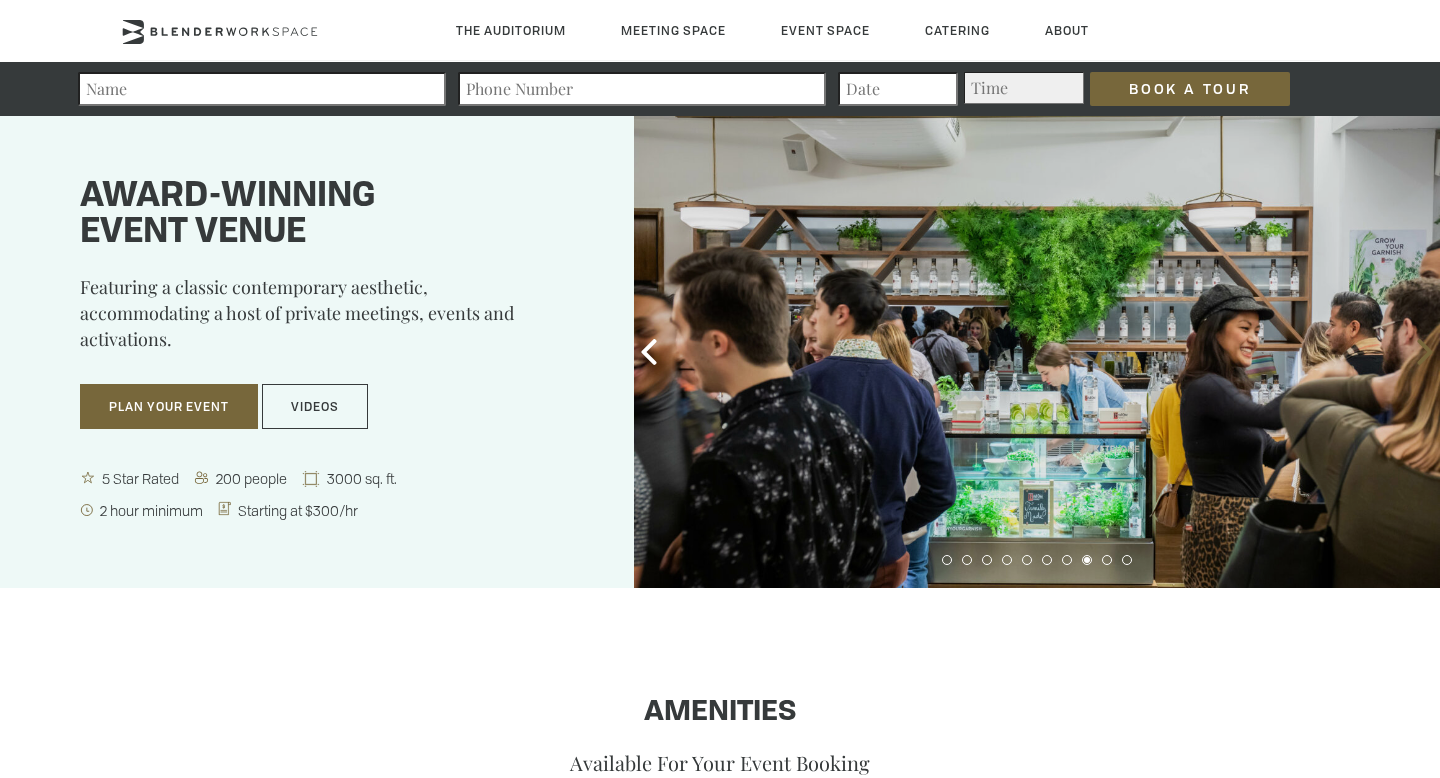 click at bounding box center (1425, 352) 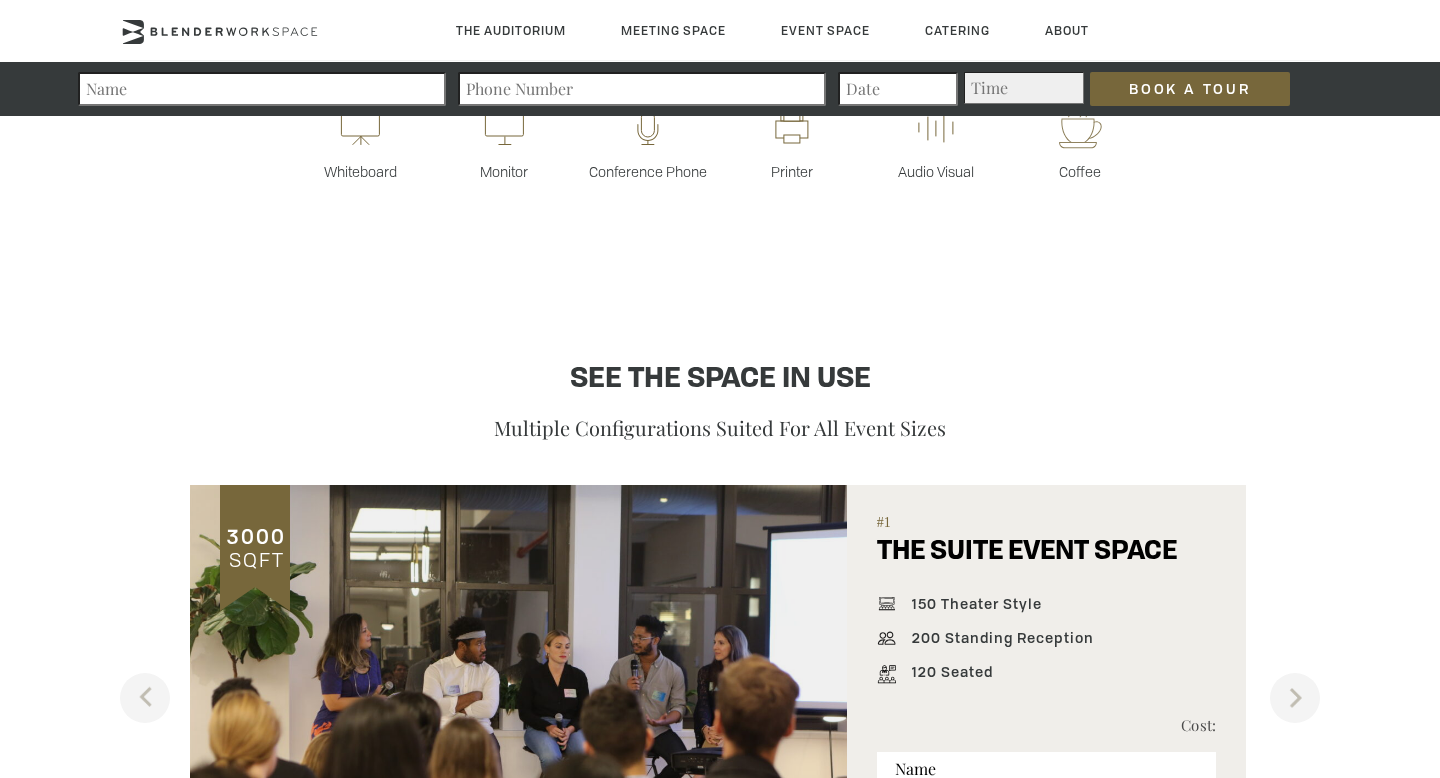 scroll, scrollTop: 781, scrollLeft: 0, axis: vertical 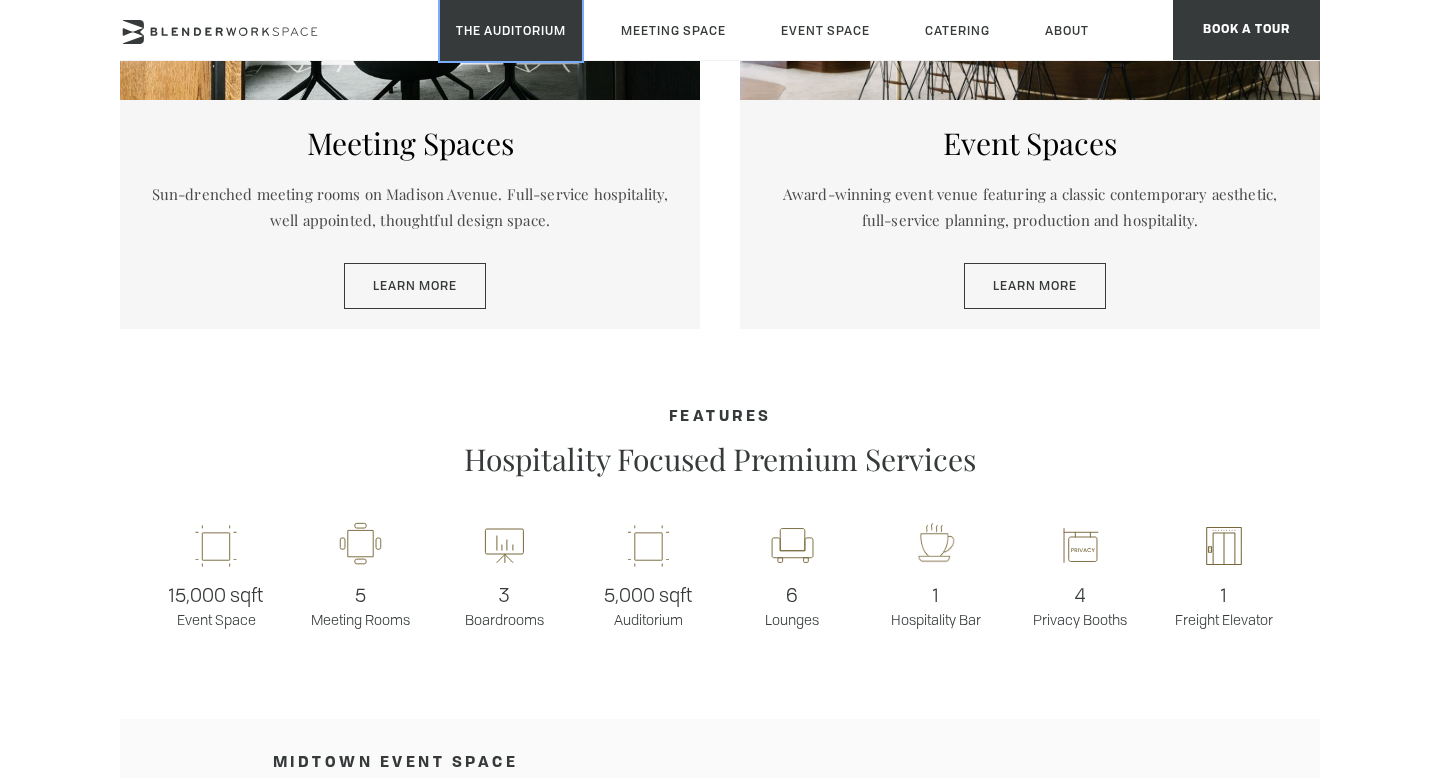 click on "The Auditorium" at bounding box center (511, 30) 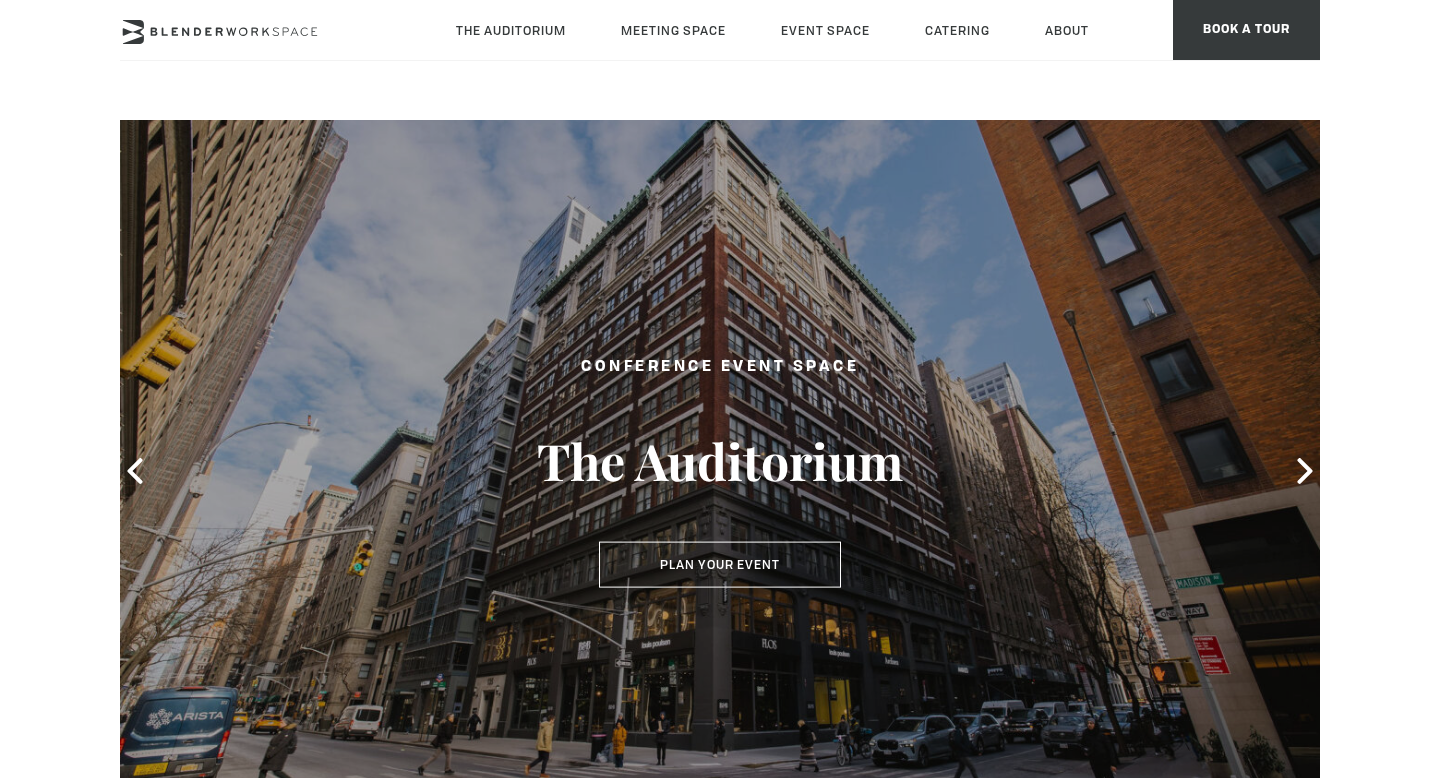 scroll, scrollTop: 0, scrollLeft: 0, axis: both 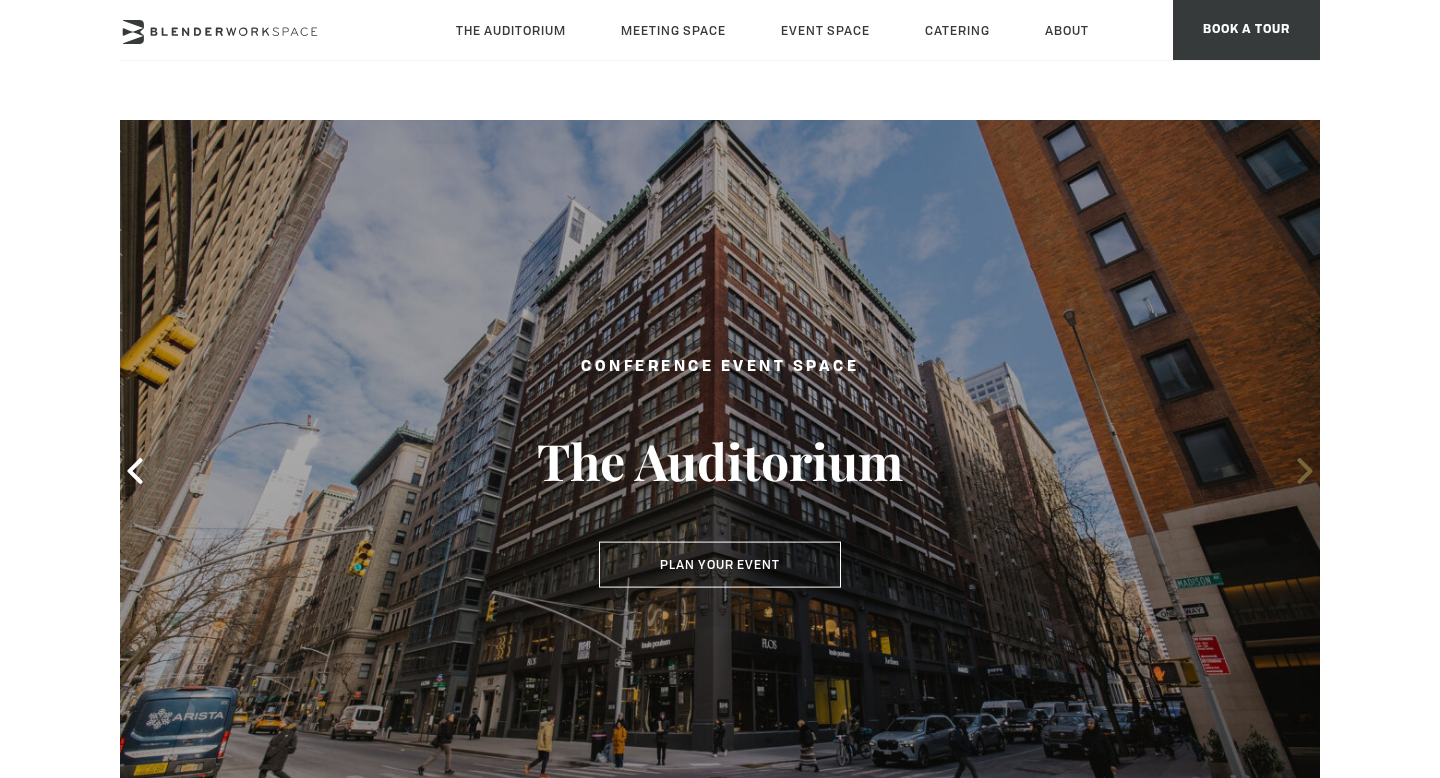 click at bounding box center (1305, 471) 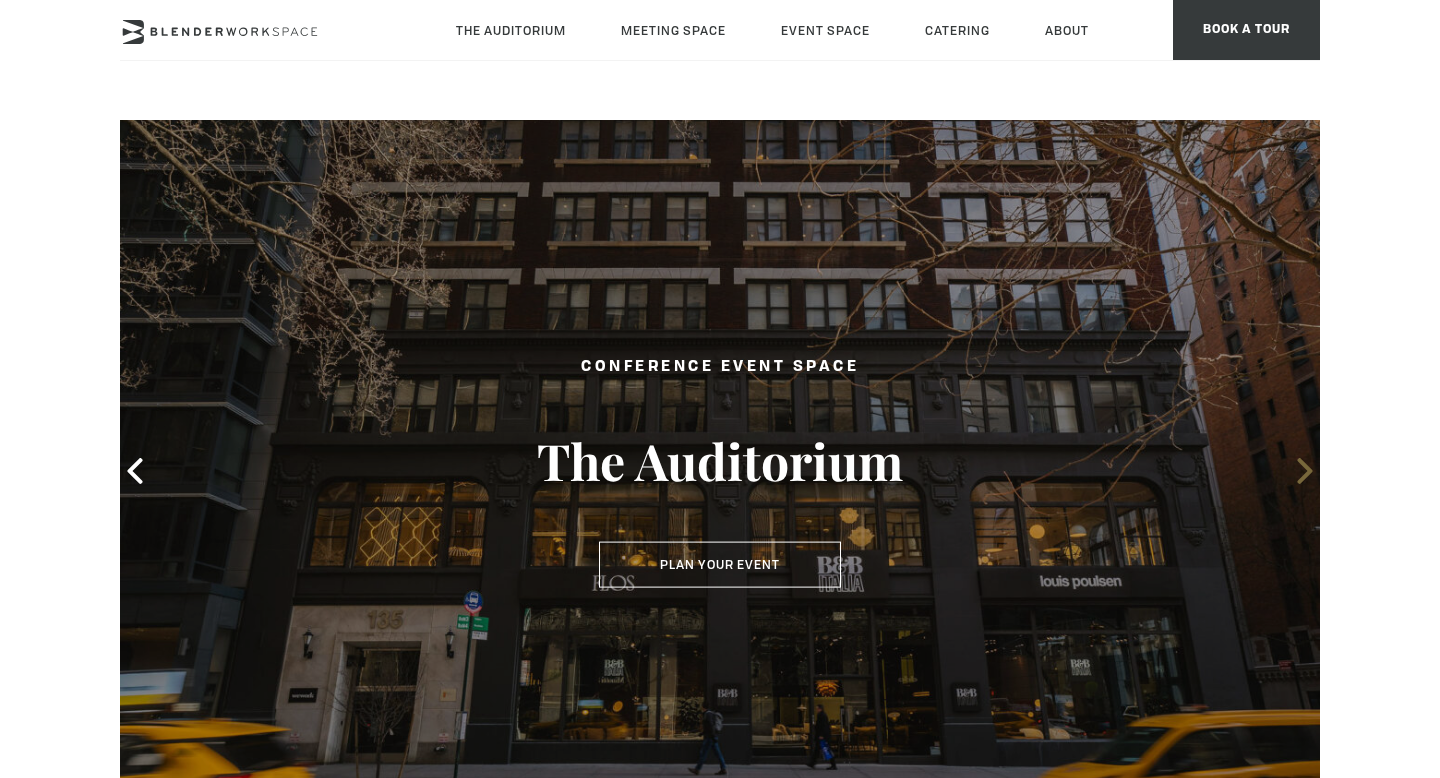 click at bounding box center [1305, 471] 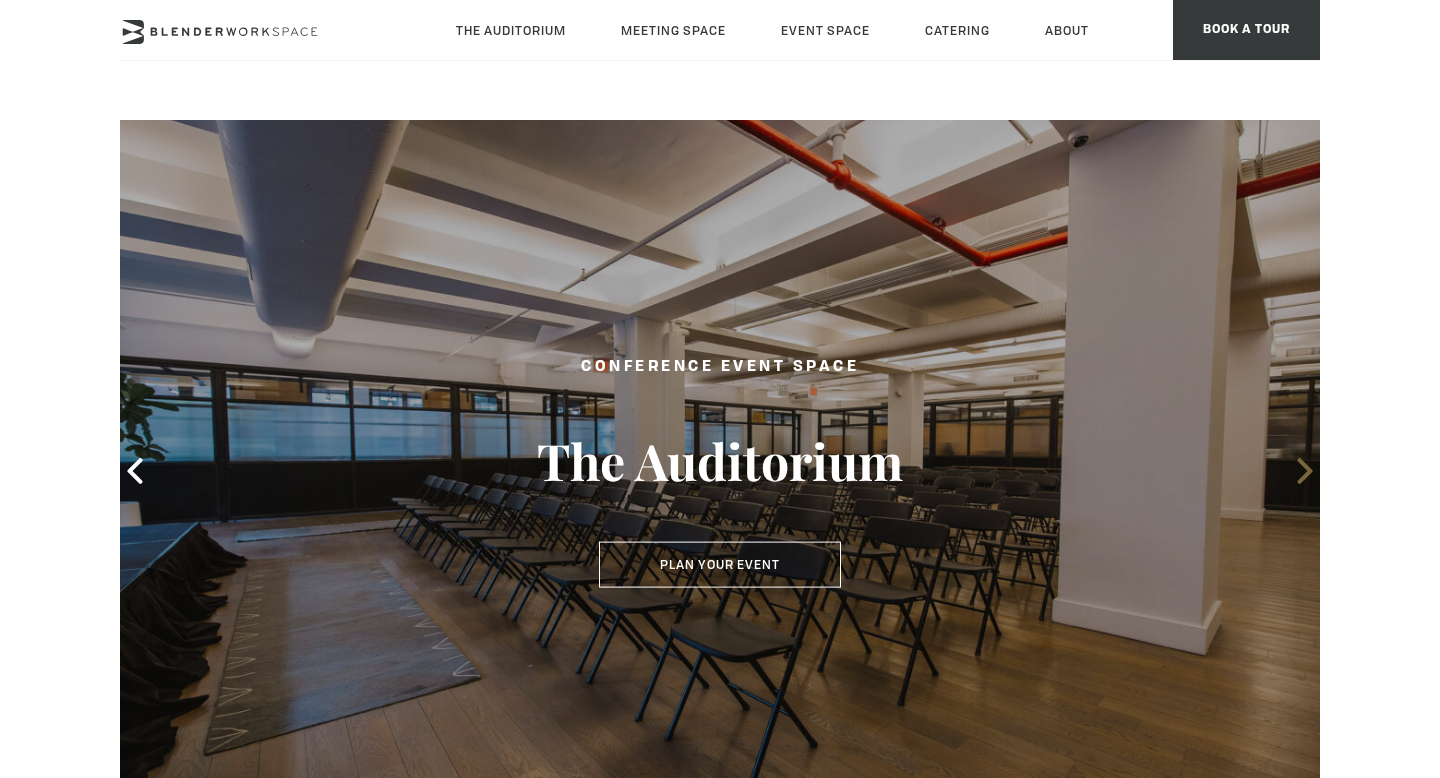click at bounding box center [1305, 471] 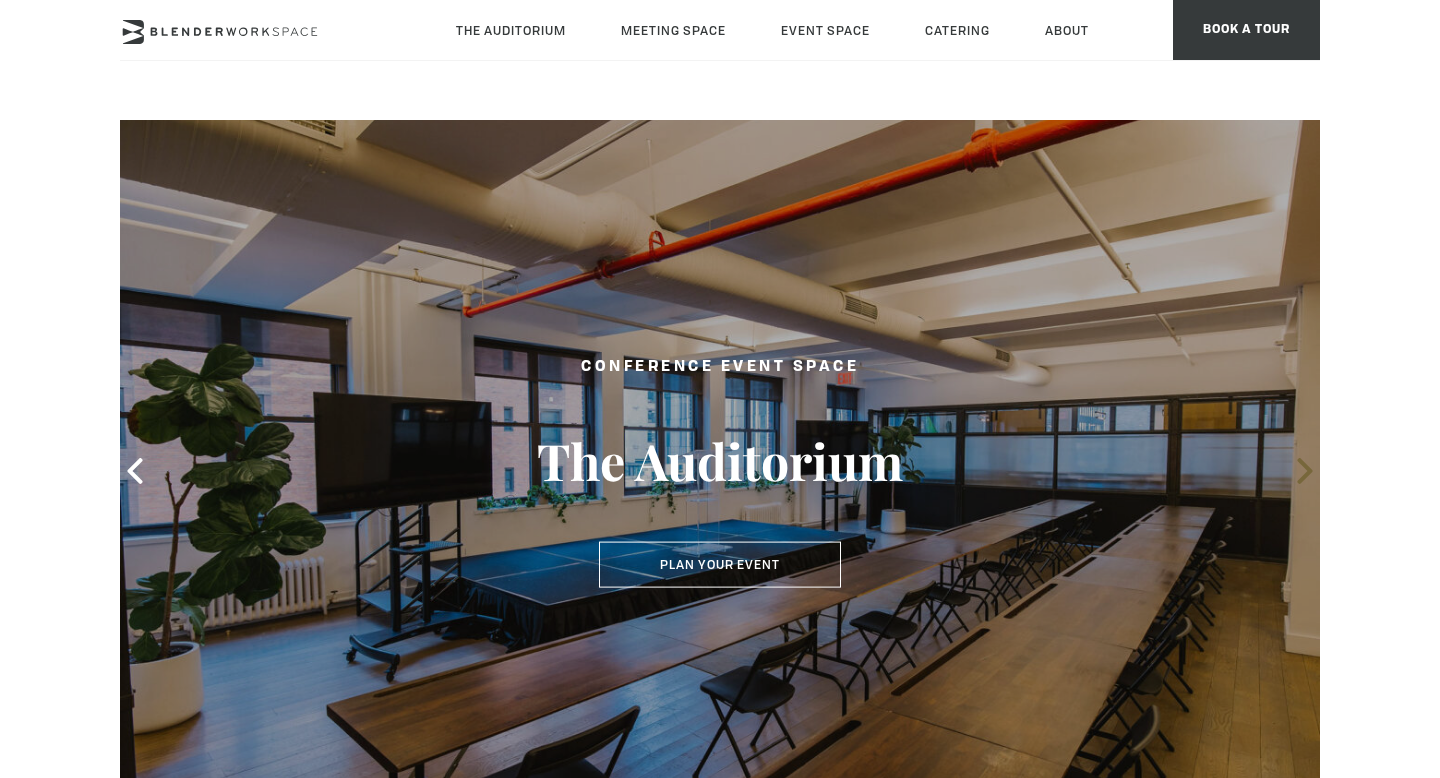 click at bounding box center (1305, 471) 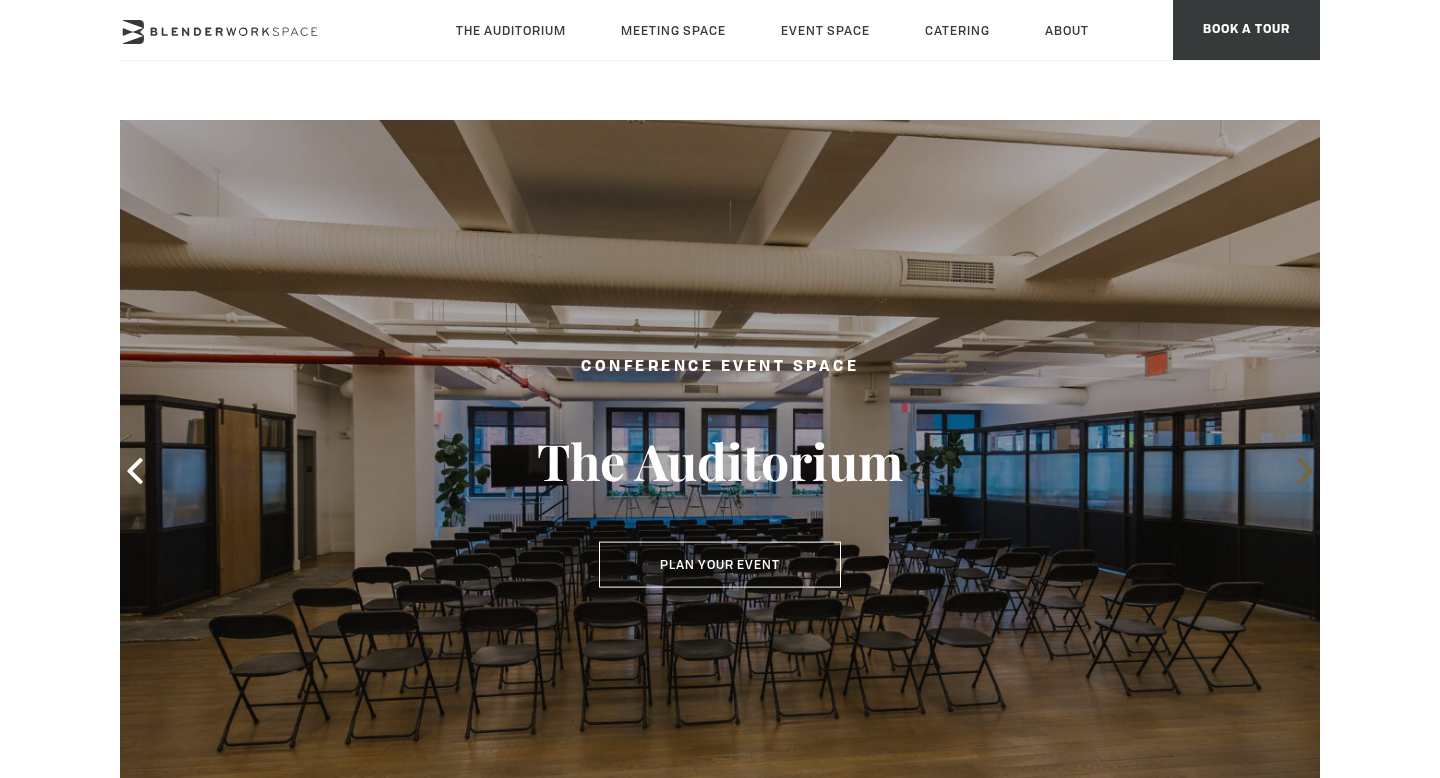 click at bounding box center (1305, 471) 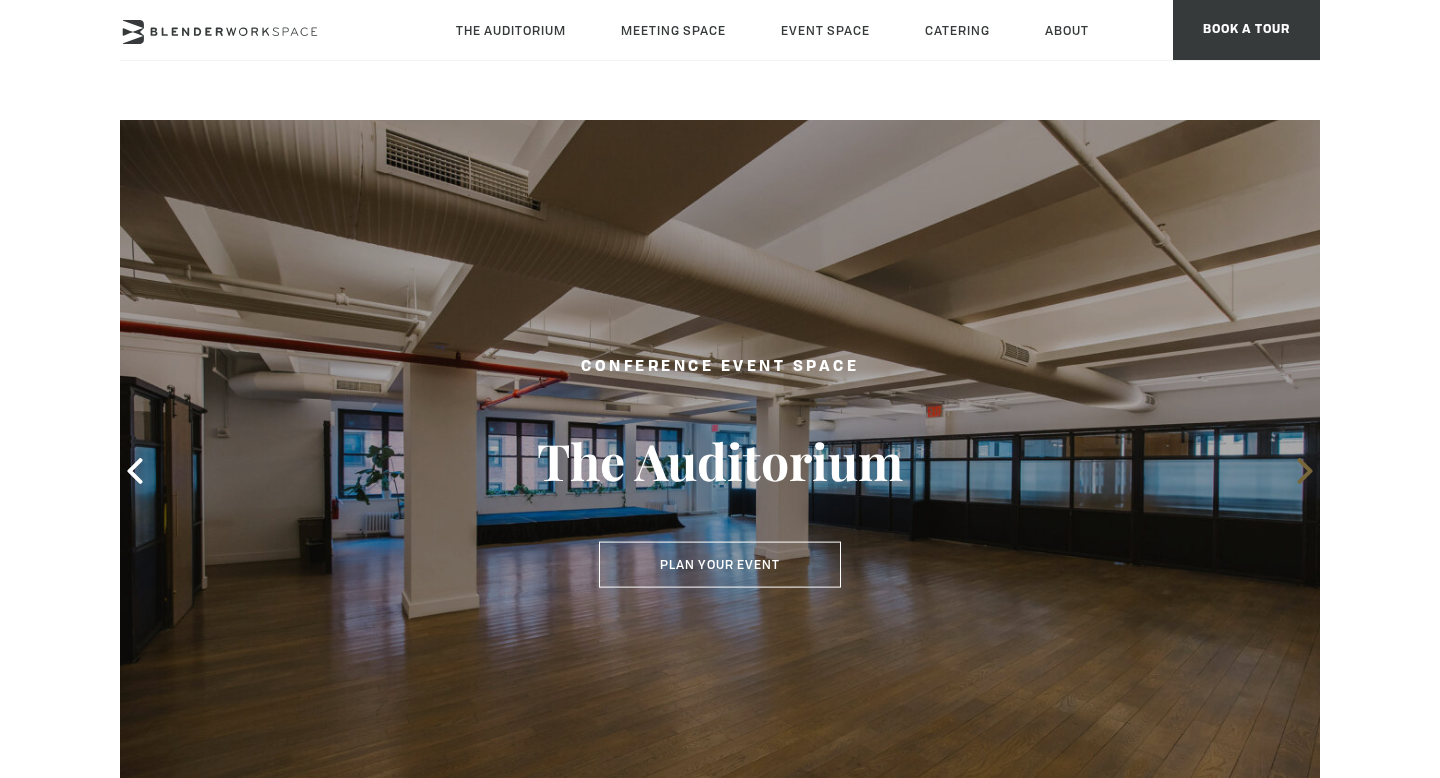 click at bounding box center (1305, 471) 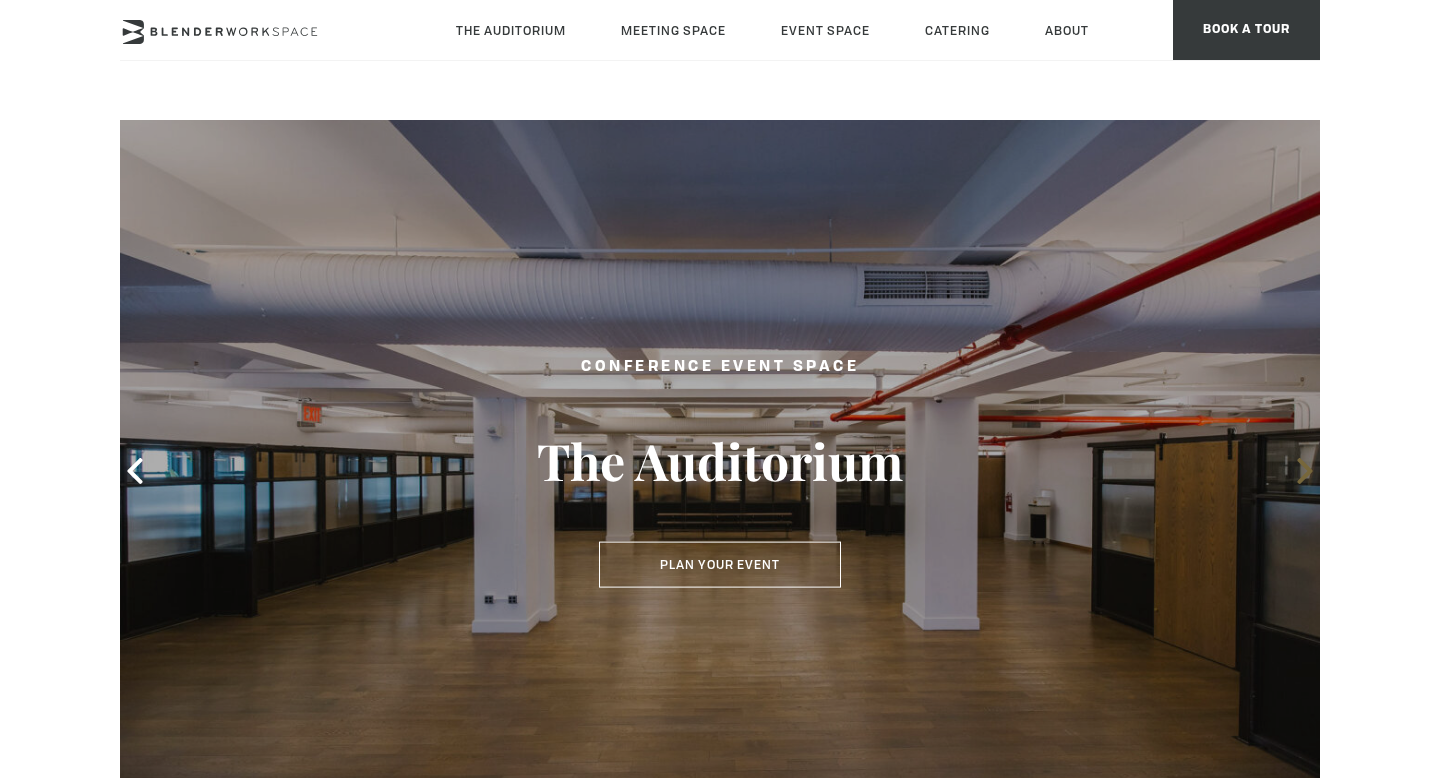 click at bounding box center [1305, 471] 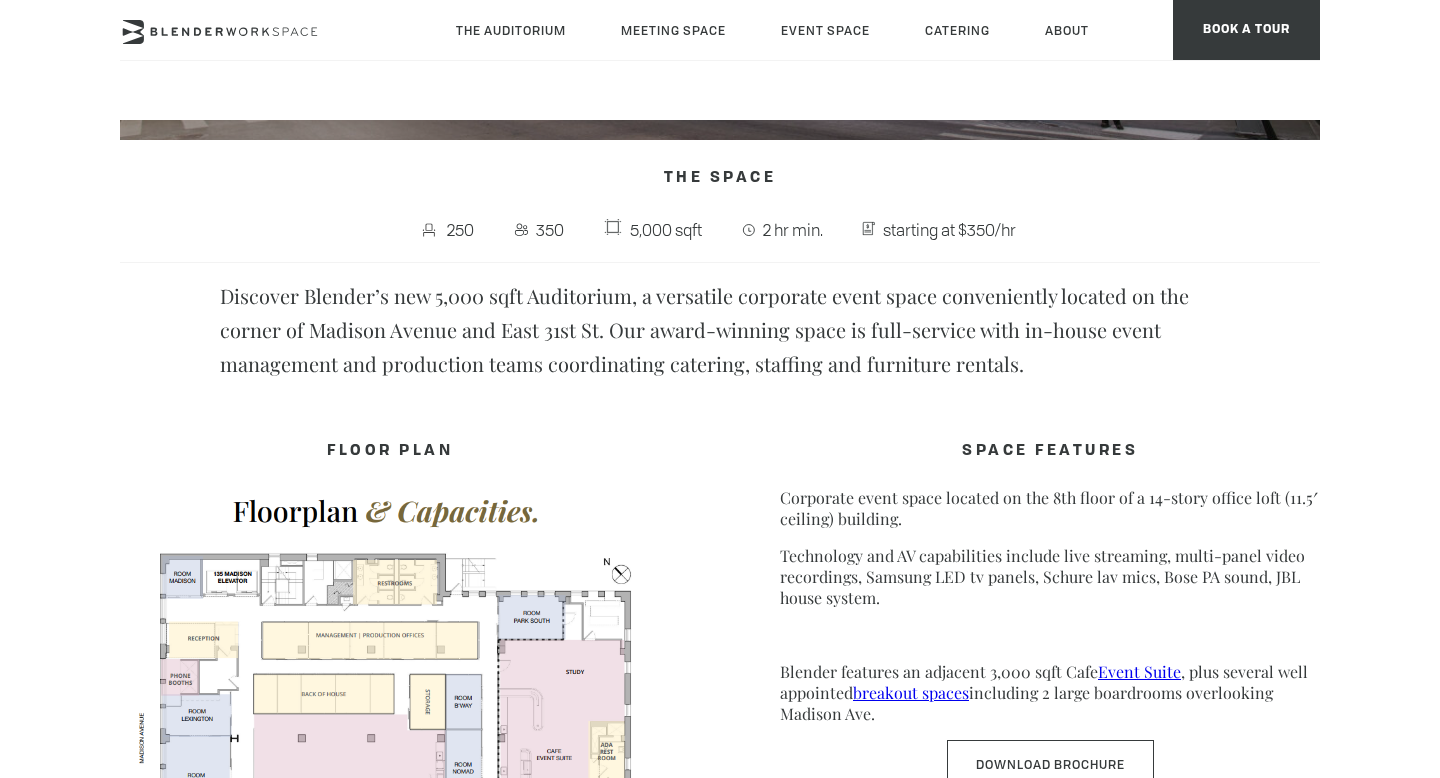 scroll, scrollTop: 580, scrollLeft: 0, axis: vertical 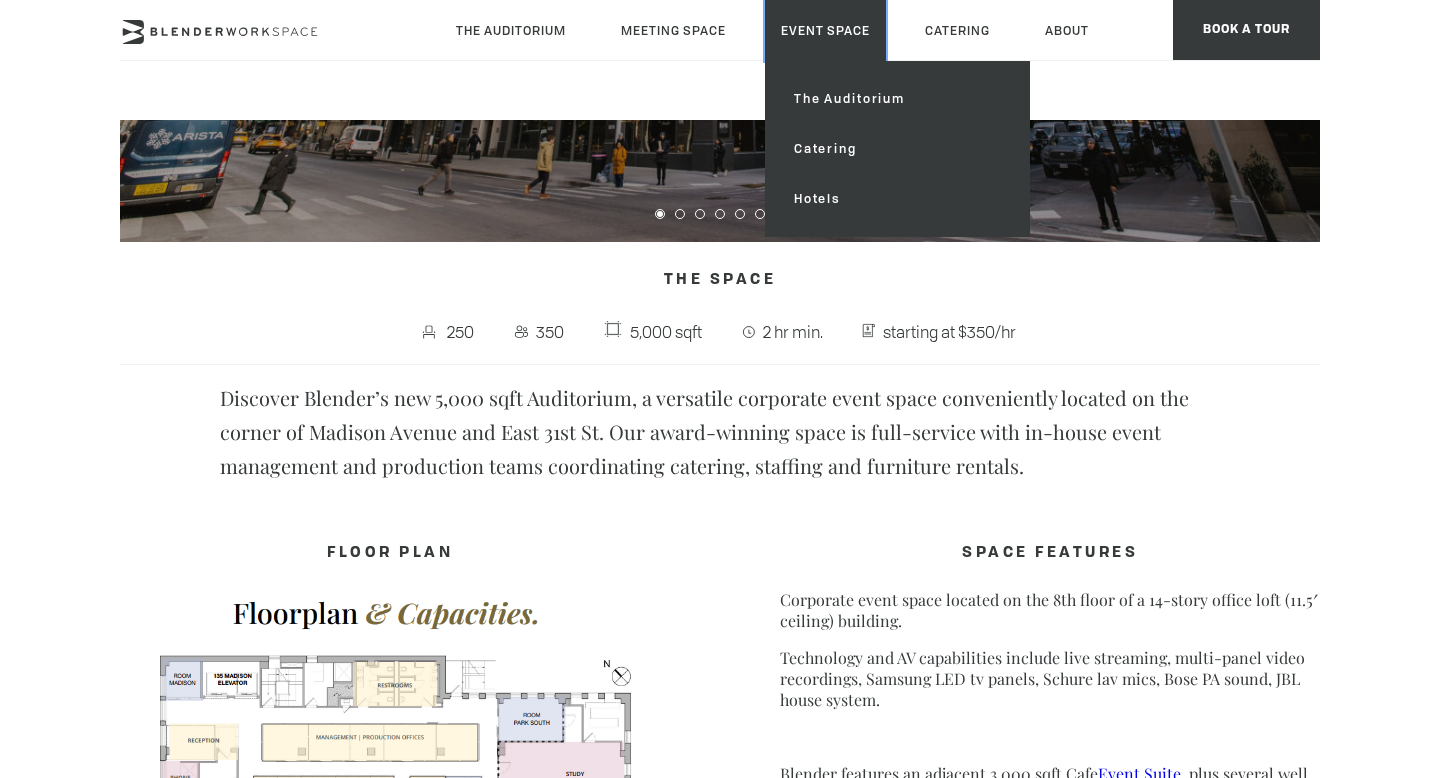 click on "Event Space" at bounding box center [825, 30] 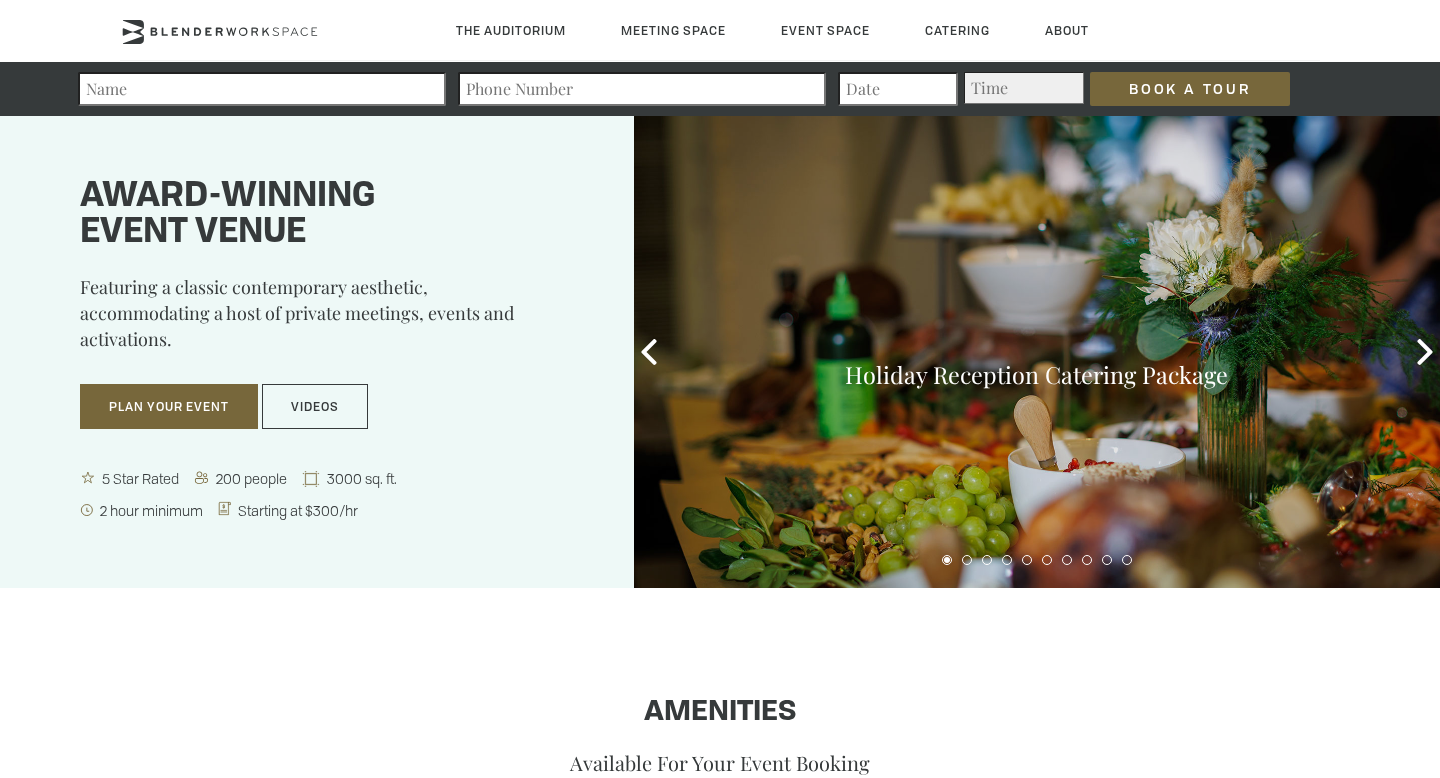 scroll, scrollTop: 0, scrollLeft: 0, axis: both 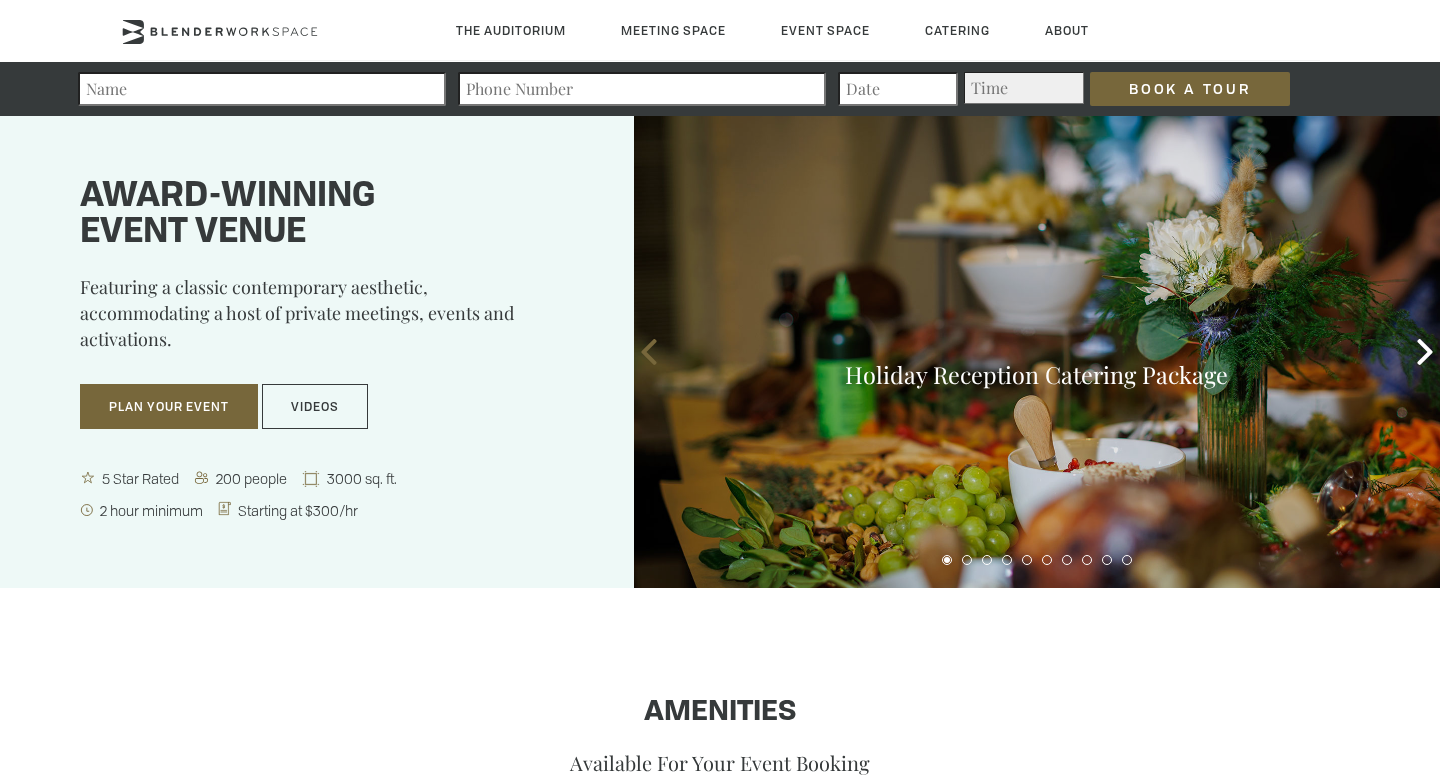 click at bounding box center (649, 352) 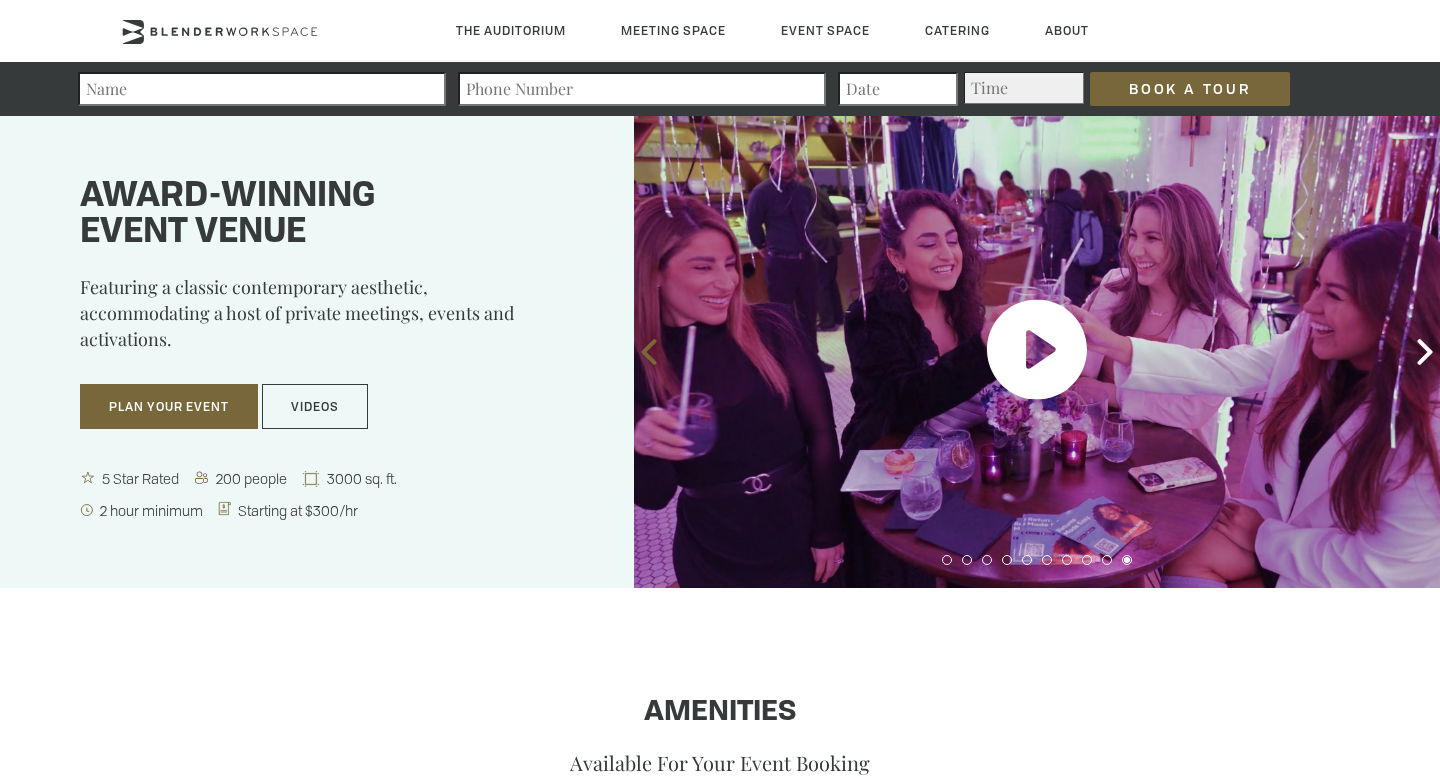 click at bounding box center (649, 352) 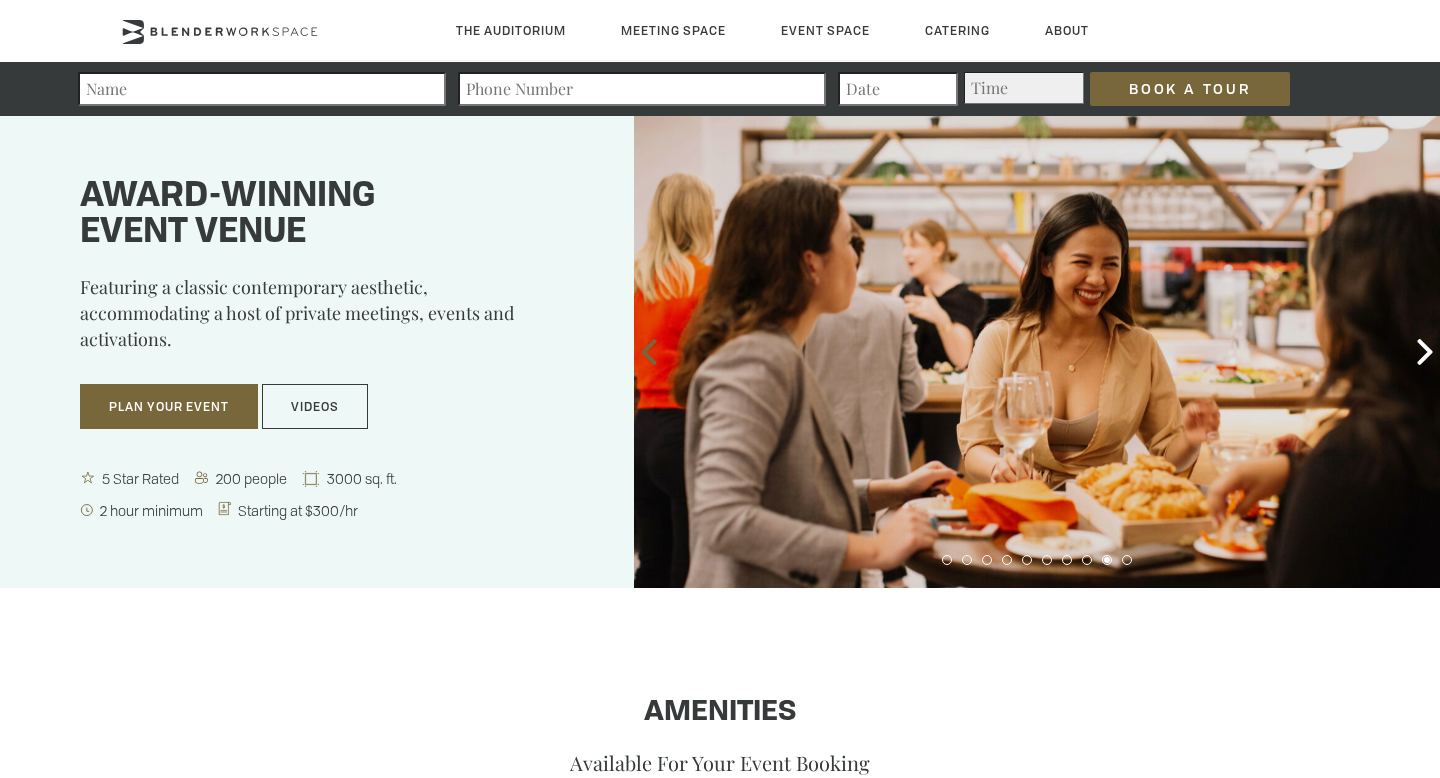 click at bounding box center [649, 352] 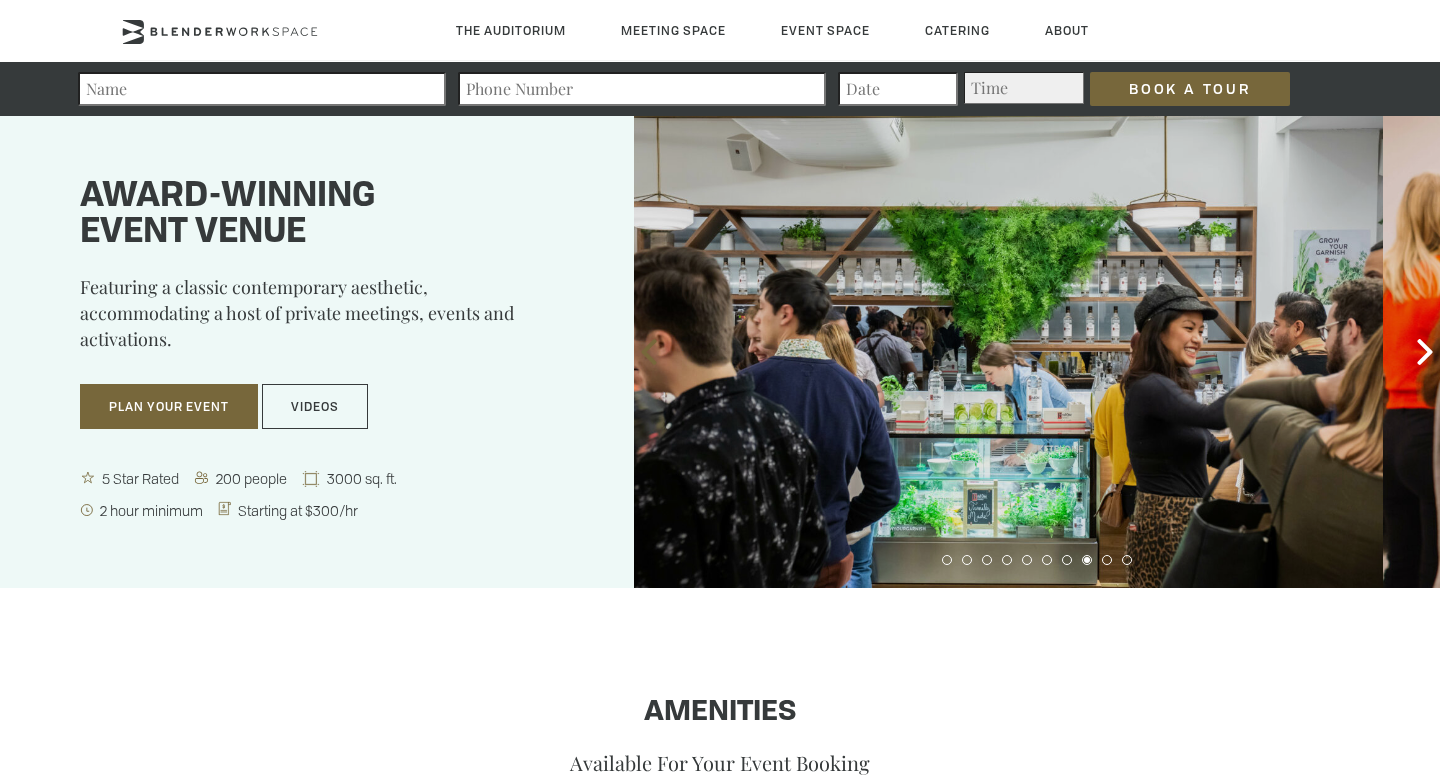 click at bounding box center [649, 352] 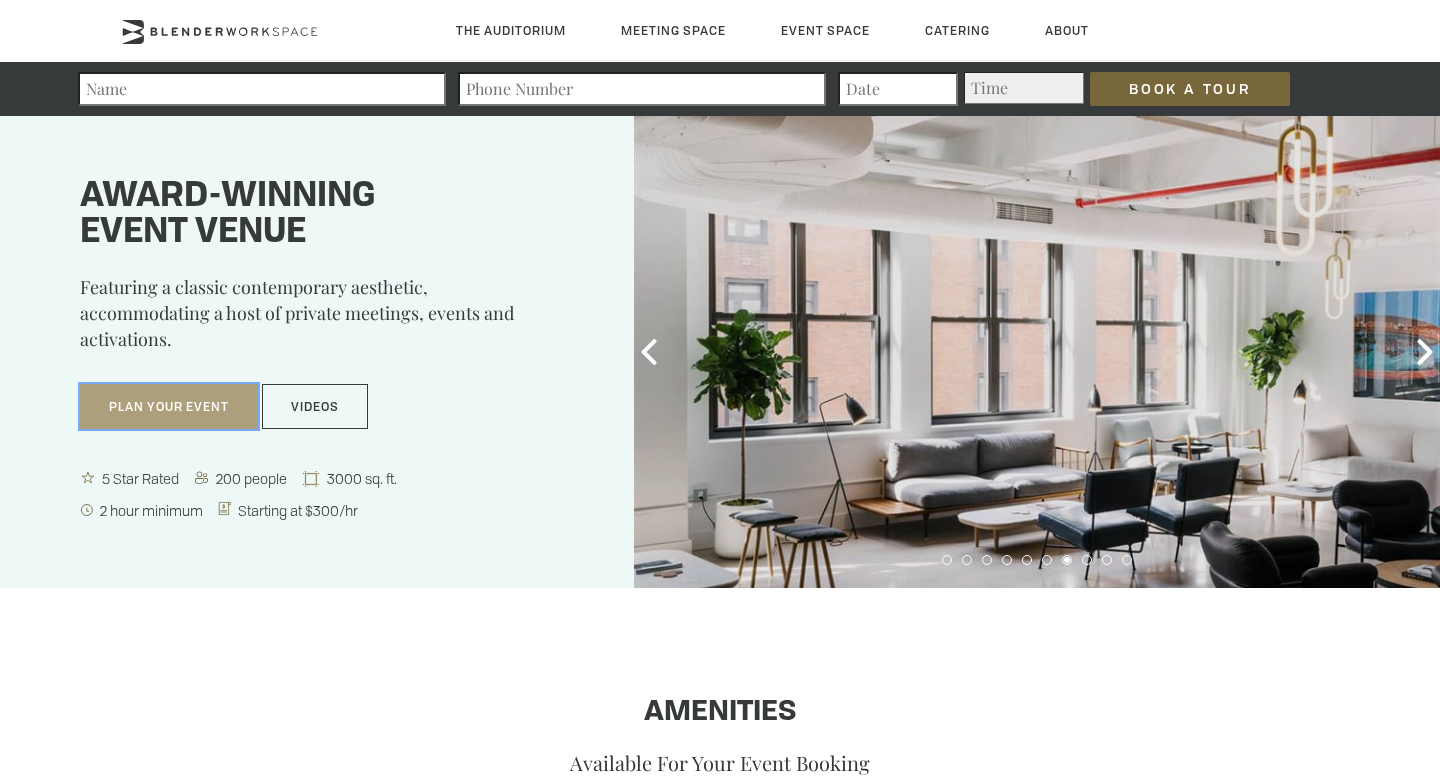 click on "Plan Your Event" at bounding box center (169, 407) 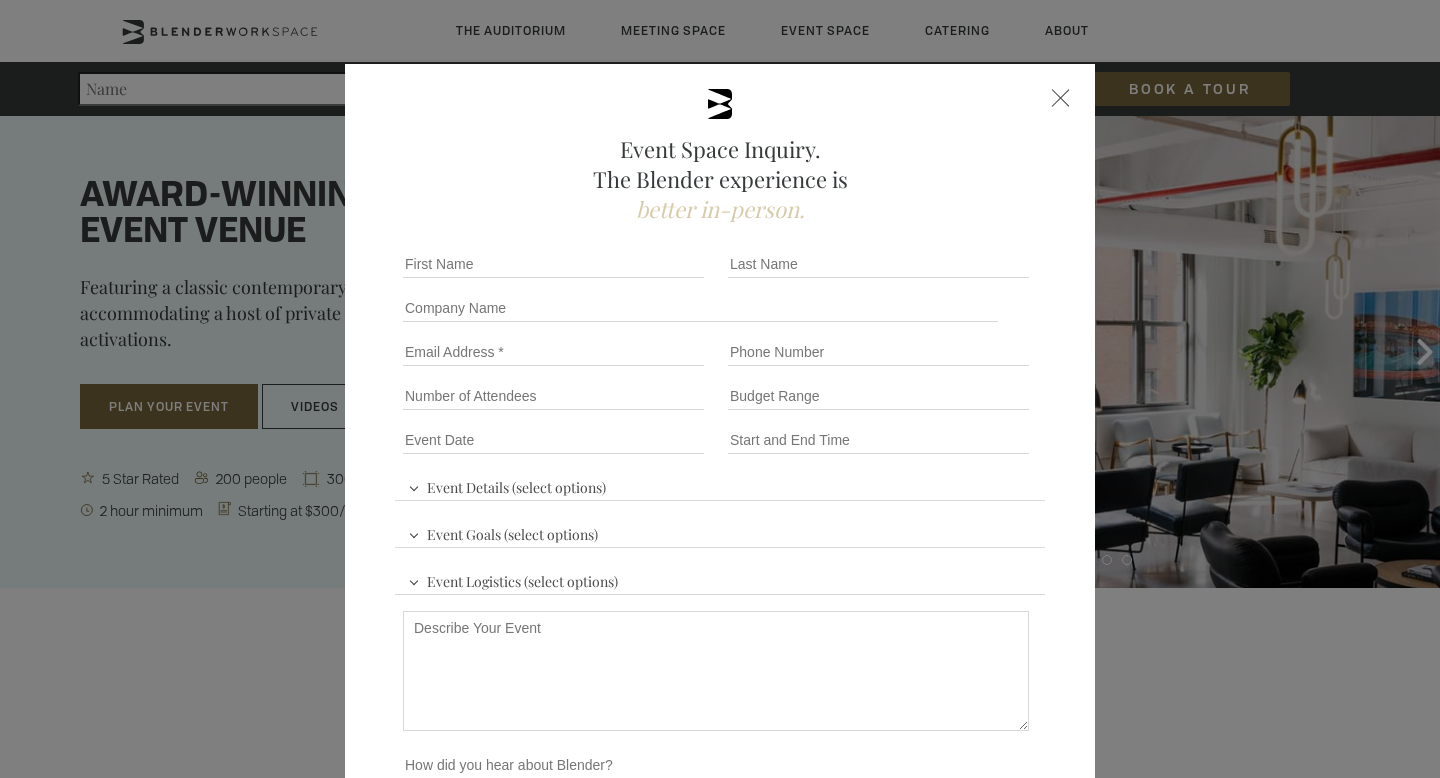 click at bounding box center [1061, 98] 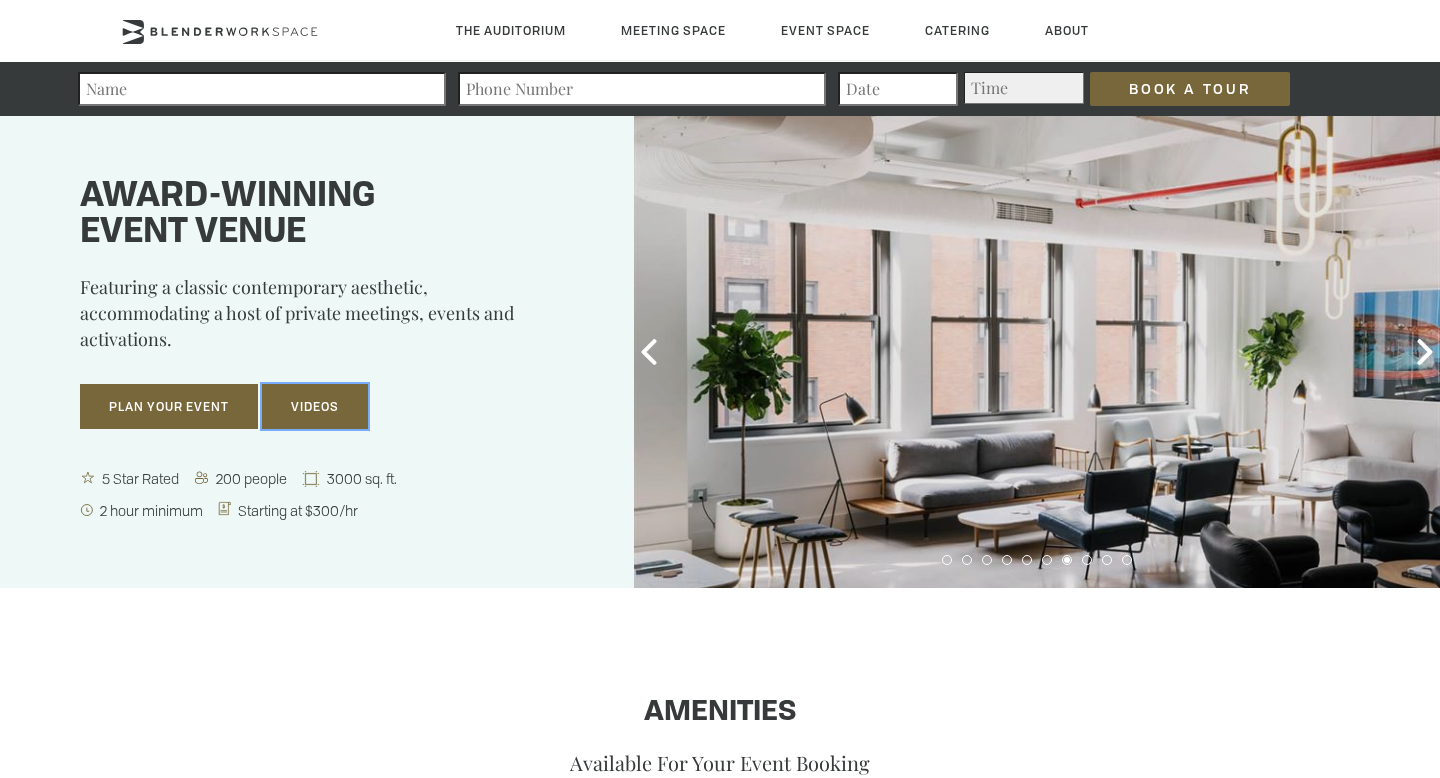click on "VIDEOS" at bounding box center [315, 407] 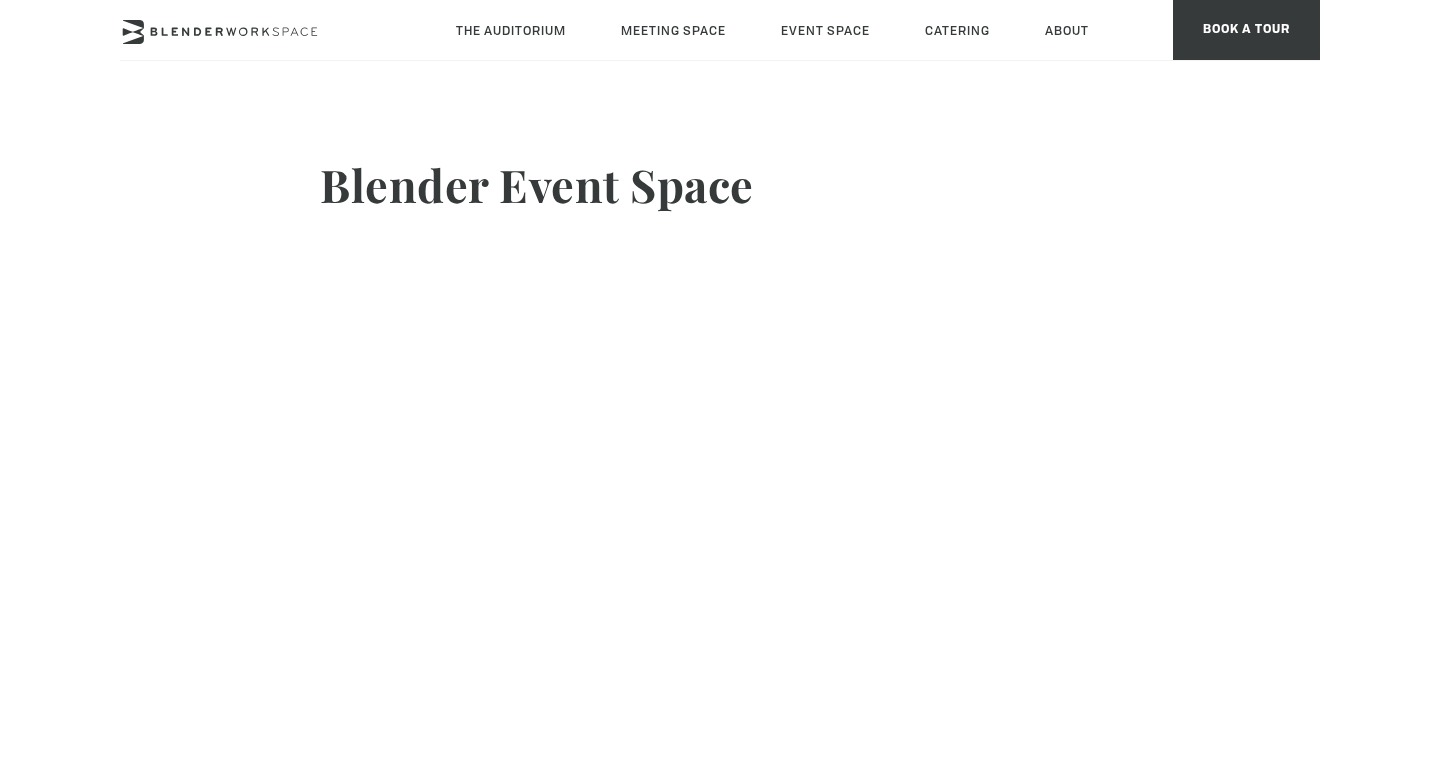 scroll, scrollTop: 0, scrollLeft: 0, axis: both 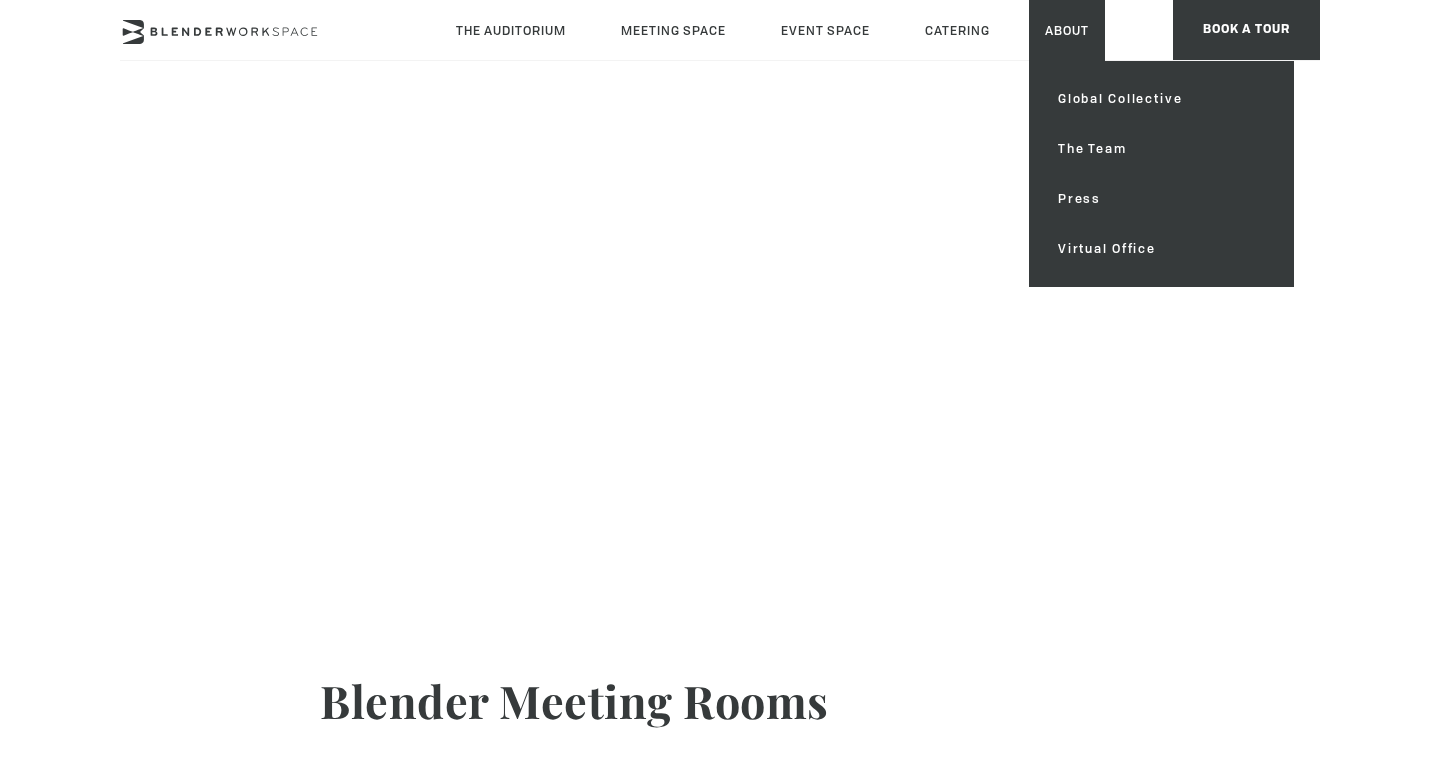 click on "About" at bounding box center (1067, 30) 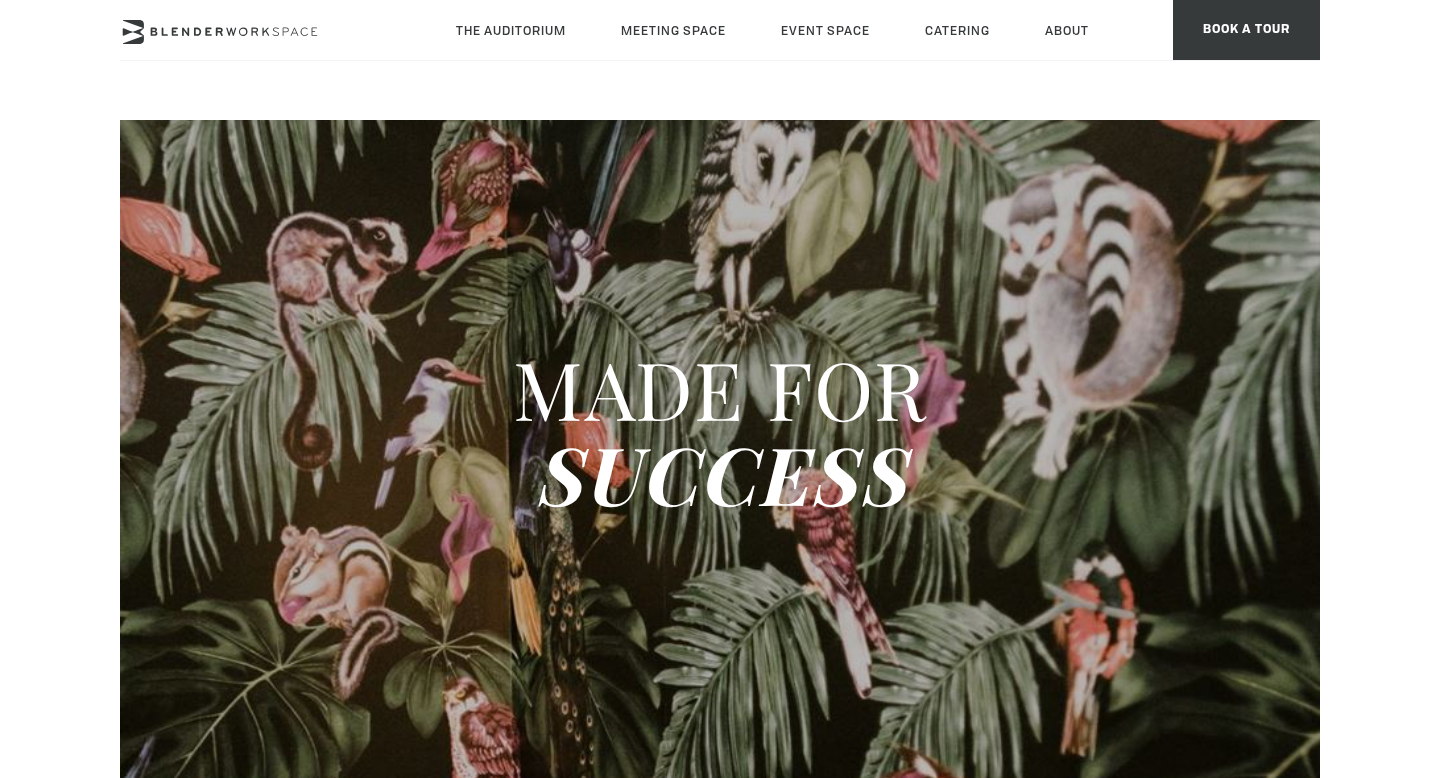 scroll, scrollTop: 0, scrollLeft: 0, axis: both 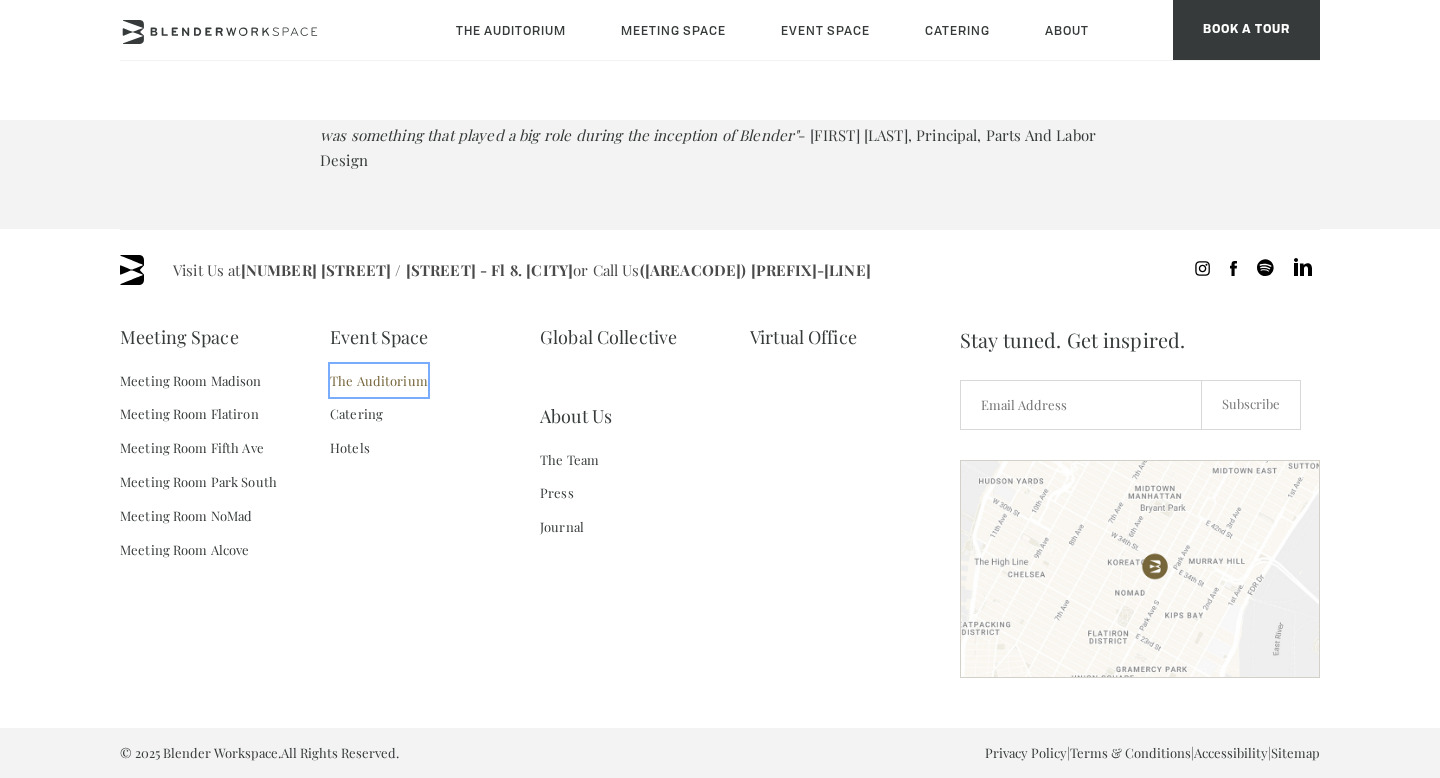 click on "The Auditorium" at bounding box center [379, 381] 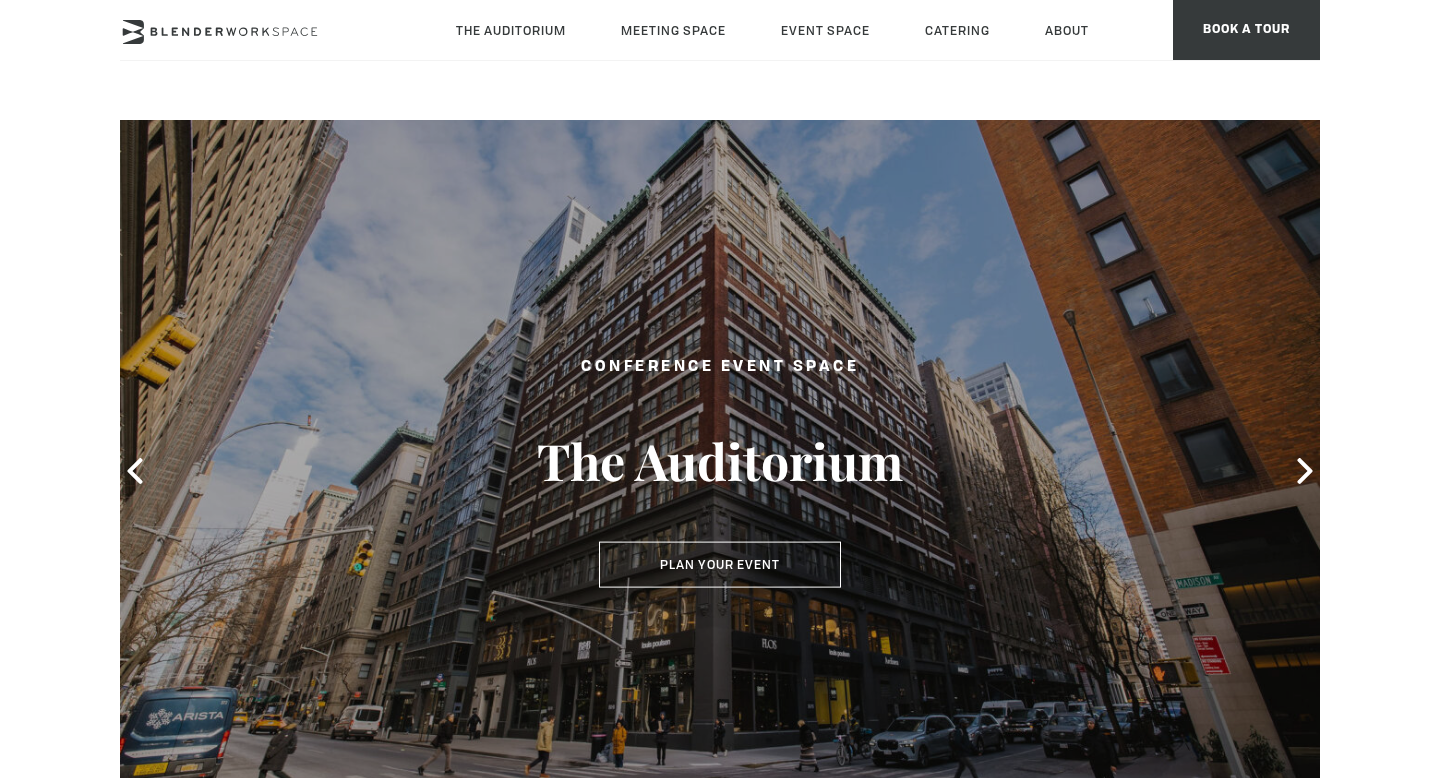 scroll, scrollTop: 0, scrollLeft: 0, axis: both 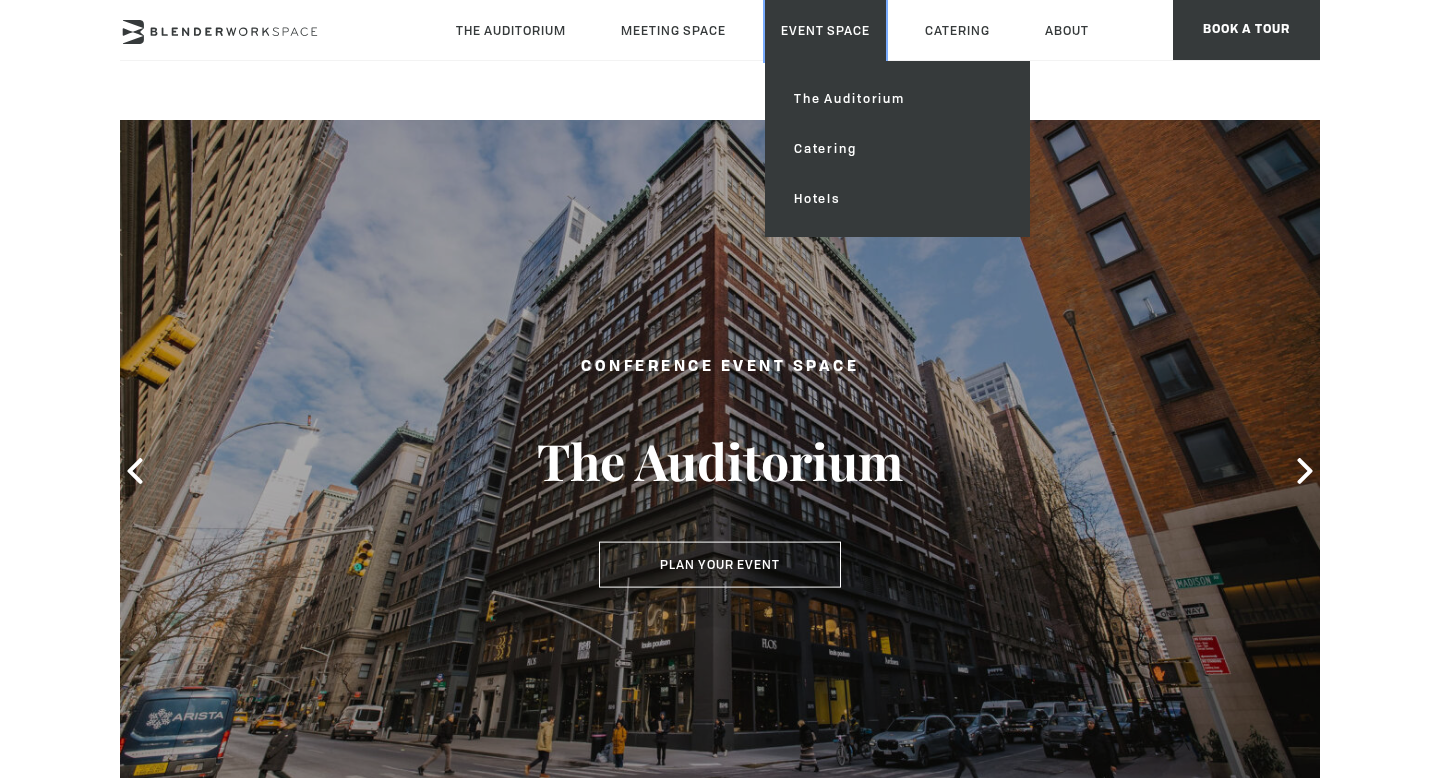 click on "Event Space" at bounding box center (825, 30) 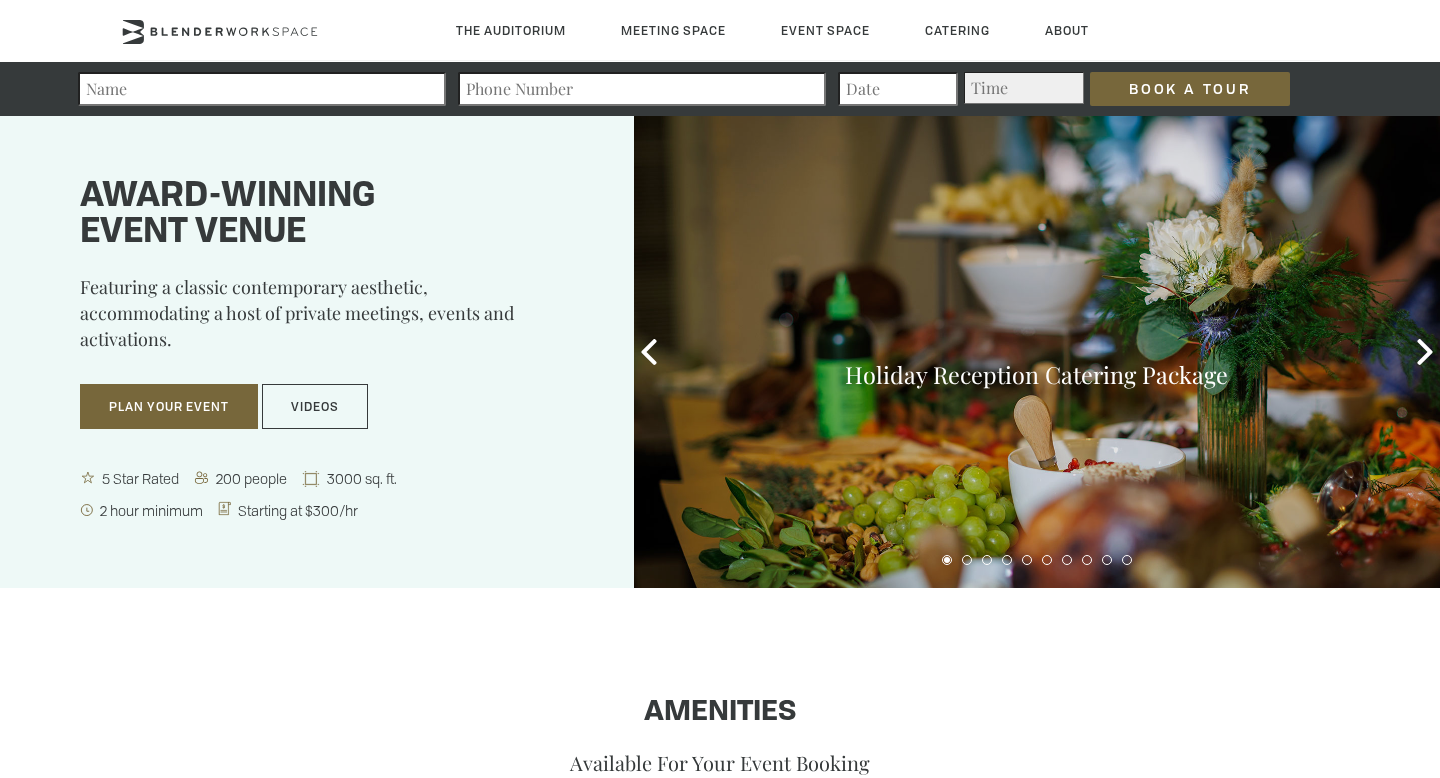 scroll, scrollTop: 0, scrollLeft: 0, axis: both 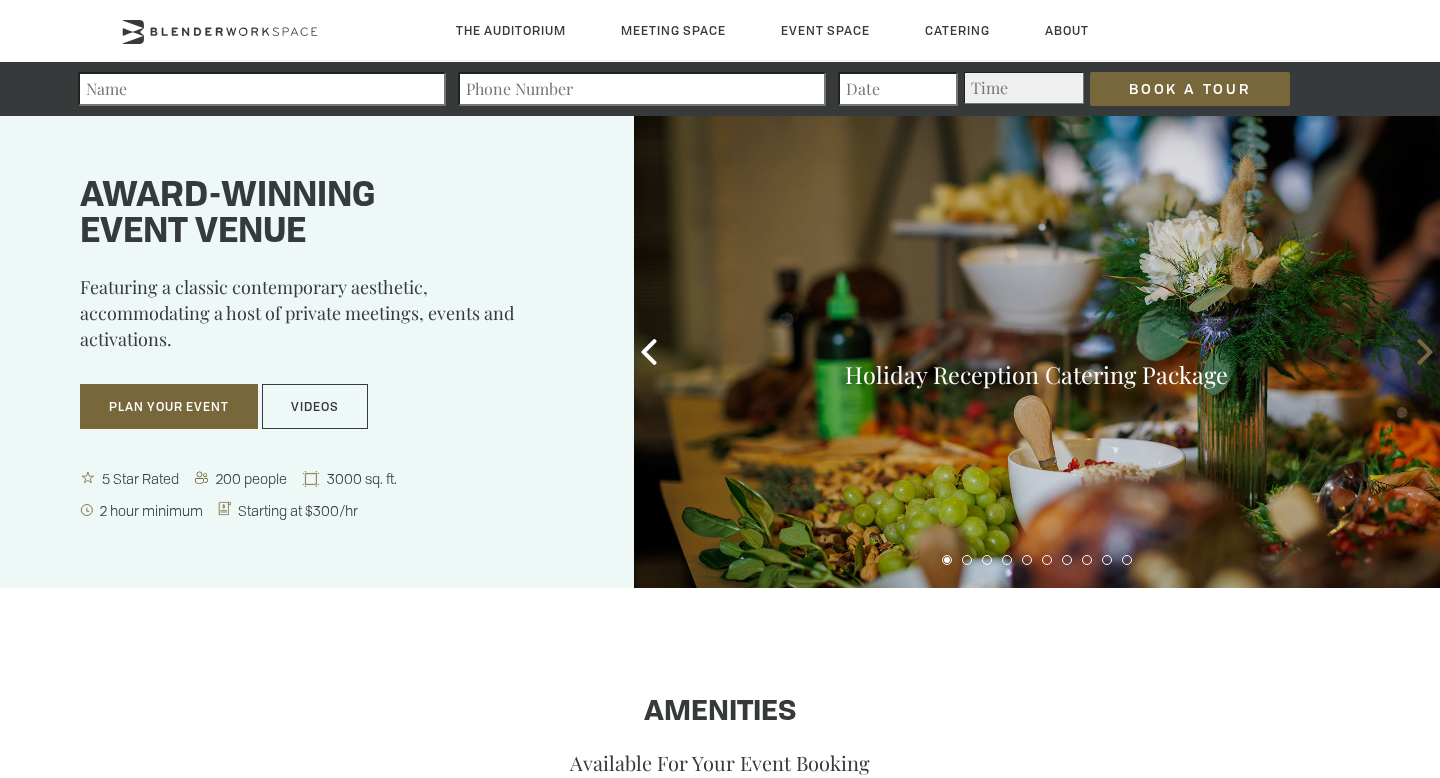 click at bounding box center [1425, 352] 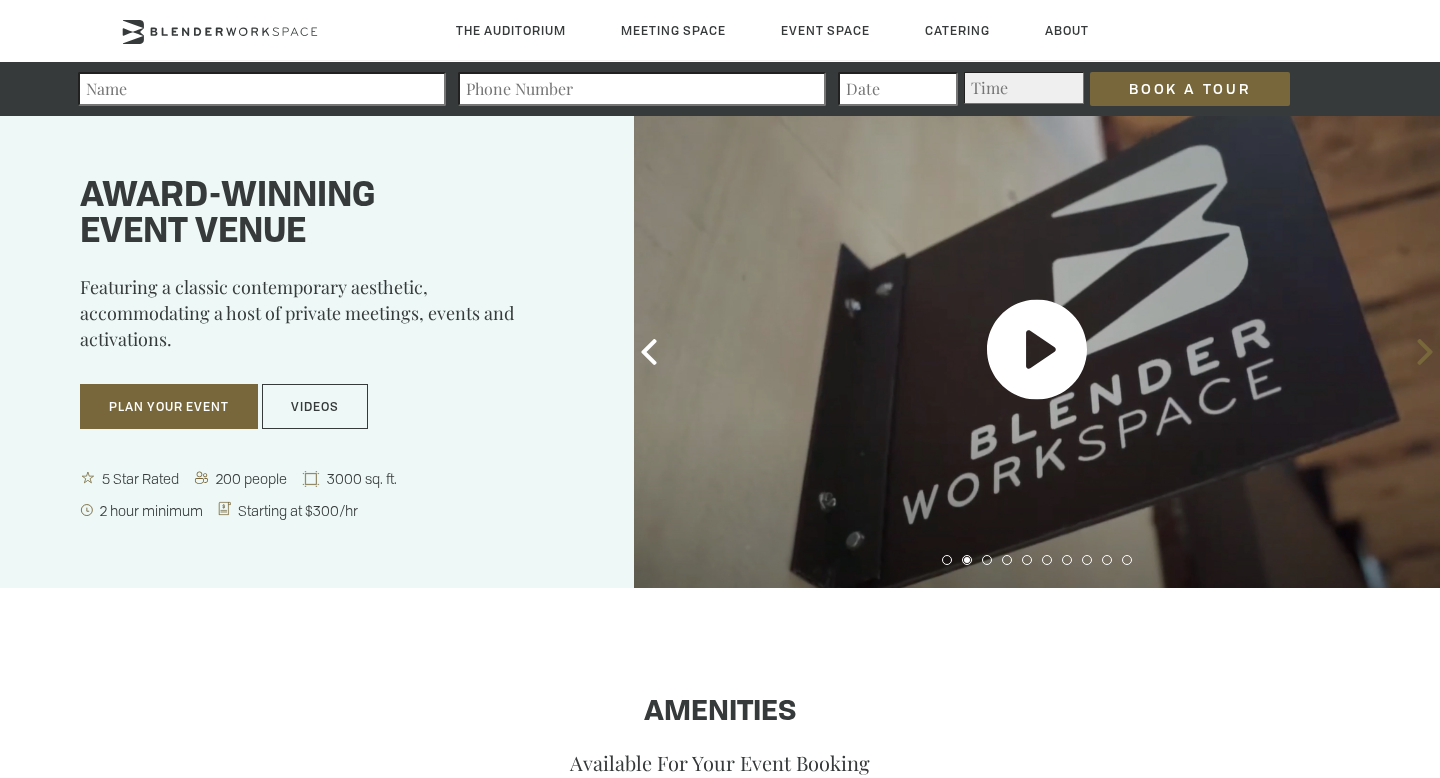 click at bounding box center (1425, 352) 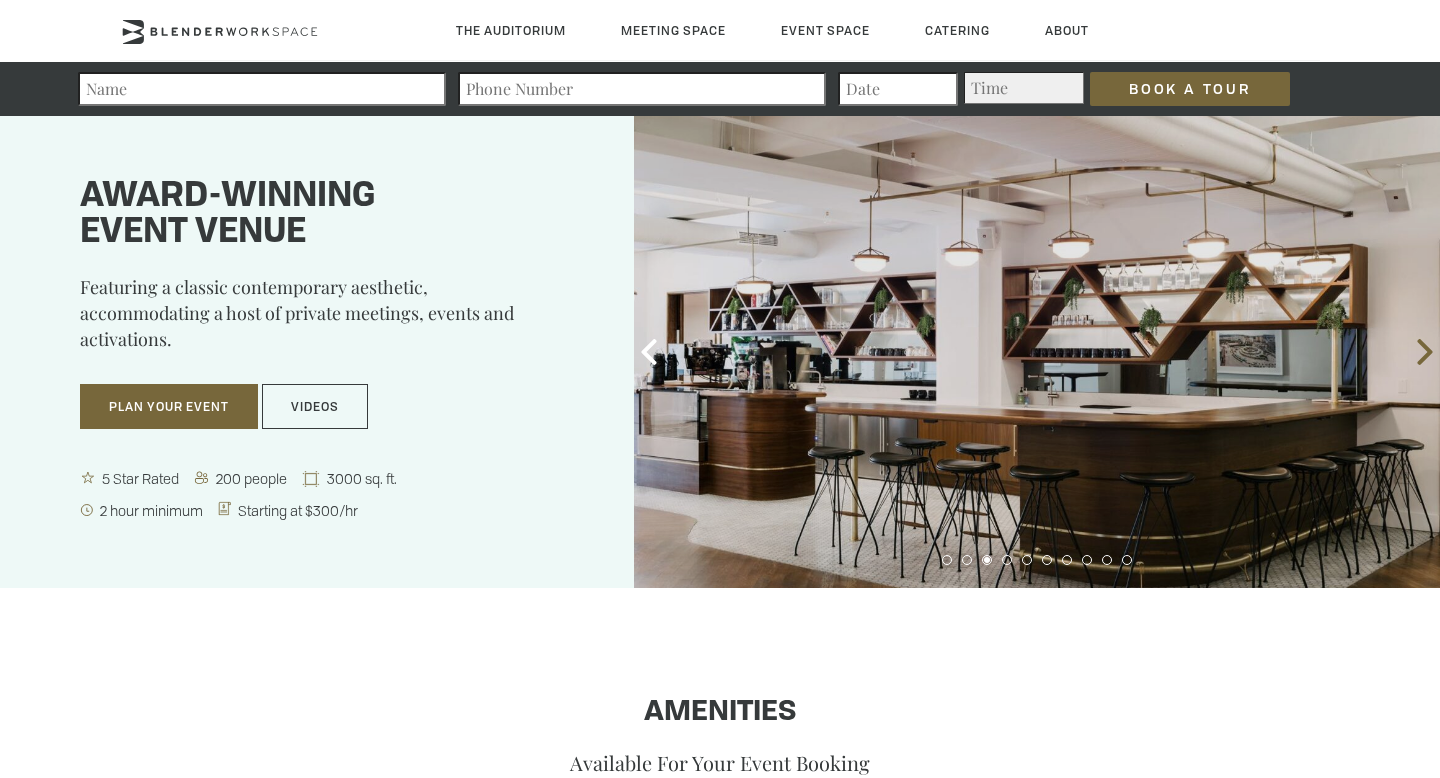 click at bounding box center (1425, 352) 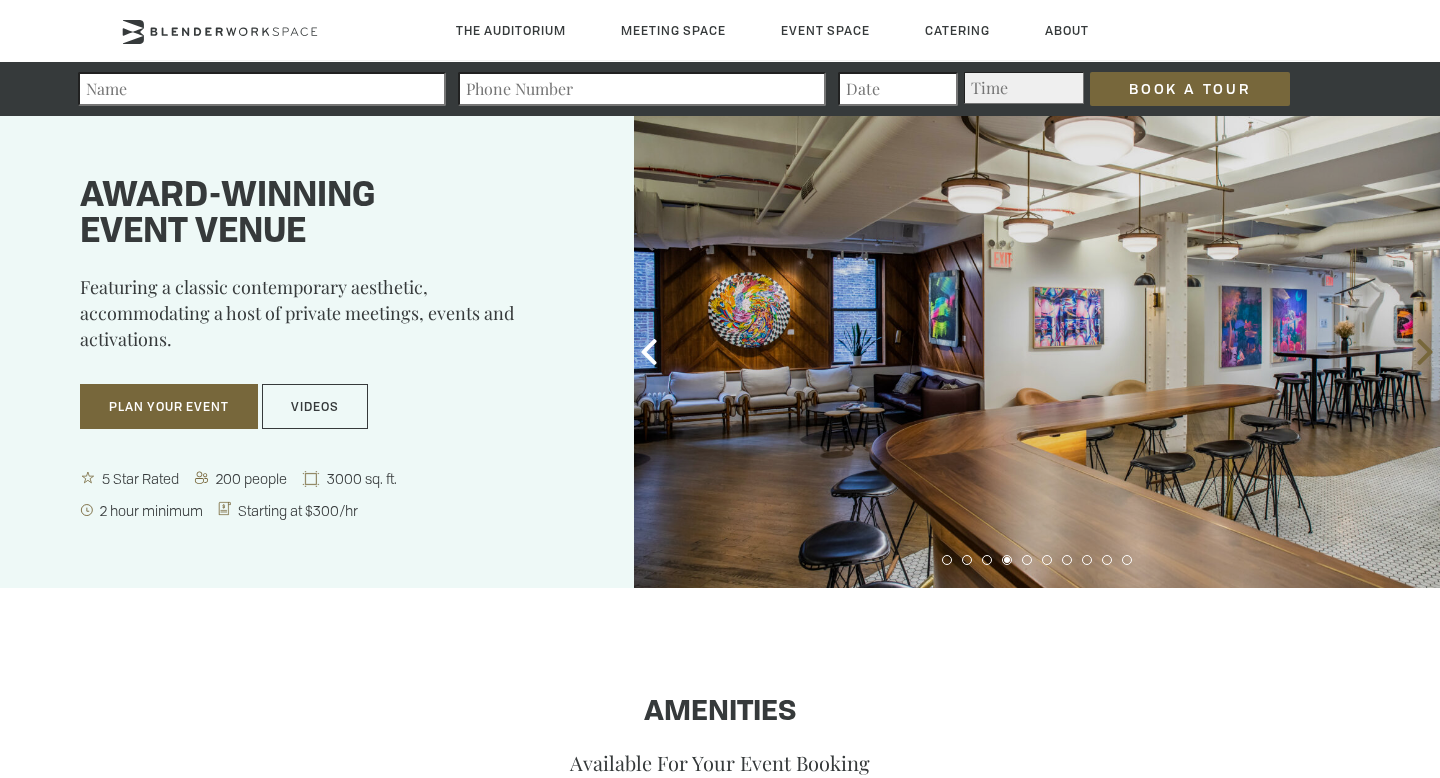 click at bounding box center [1425, 352] 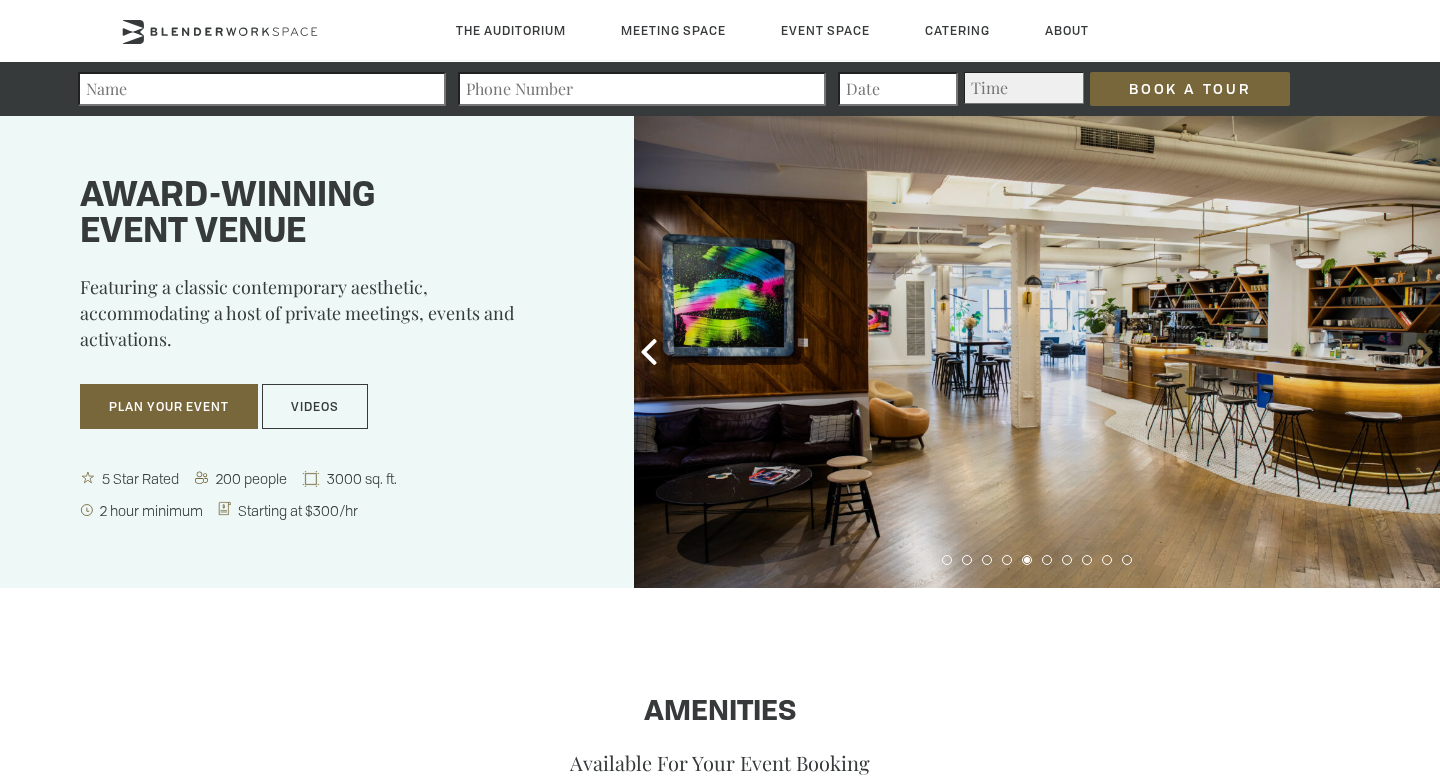 click at bounding box center [1425, 352] 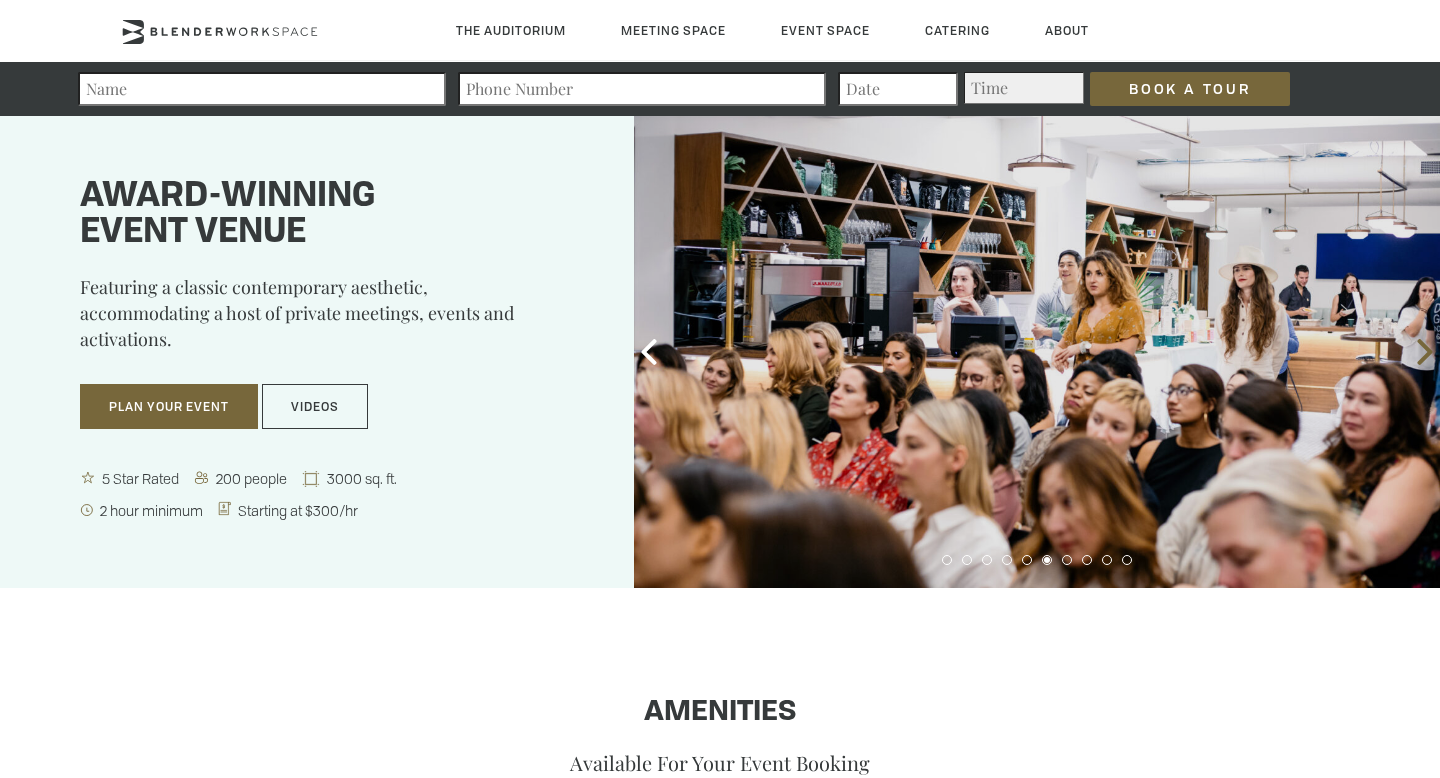 click at bounding box center (1425, 352) 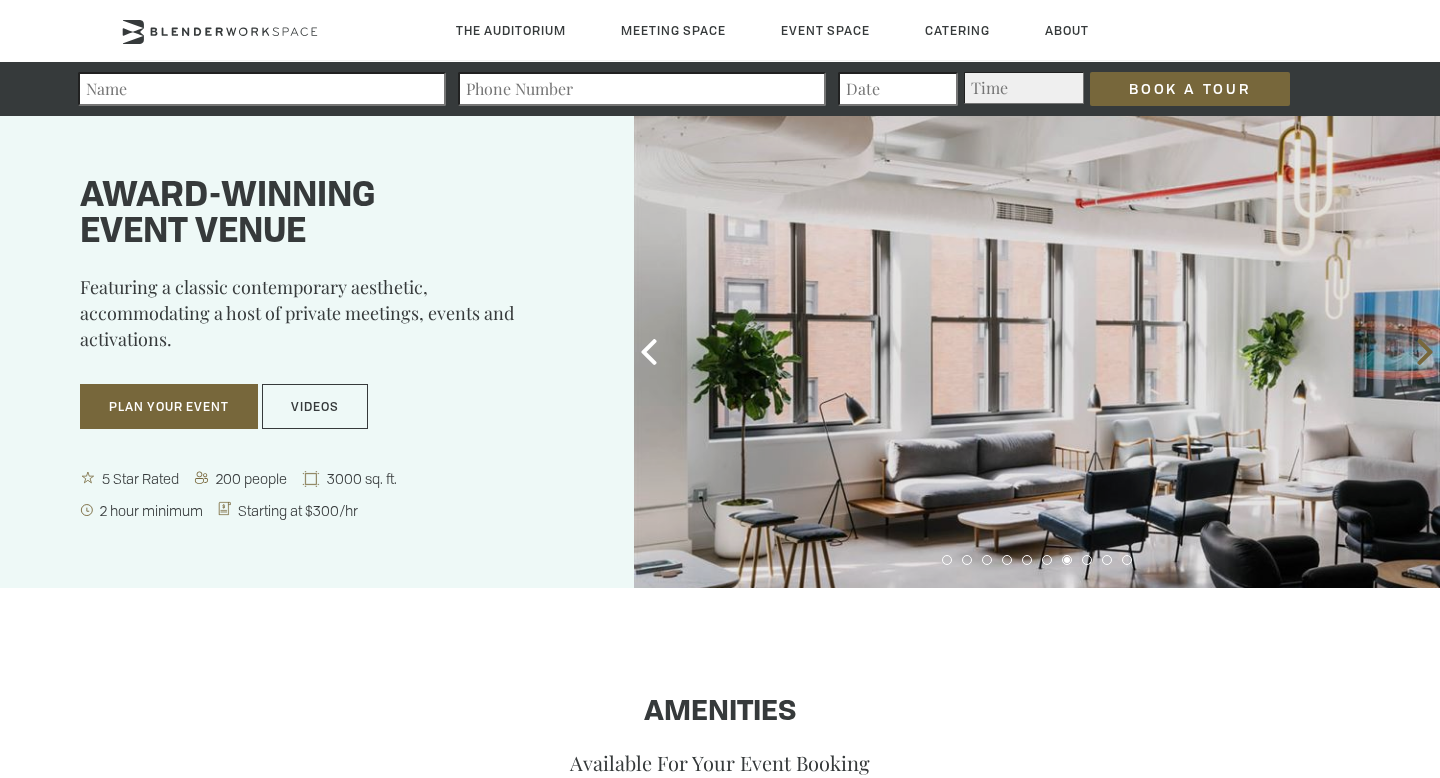 click at bounding box center [1425, 352] 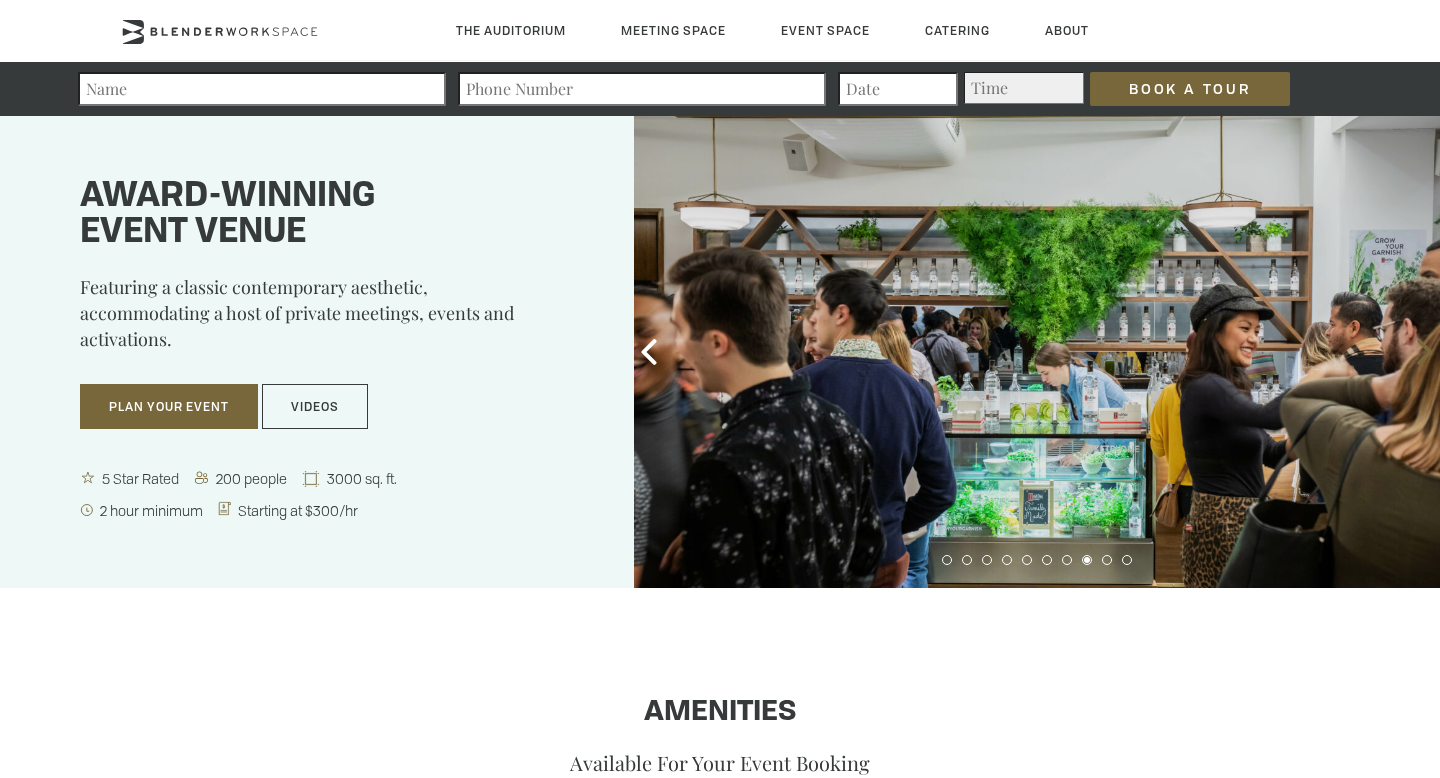 click at bounding box center (1425, 352) 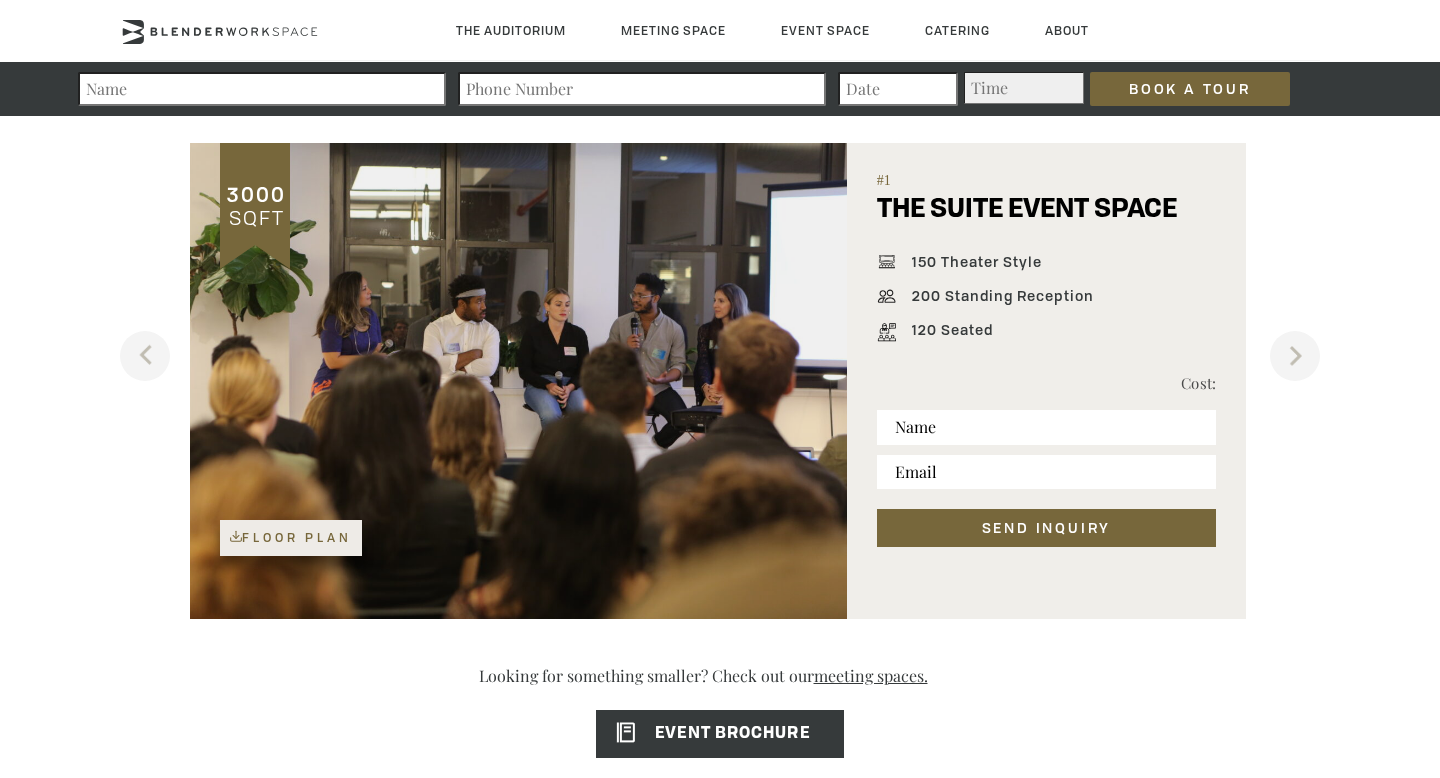 scroll, scrollTop: 1296, scrollLeft: 0, axis: vertical 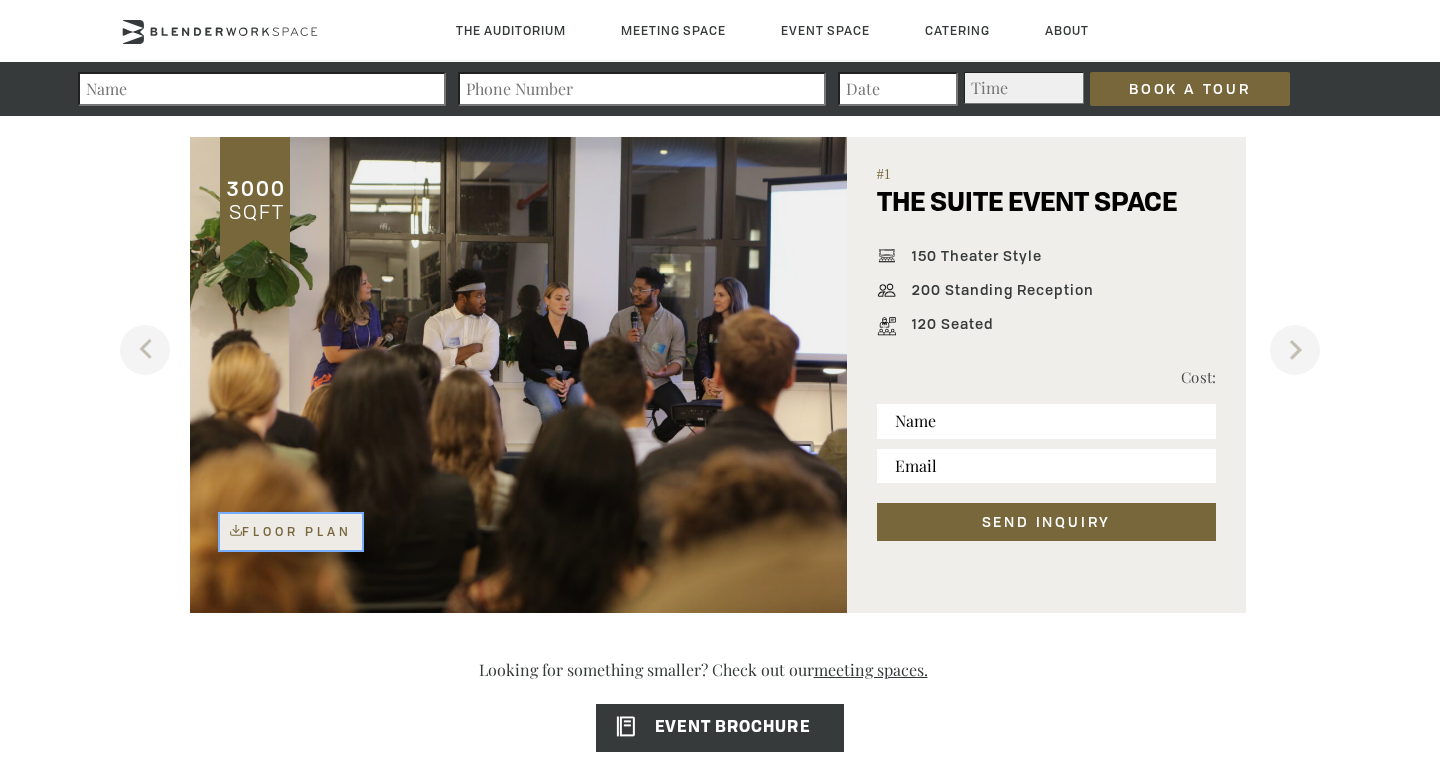 click on "Floor Plan" at bounding box center [291, 532] 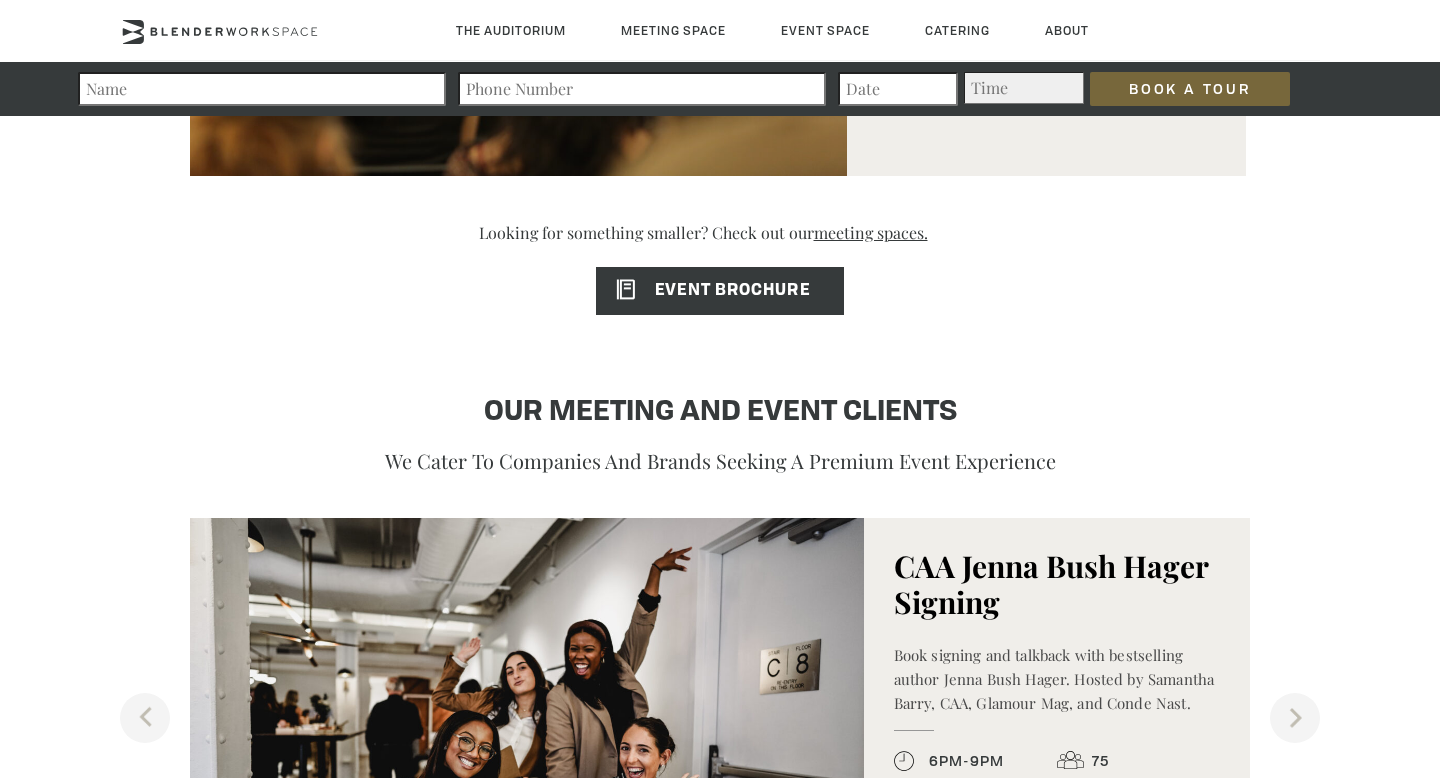 scroll, scrollTop: 1746, scrollLeft: 0, axis: vertical 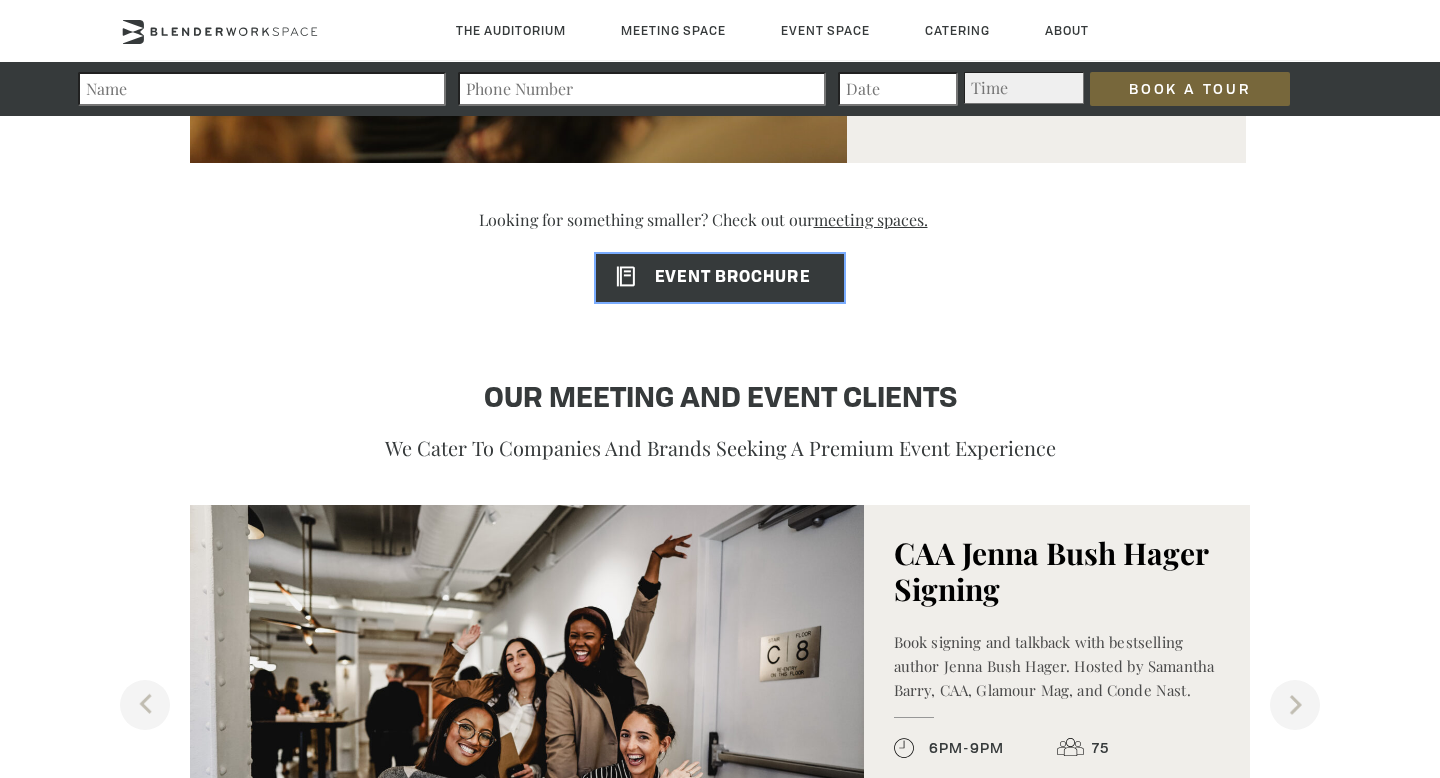 click on "EVENT BROCHURE" at bounding box center [719, 278] 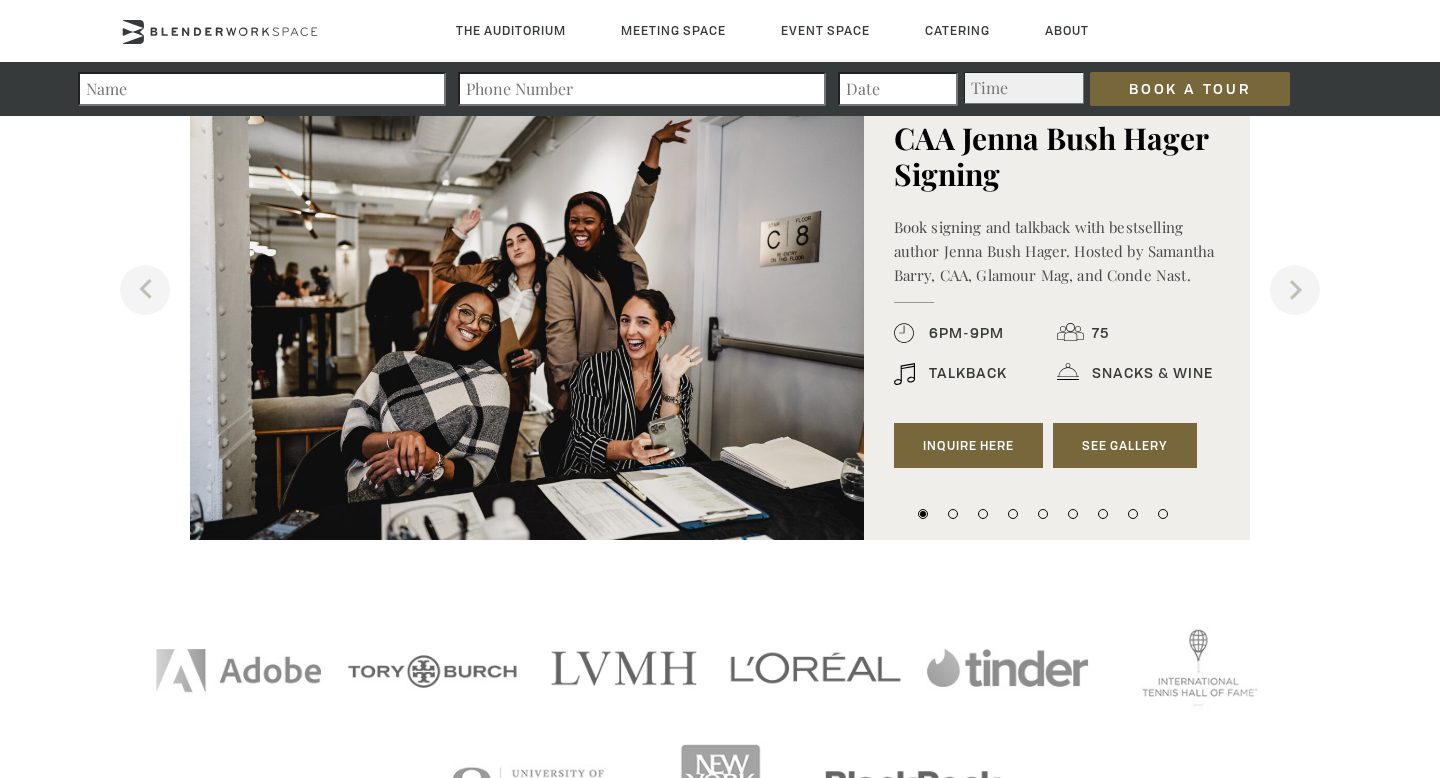 scroll, scrollTop: 2157, scrollLeft: 0, axis: vertical 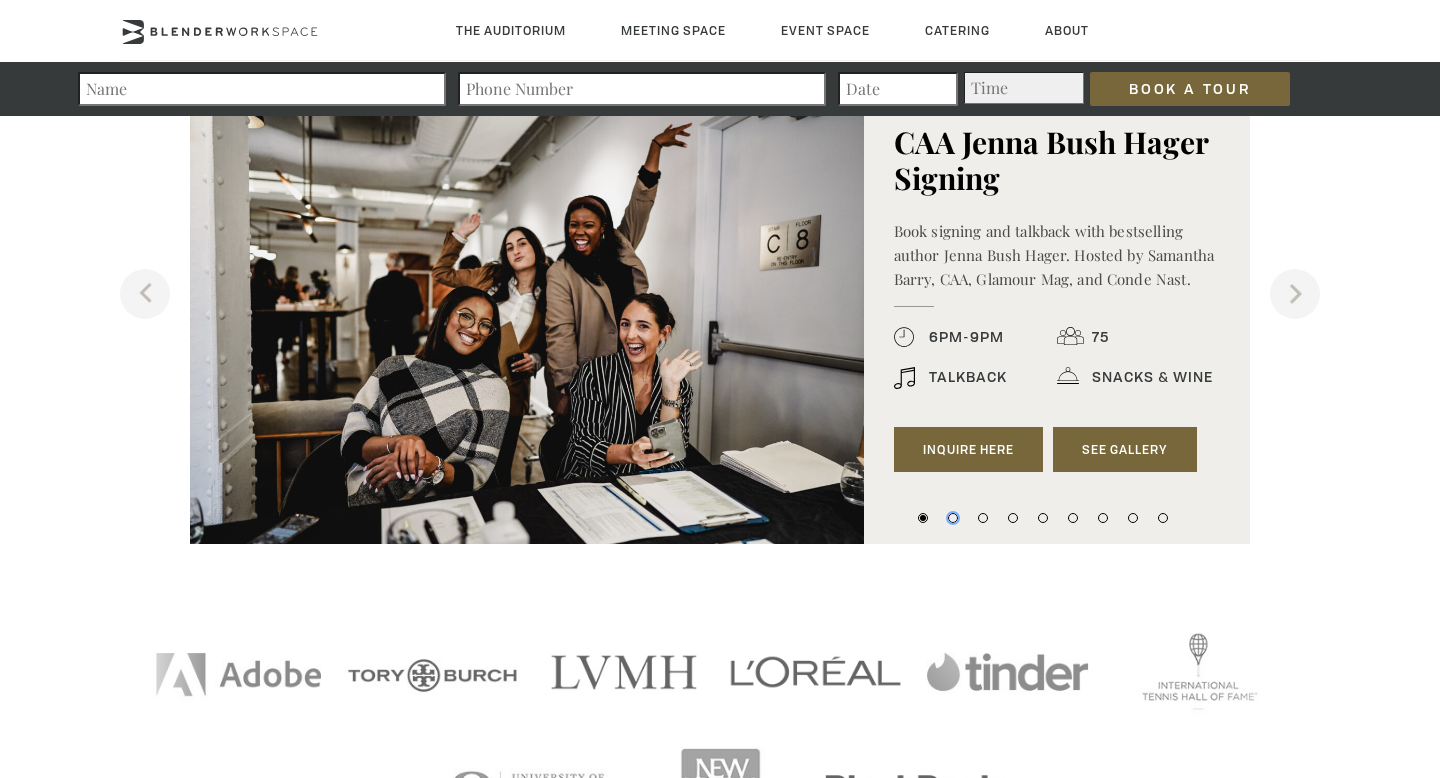 click on "2" at bounding box center (953, 518) 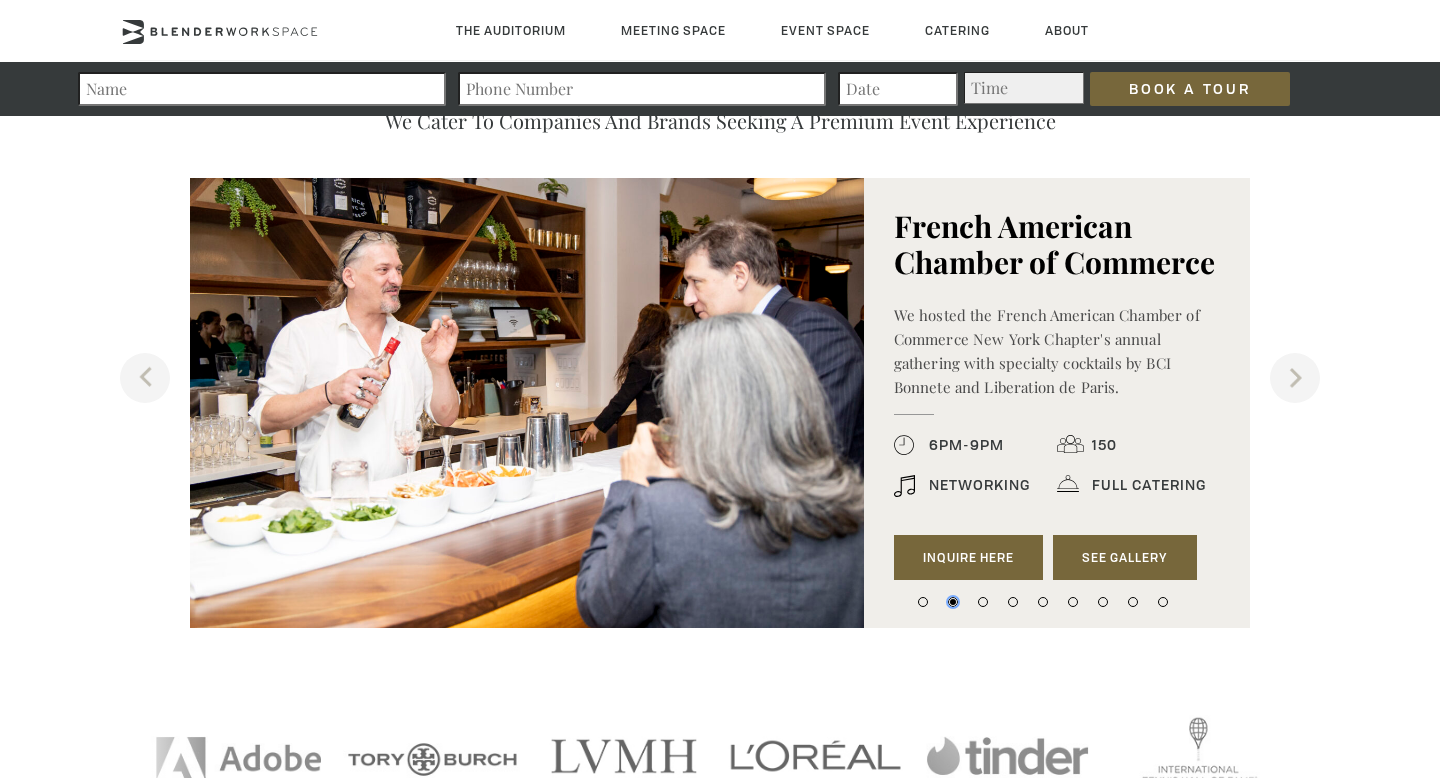 scroll, scrollTop: 2065, scrollLeft: 0, axis: vertical 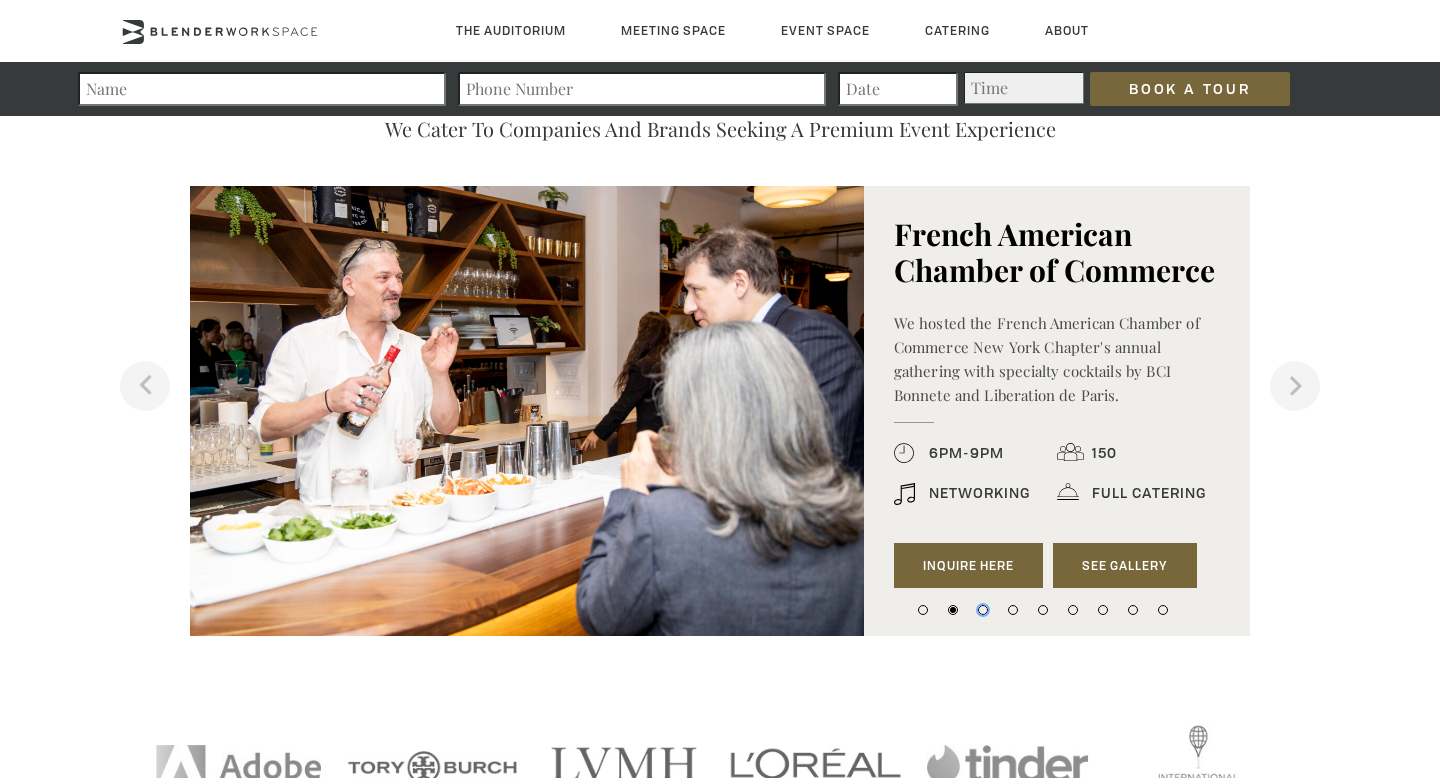 click on "3" at bounding box center (983, 610) 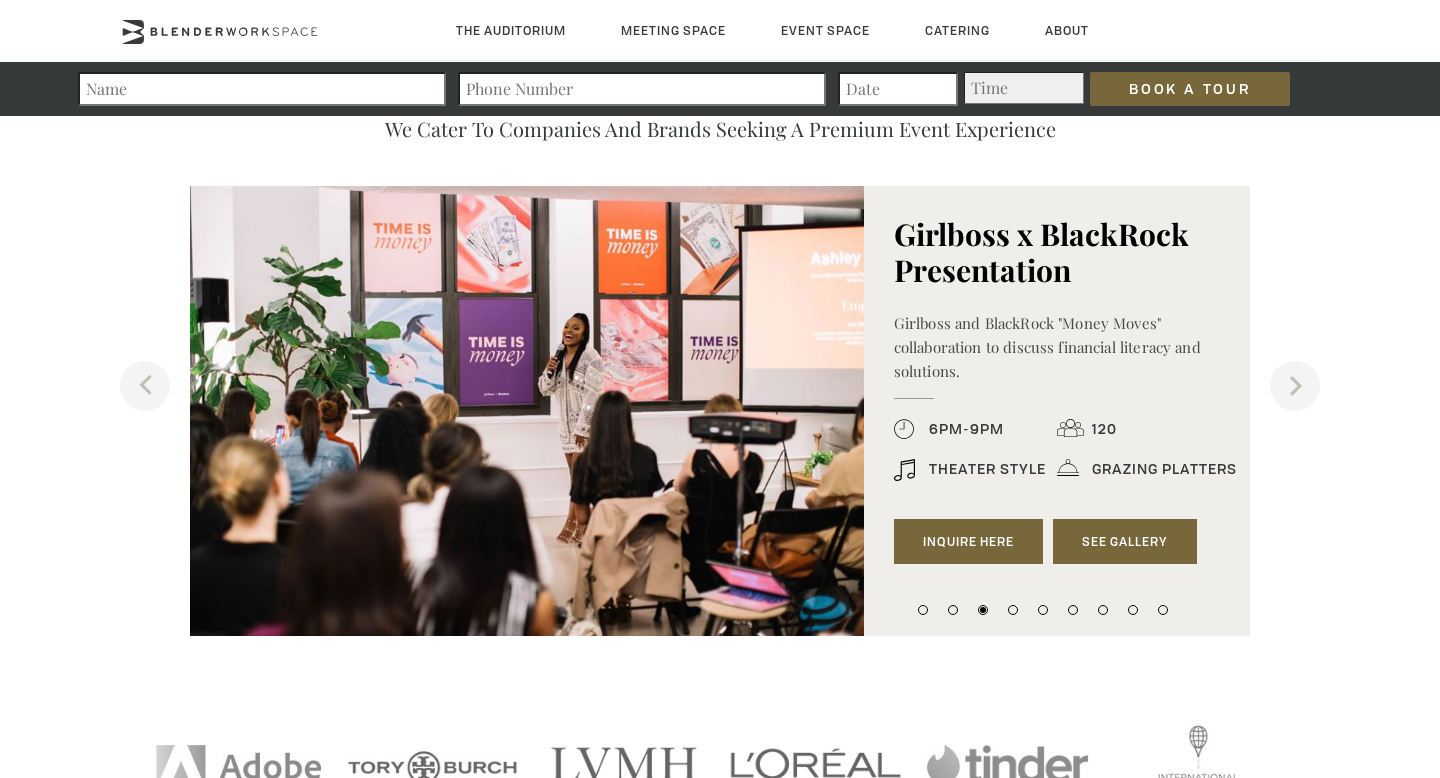 click on "4" at bounding box center [0, 0] 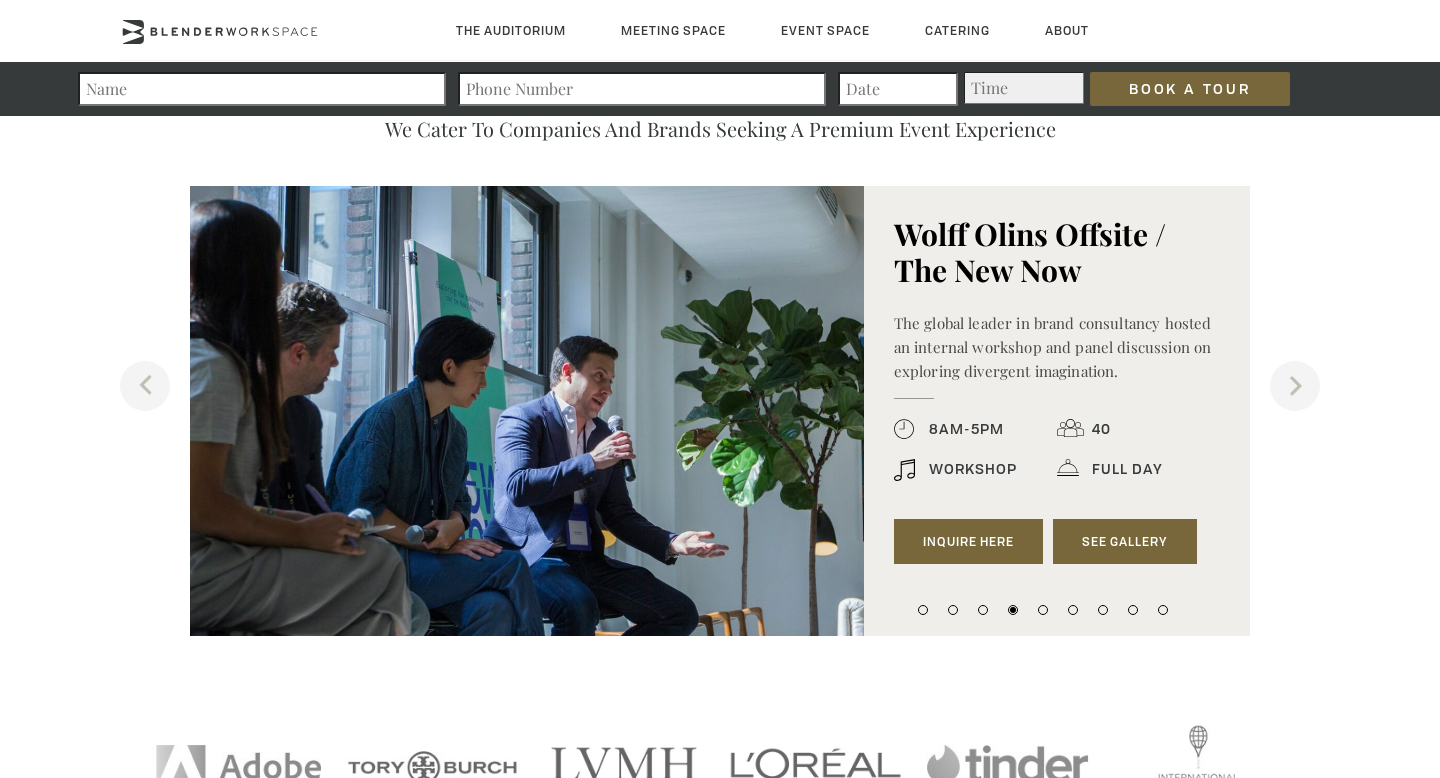 click on "5" at bounding box center (1043, 606) 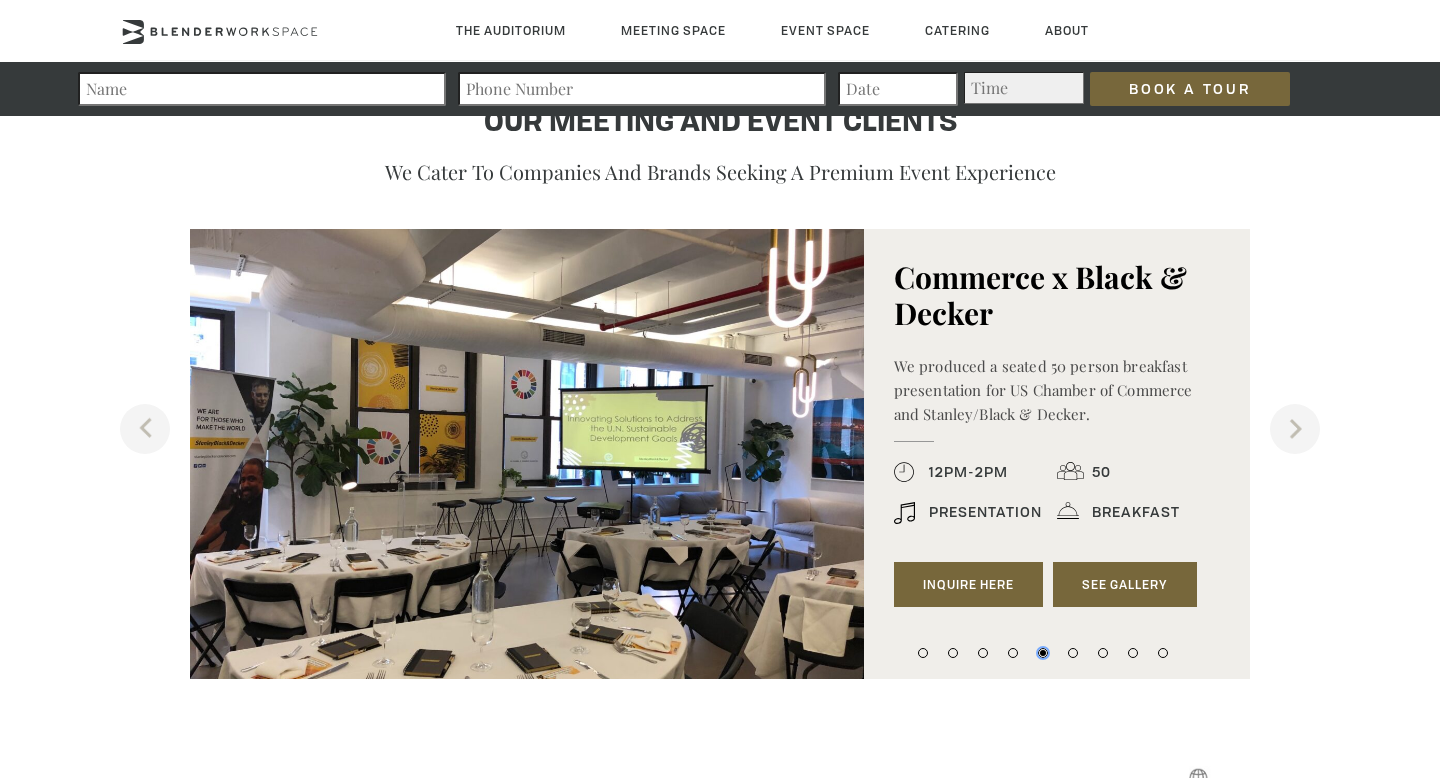 scroll, scrollTop: 2017, scrollLeft: 0, axis: vertical 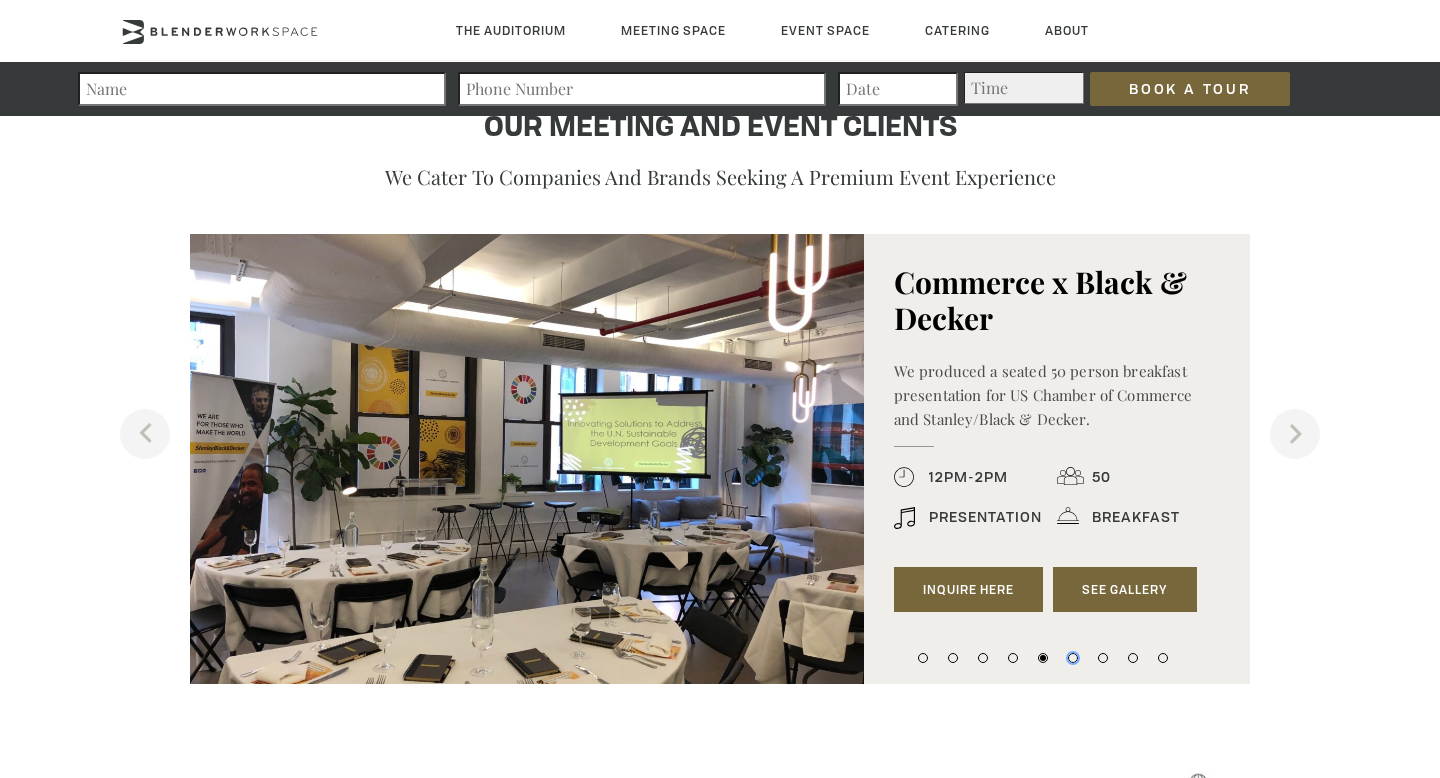 click on "6" at bounding box center (1073, 658) 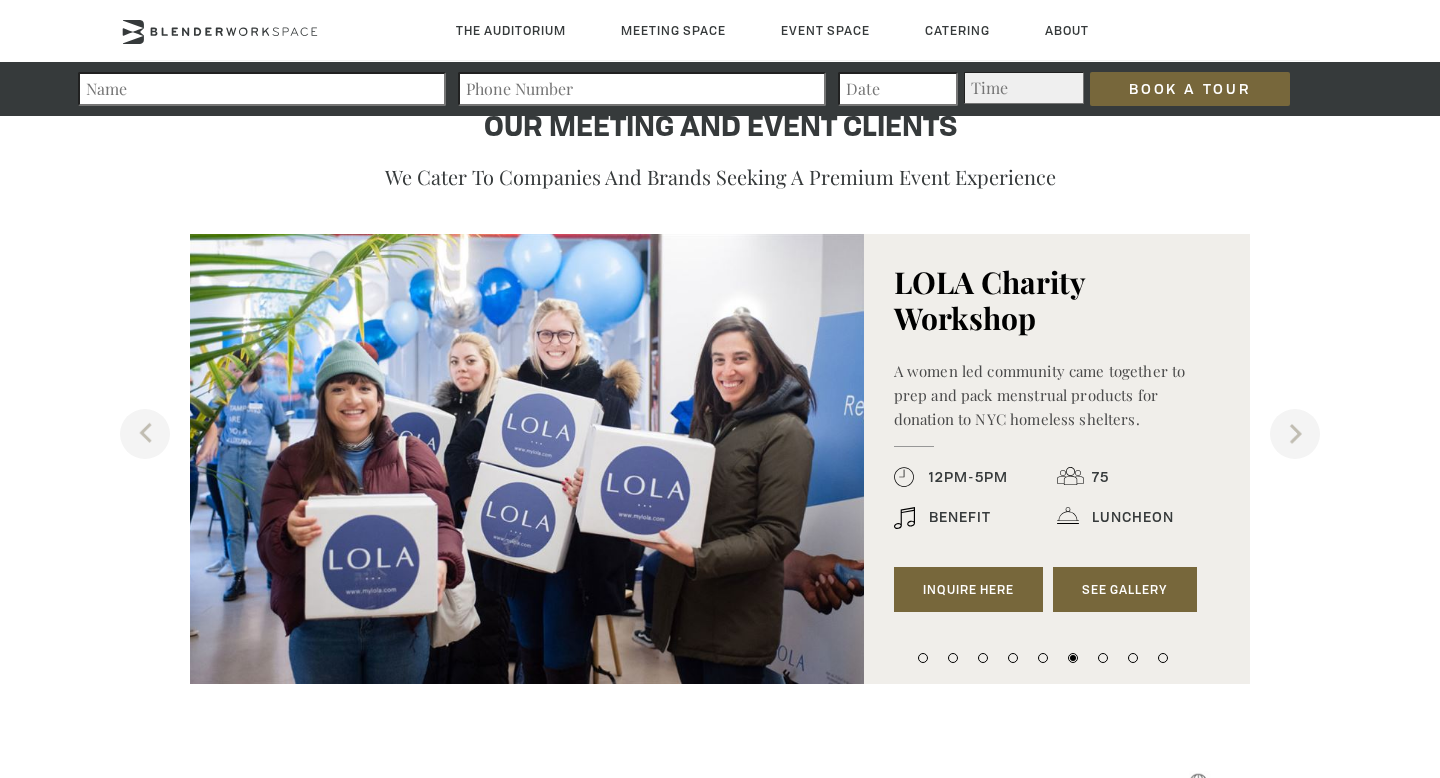 click on "7" at bounding box center [1103, 654] 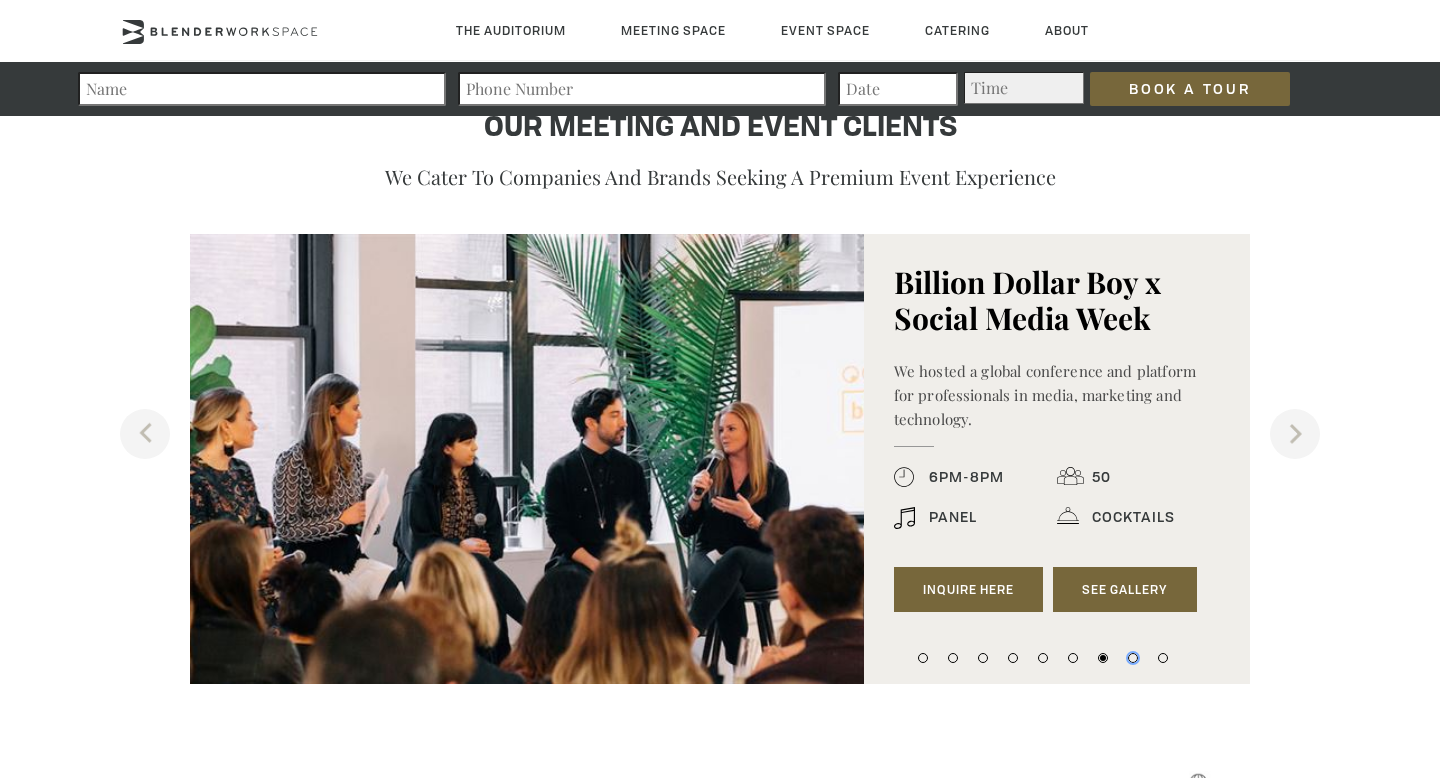 click on "8" at bounding box center [1133, 658] 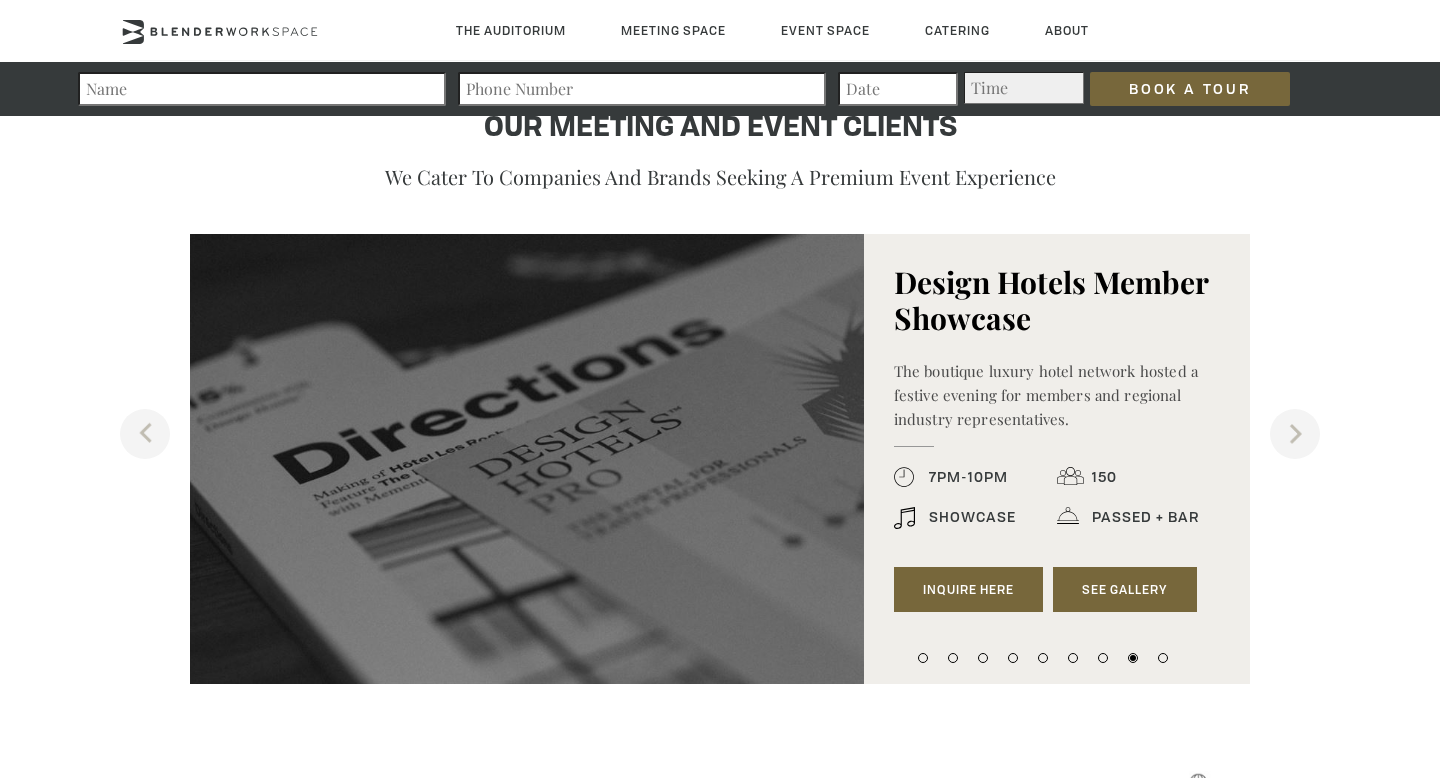 click on "9" at bounding box center [1163, 654] 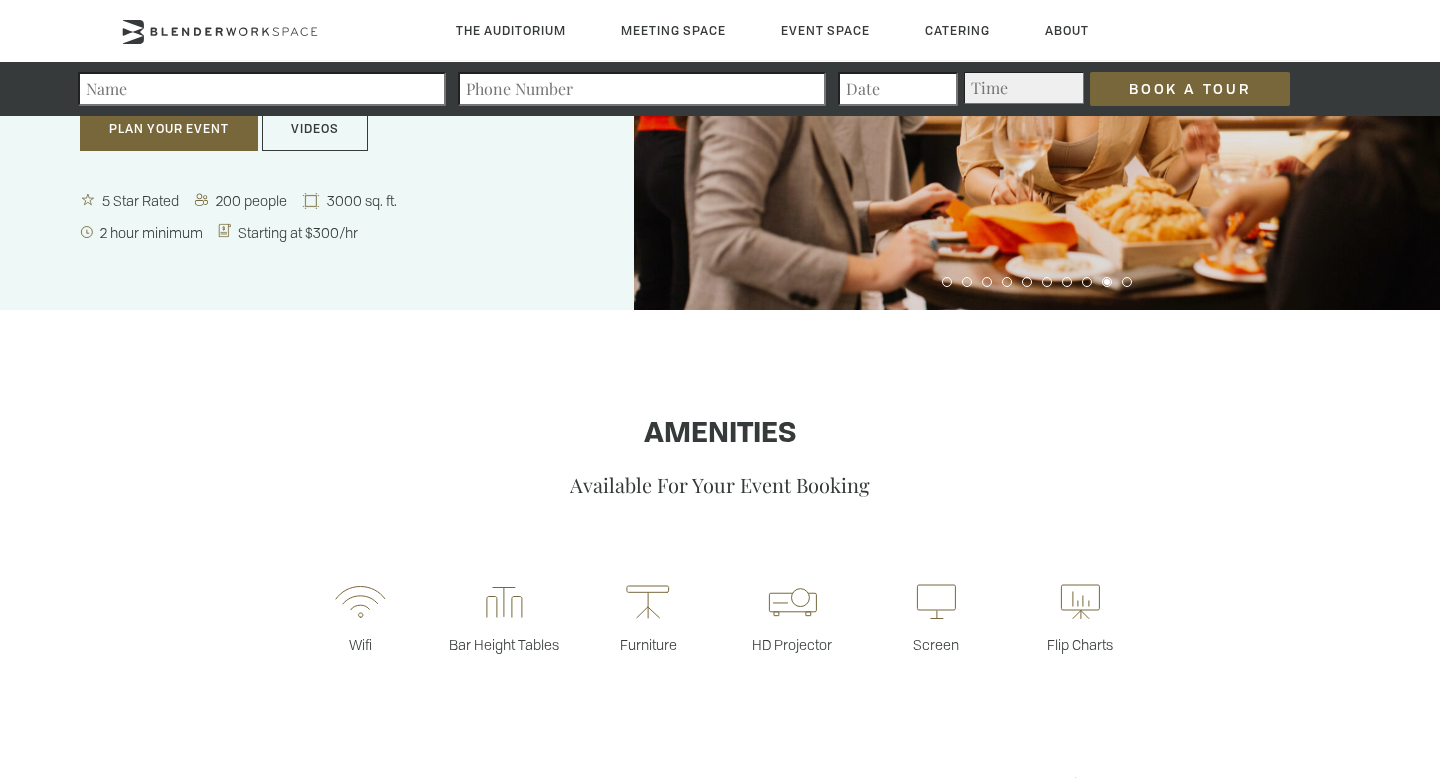 scroll, scrollTop: 0, scrollLeft: 0, axis: both 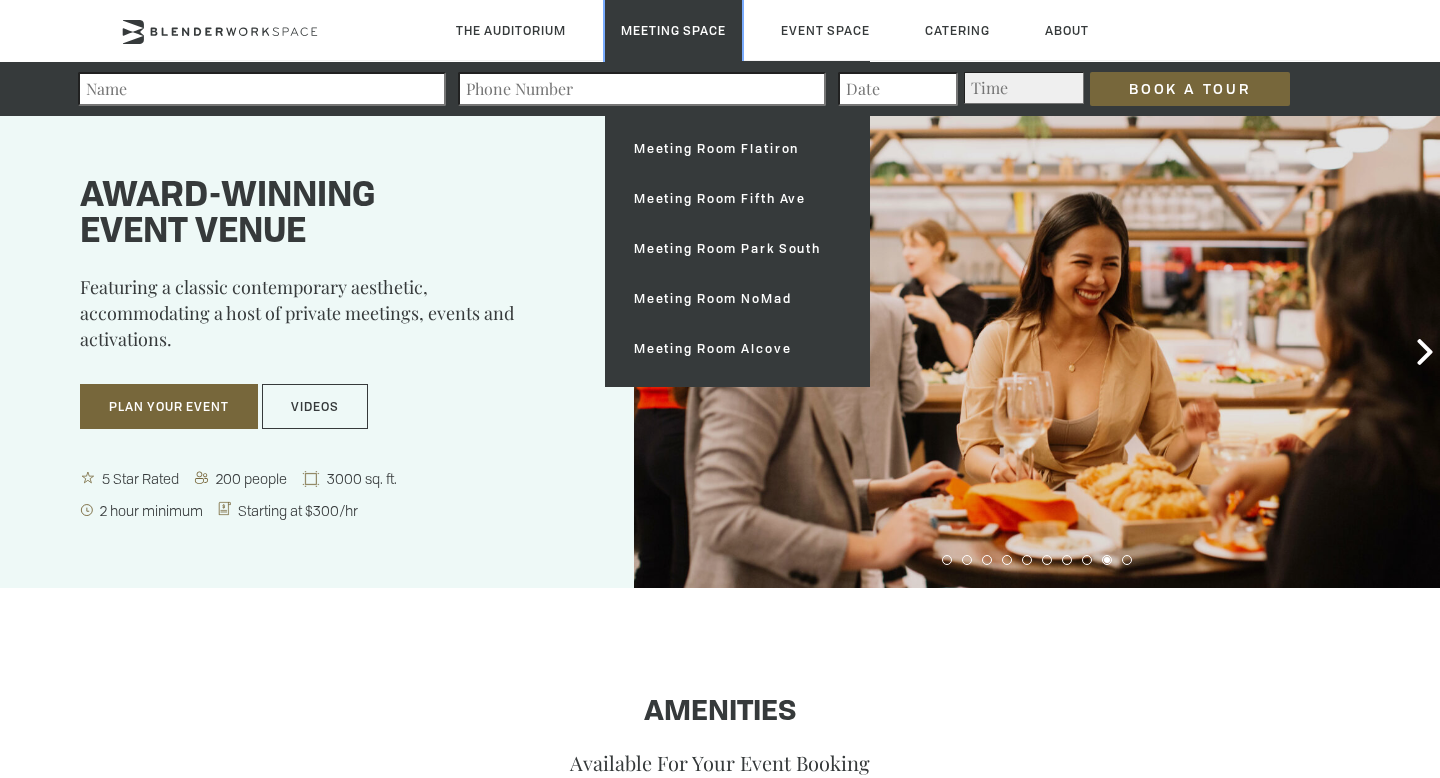 click on "Meeting Space" at bounding box center (673, 30) 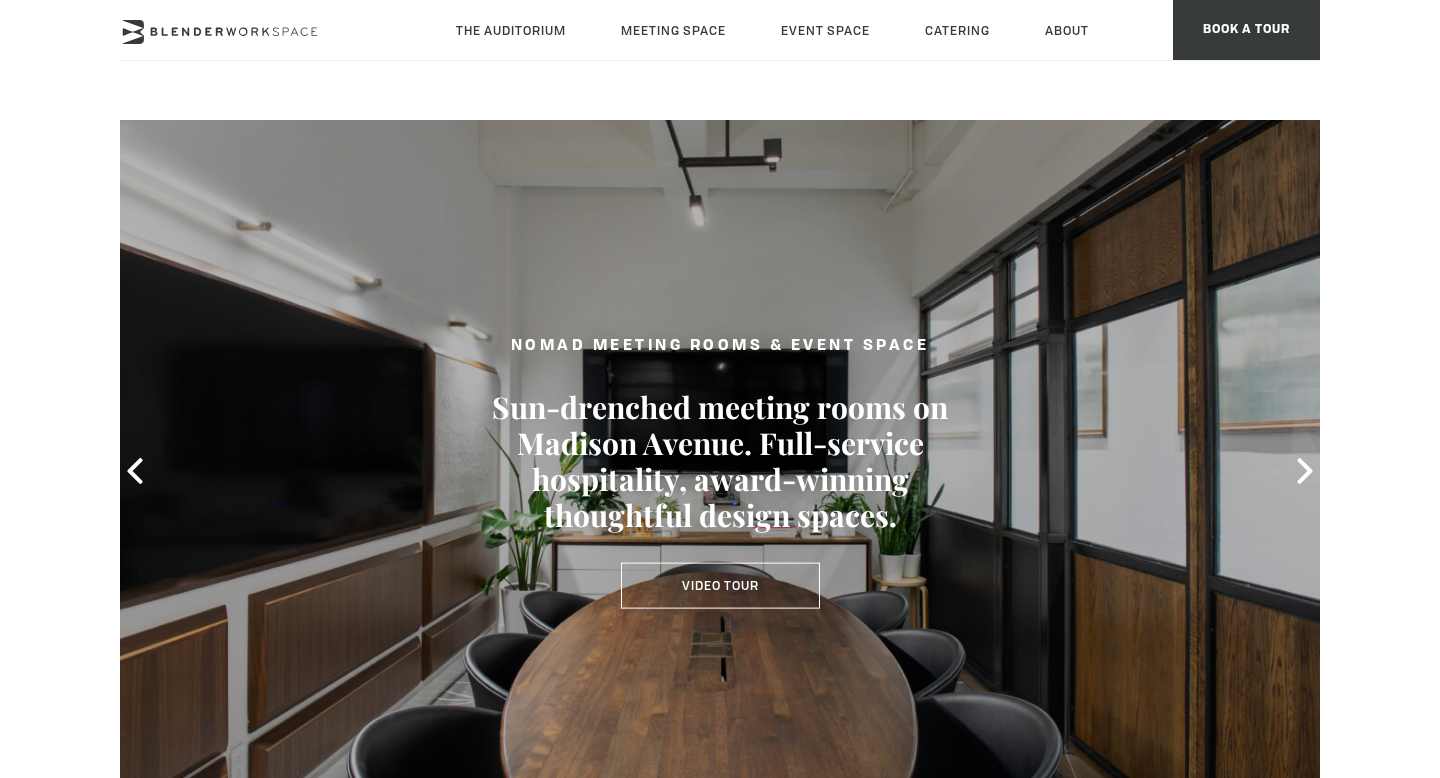 scroll, scrollTop: 0, scrollLeft: 0, axis: both 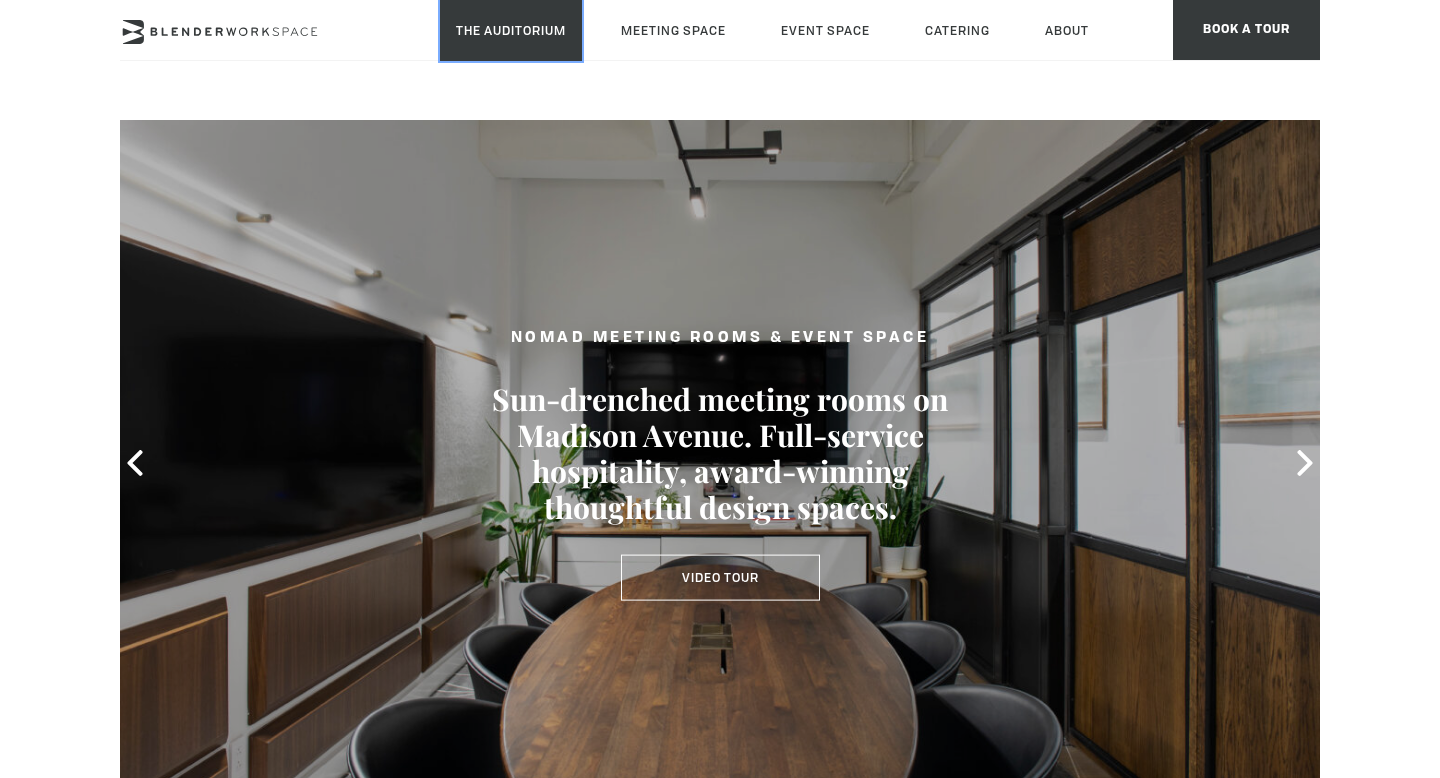 click on "The Auditorium" at bounding box center (511, 30) 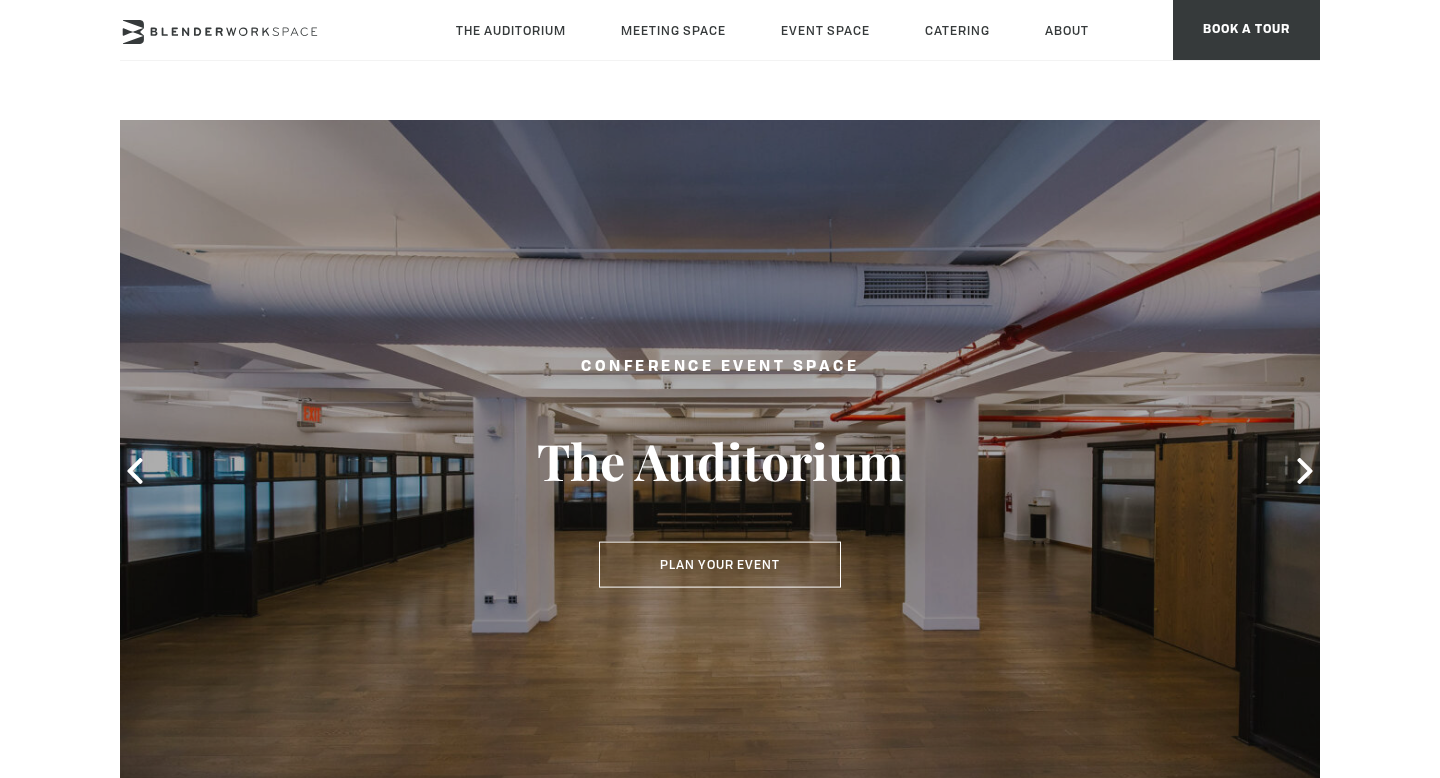 scroll, scrollTop: 0, scrollLeft: 0, axis: both 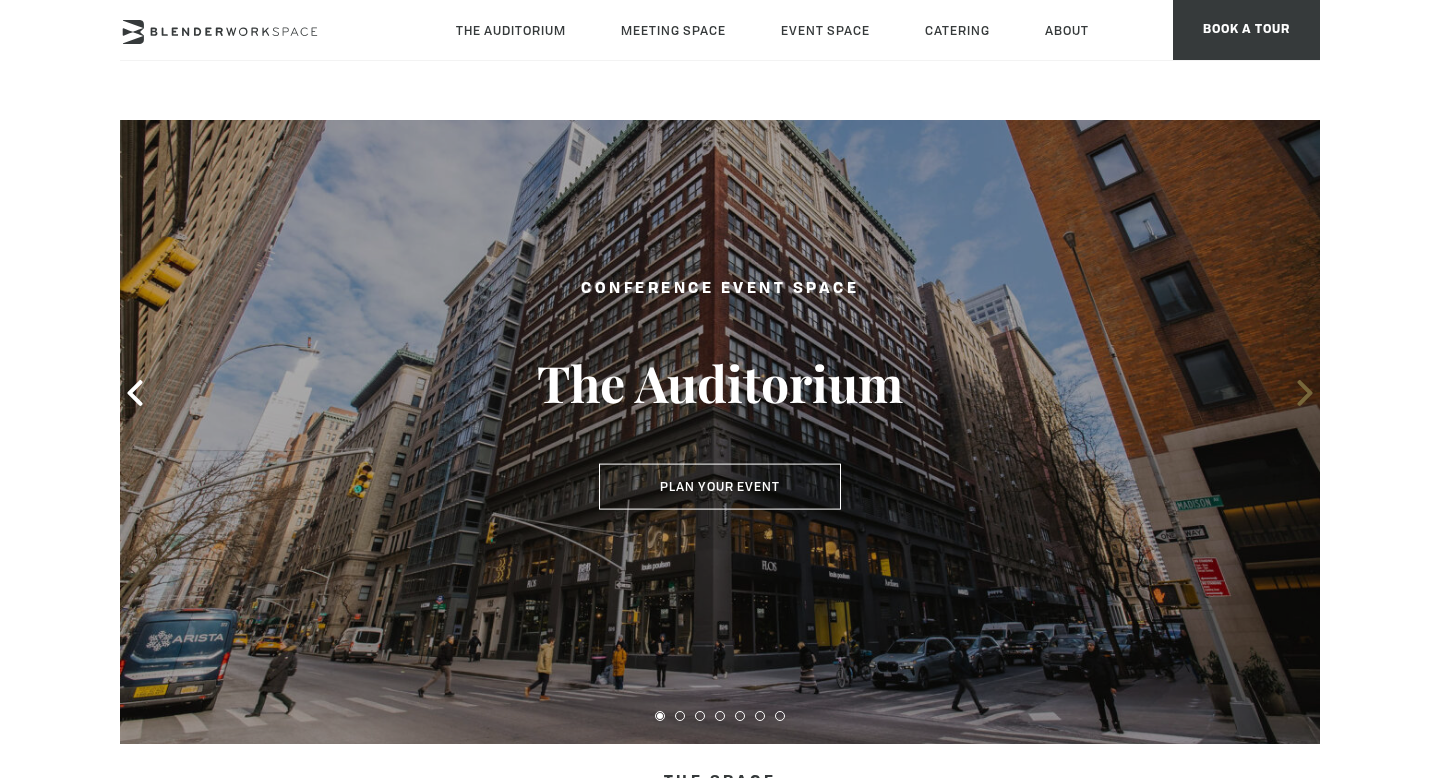click at bounding box center (1305, 393) 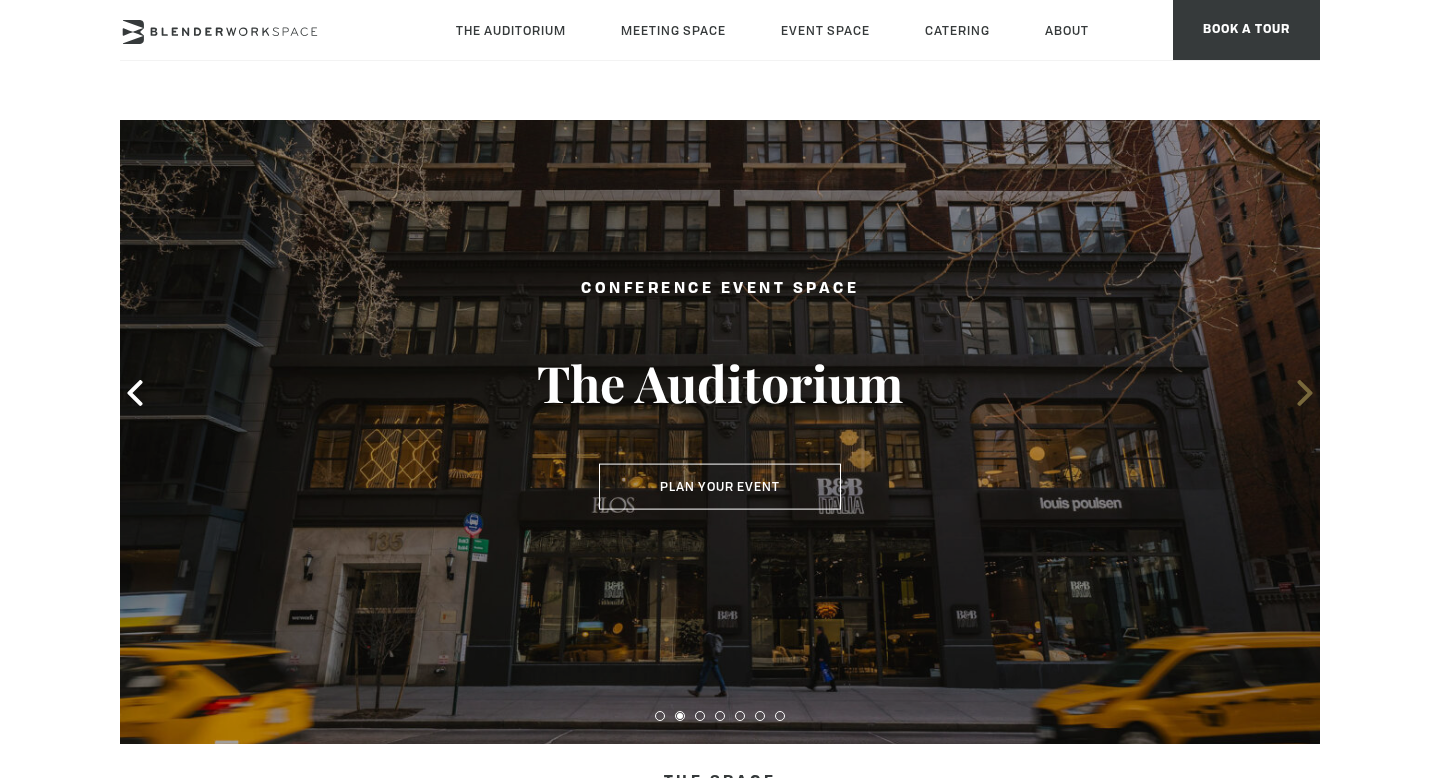click at bounding box center [1305, 393] 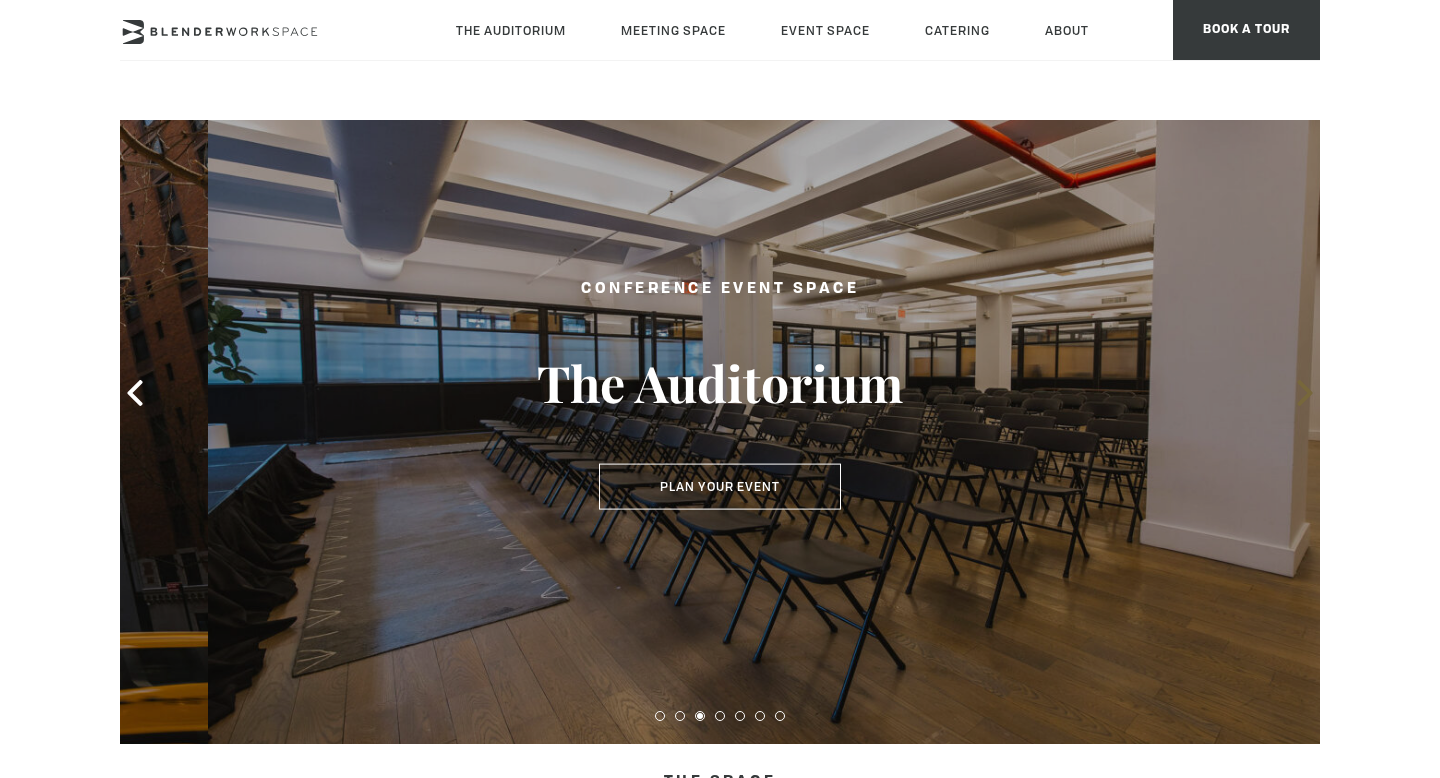 click at bounding box center (1305, 393) 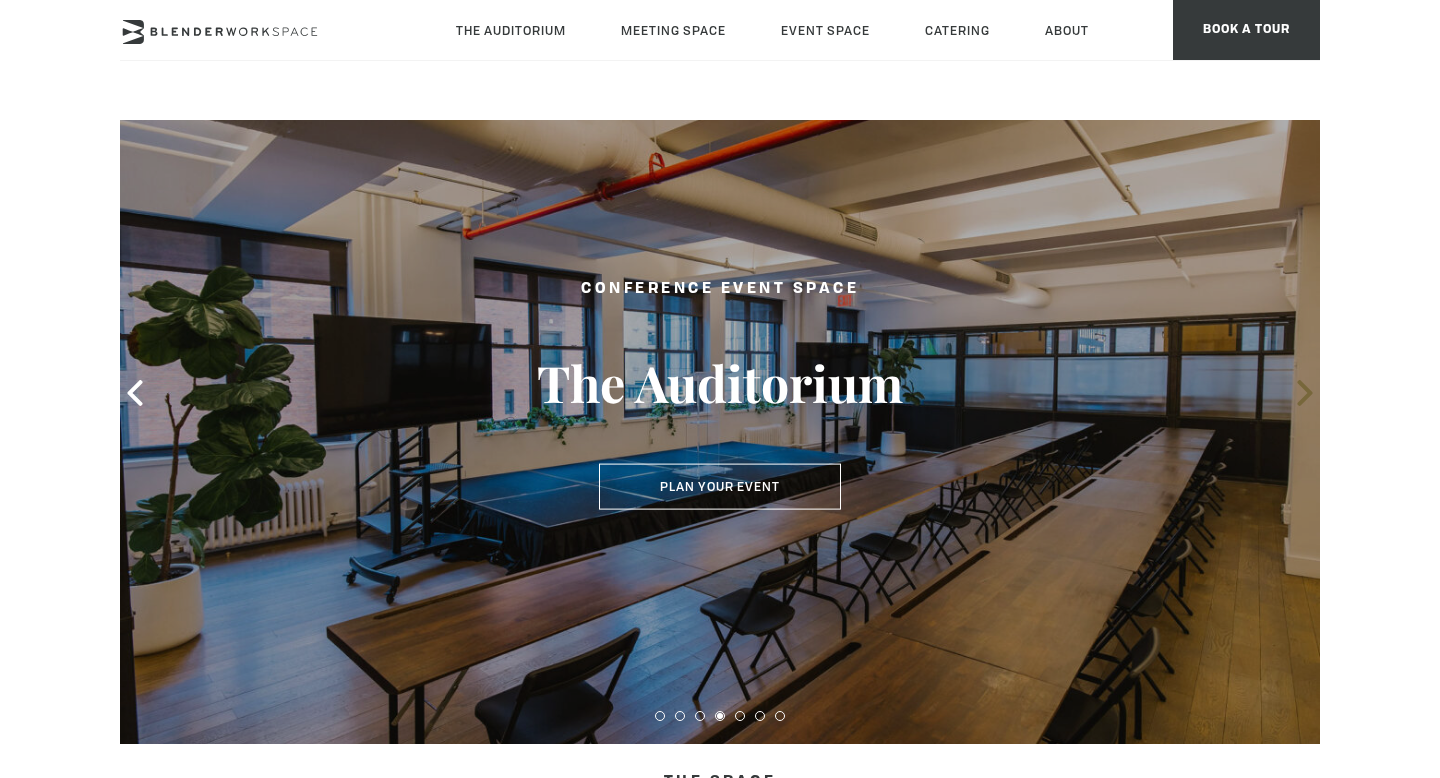 click at bounding box center (1305, 393) 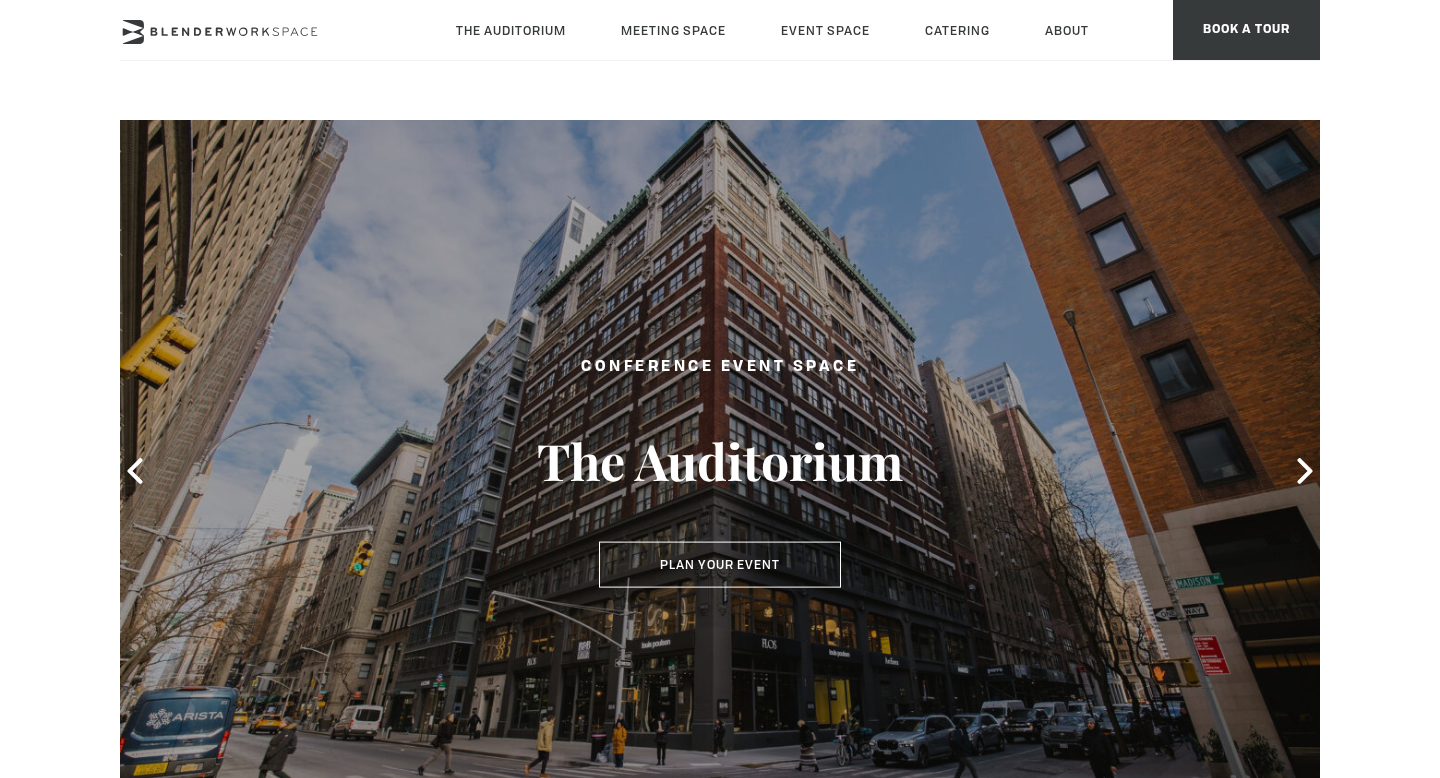 scroll, scrollTop: 0, scrollLeft: 0, axis: both 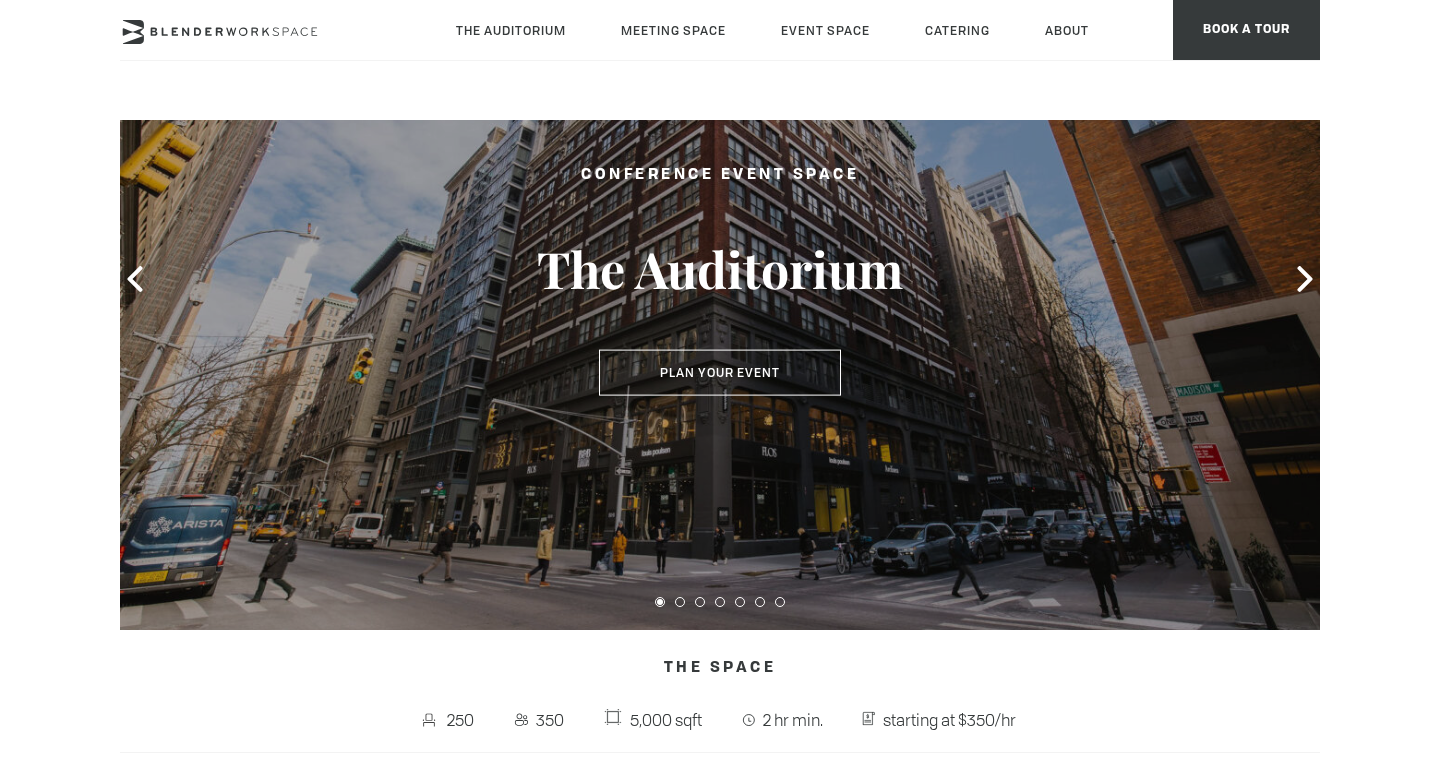 click on "Skip to main content
The Auditorium
Meeting Space
Meeting Room Madison
Meeting Room Flatiron
Meeting Room Fifth Ave
Meeting Room Park South
Meeting Room NoMad
Meeting Room Alcove
Event Space
The Auditorium
Catering
Hotels
Catering
About
Global Collective
The Team
Press
Virtual Office
Book a Tour
FOLLOW US
Tour
BOOK A TOUR
Book A Tour. The Blender experience is  better in-person." at bounding box center (720, 1322) 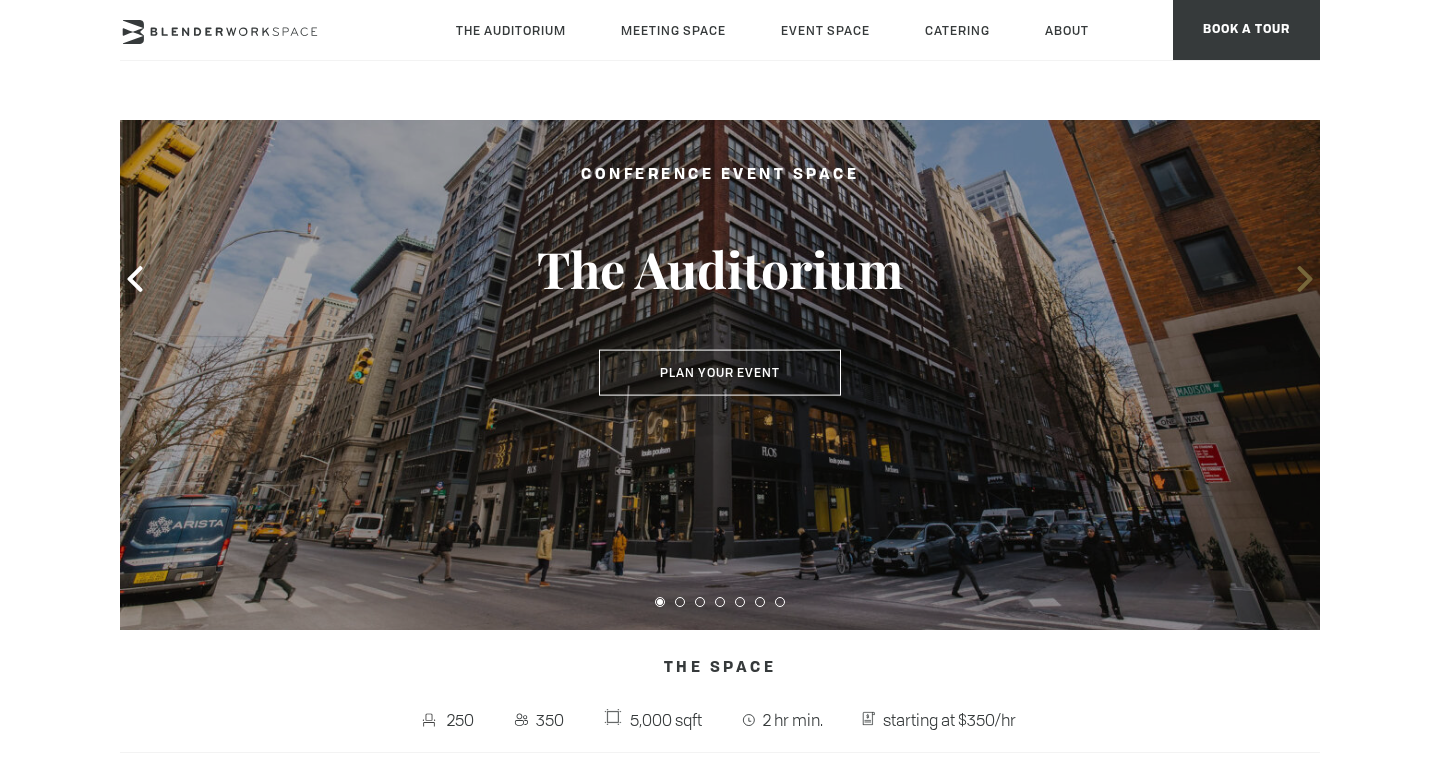 click at bounding box center [1305, 279] 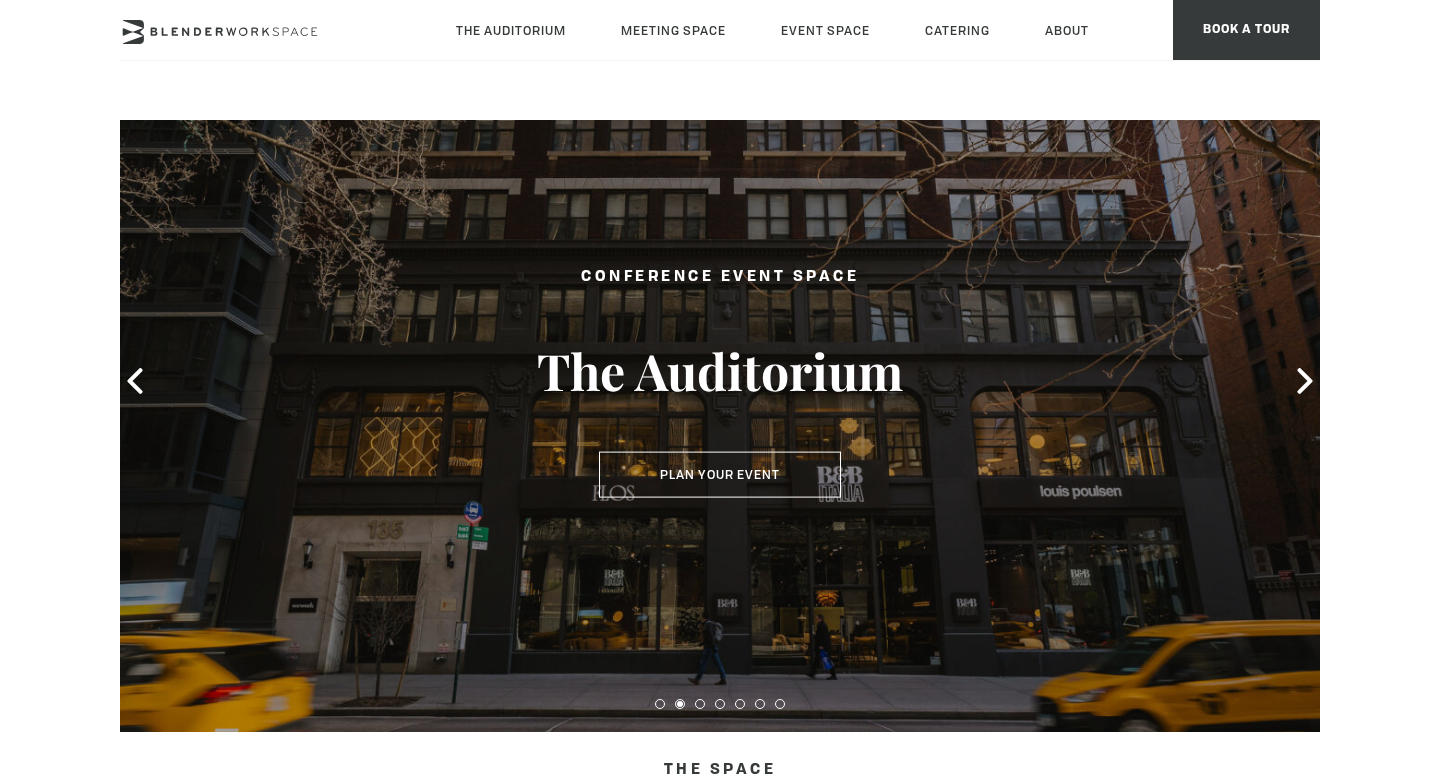 scroll, scrollTop: 131, scrollLeft: 0, axis: vertical 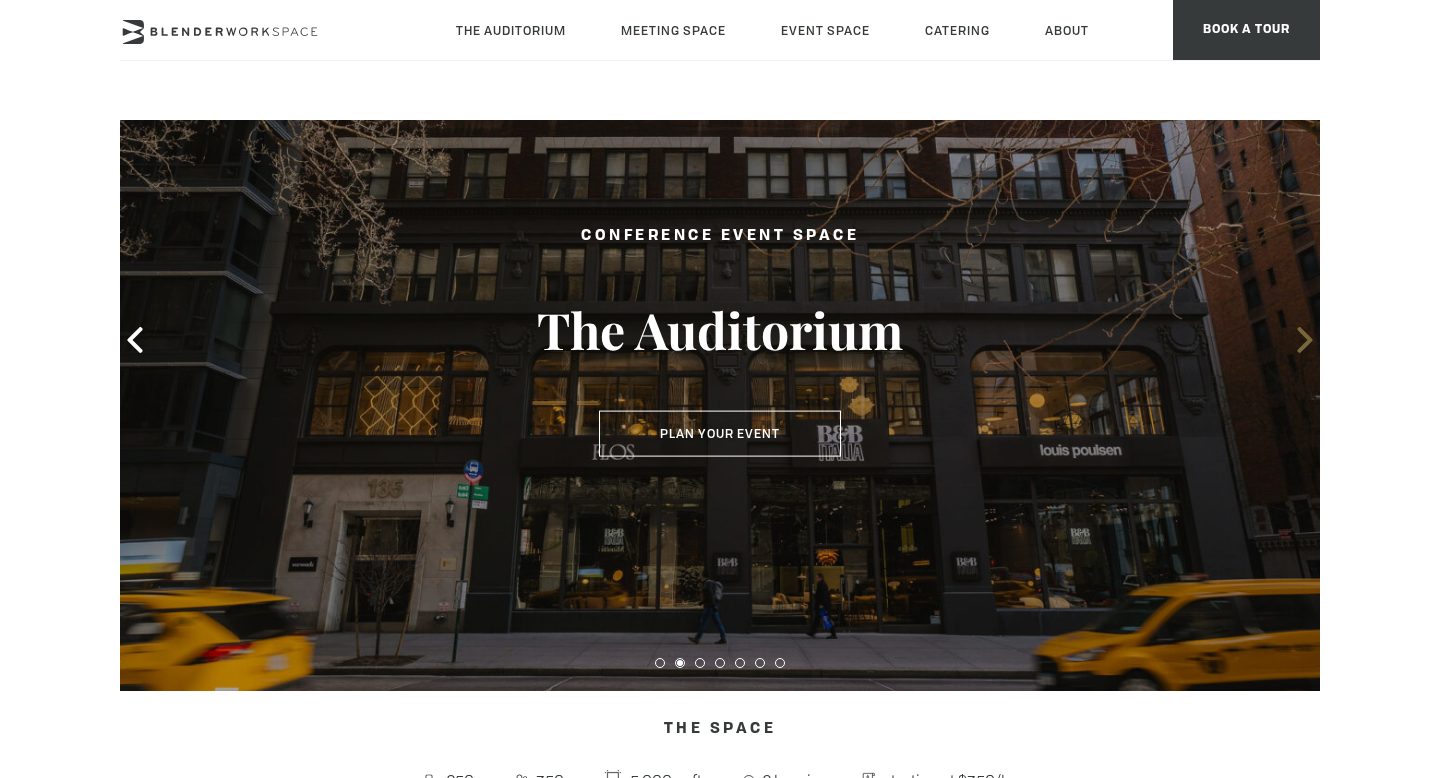 click at bounding box center [1304, 340] 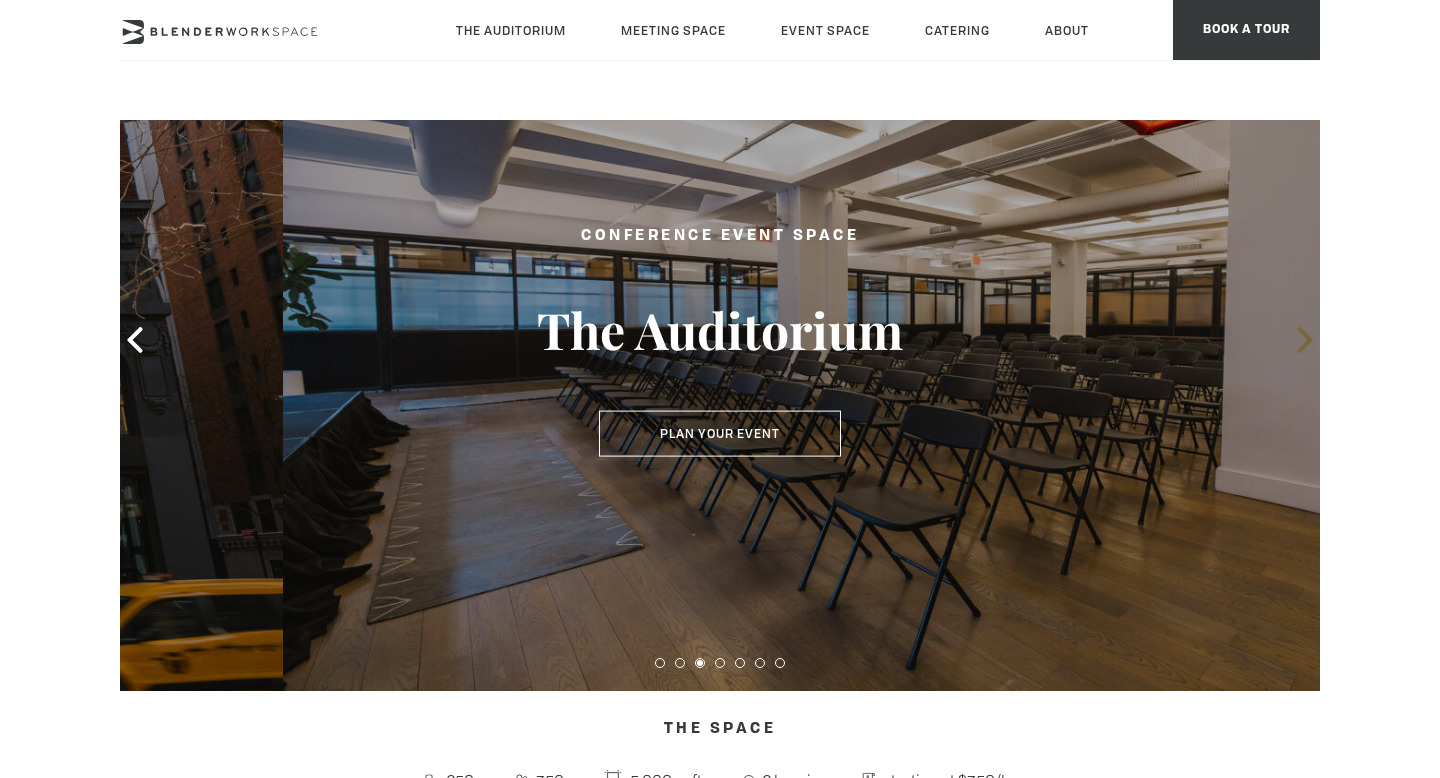 click at bounding box center [1304, 340] 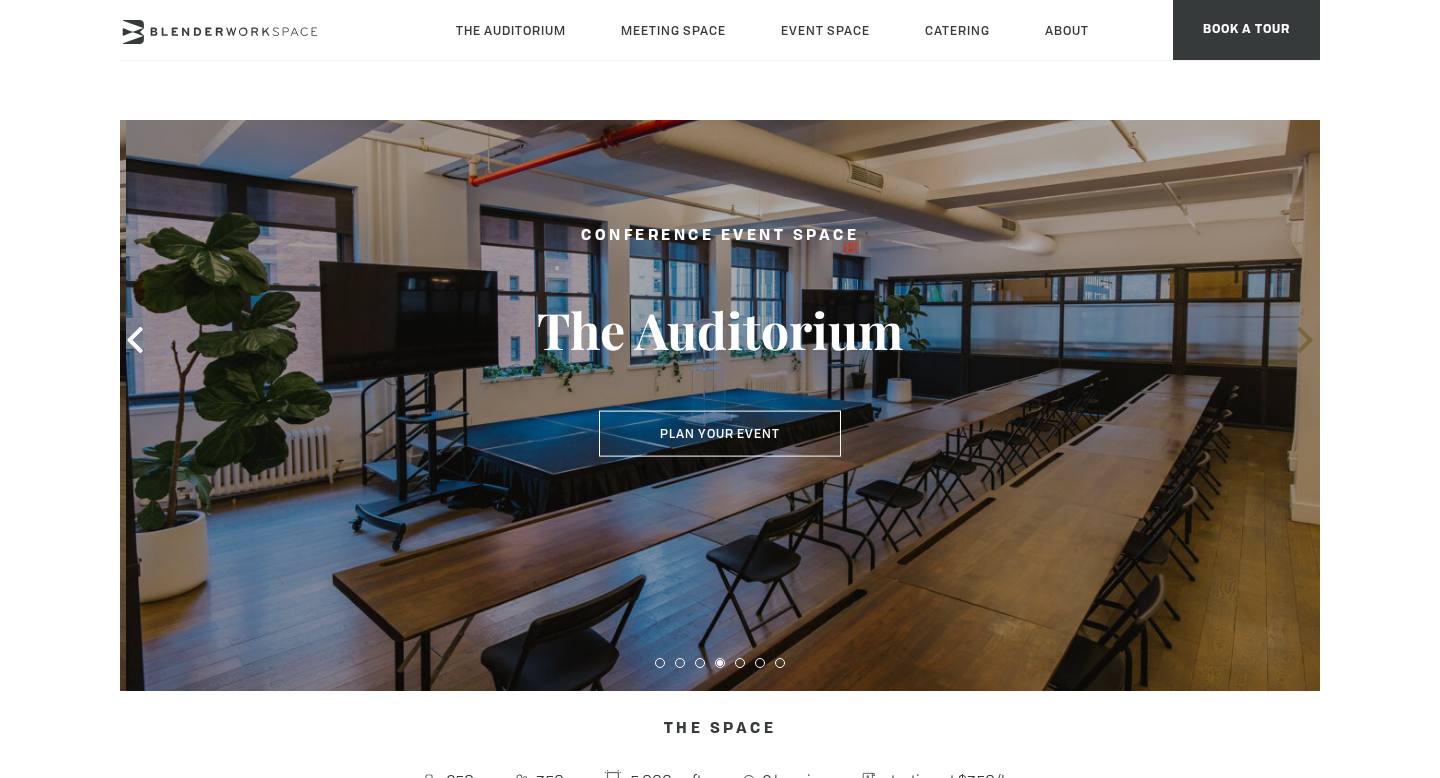 click at bounding box center (1304, 340) 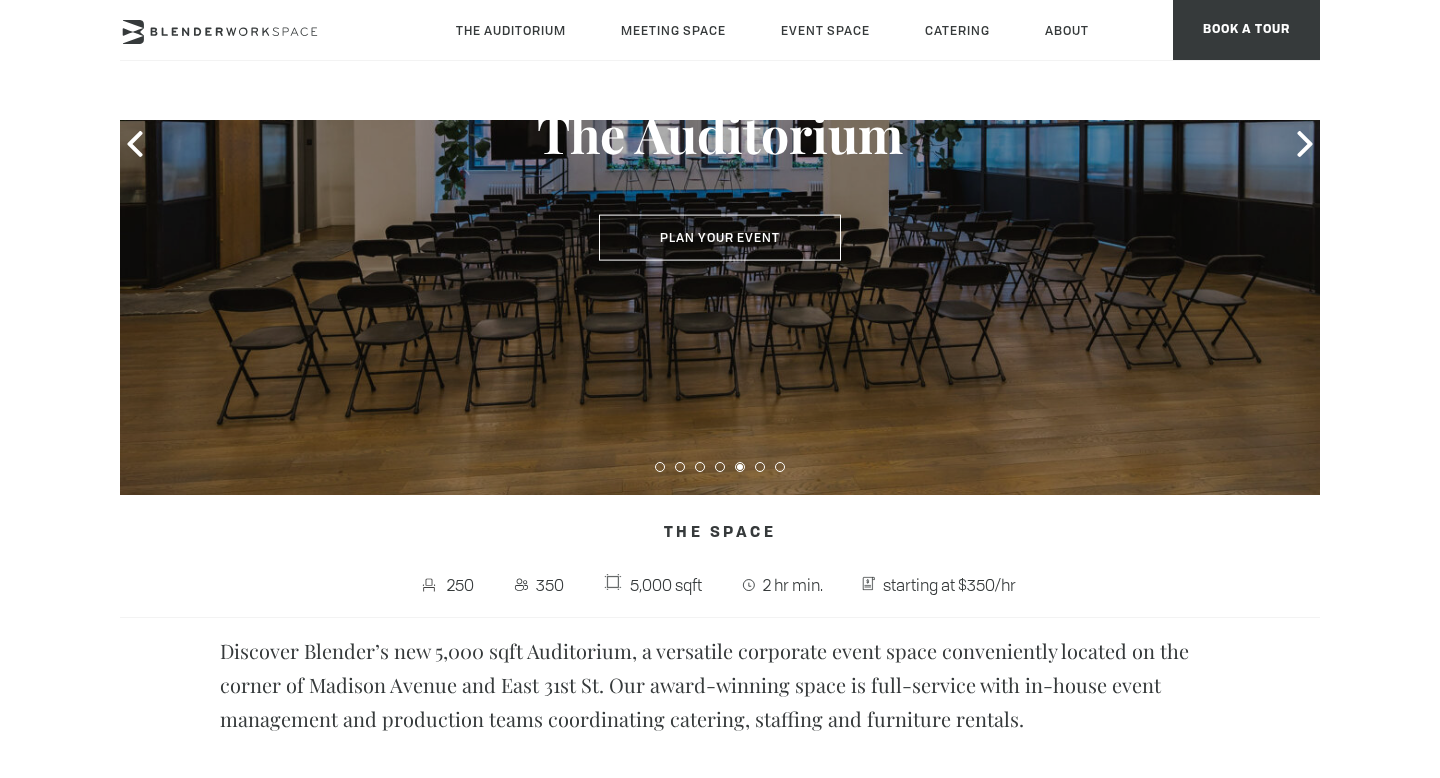 scroll, scrollTop: 312, scrollLeft: 0, axis: vertical 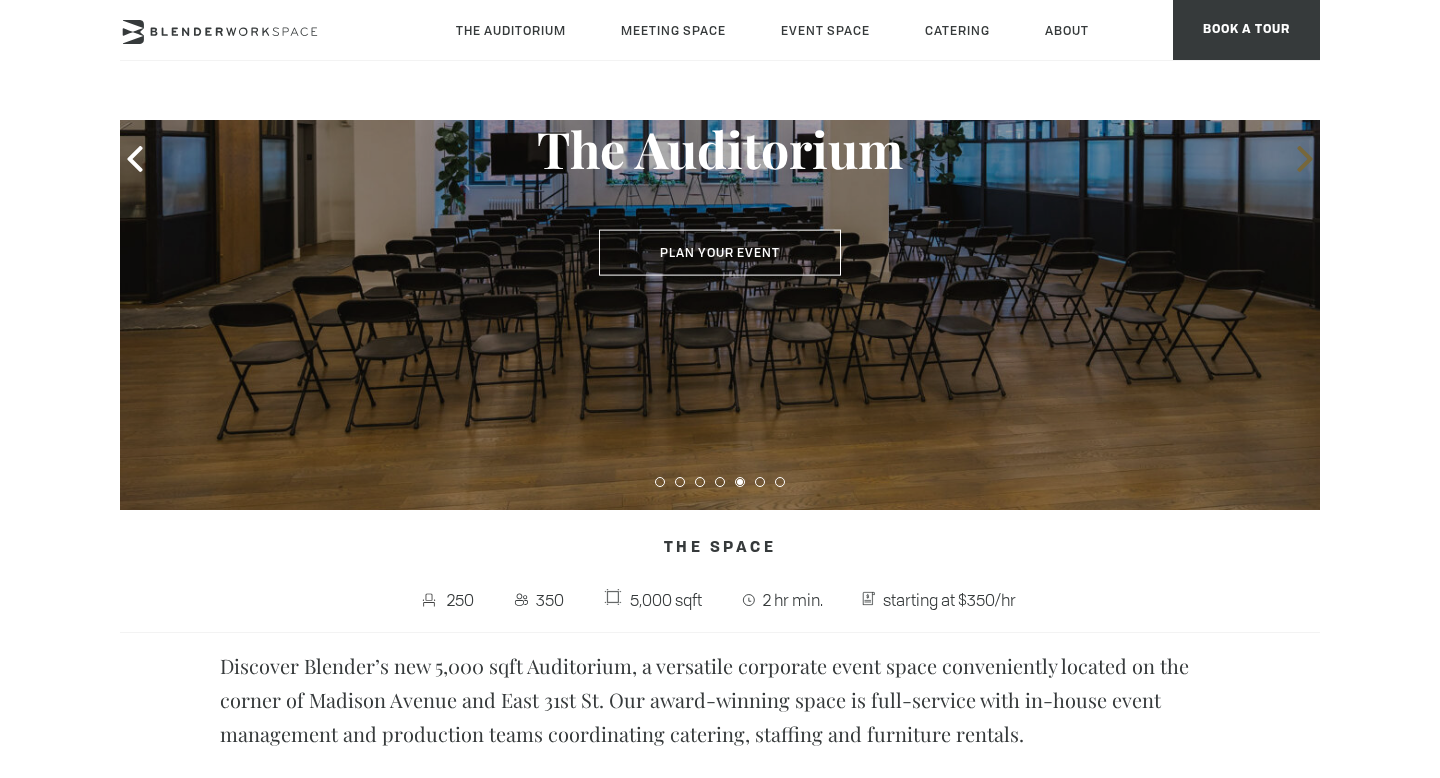 click at bounding box center (1305, 159) 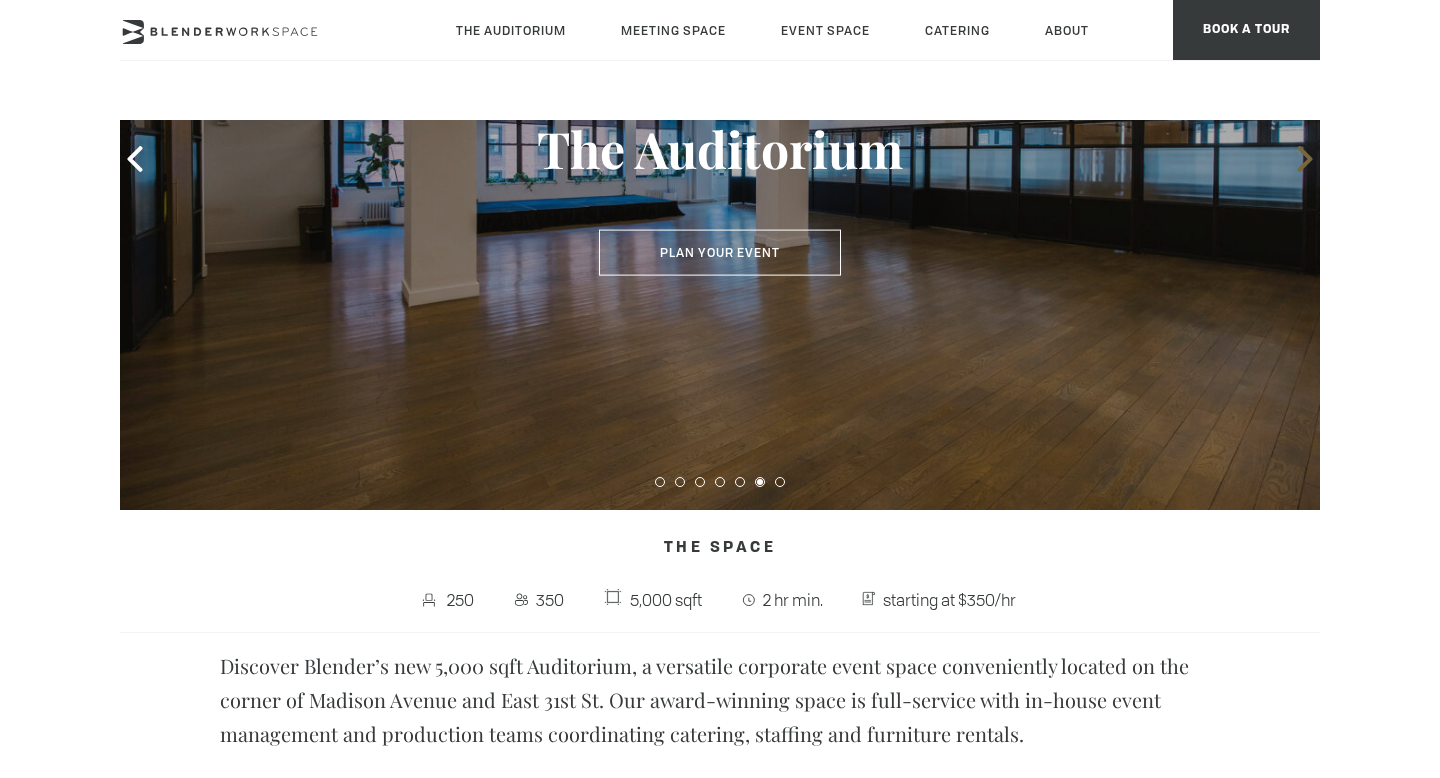 click at bounding box center (1305, 159) 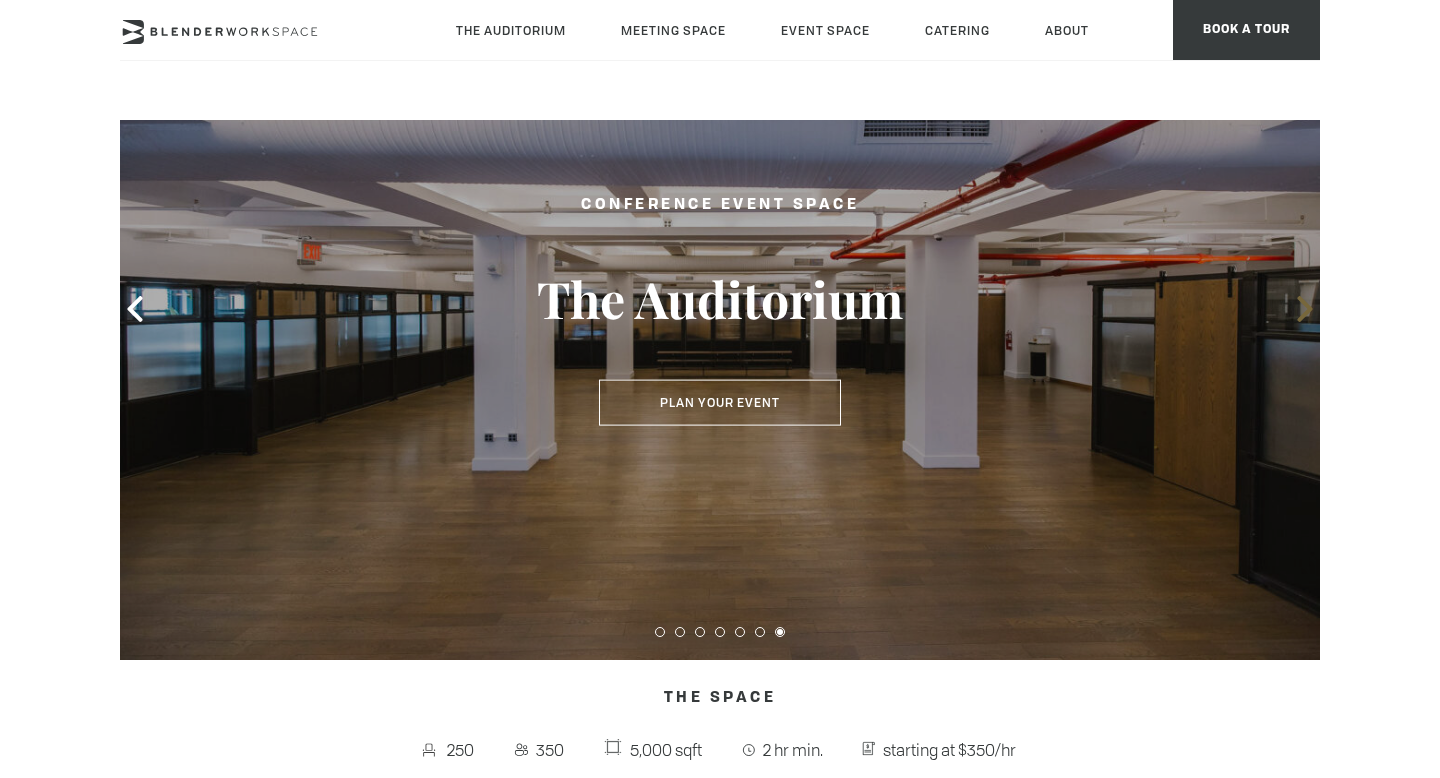 scroll, scrollTop: 138, scrollLeft: 0, axis: vertical 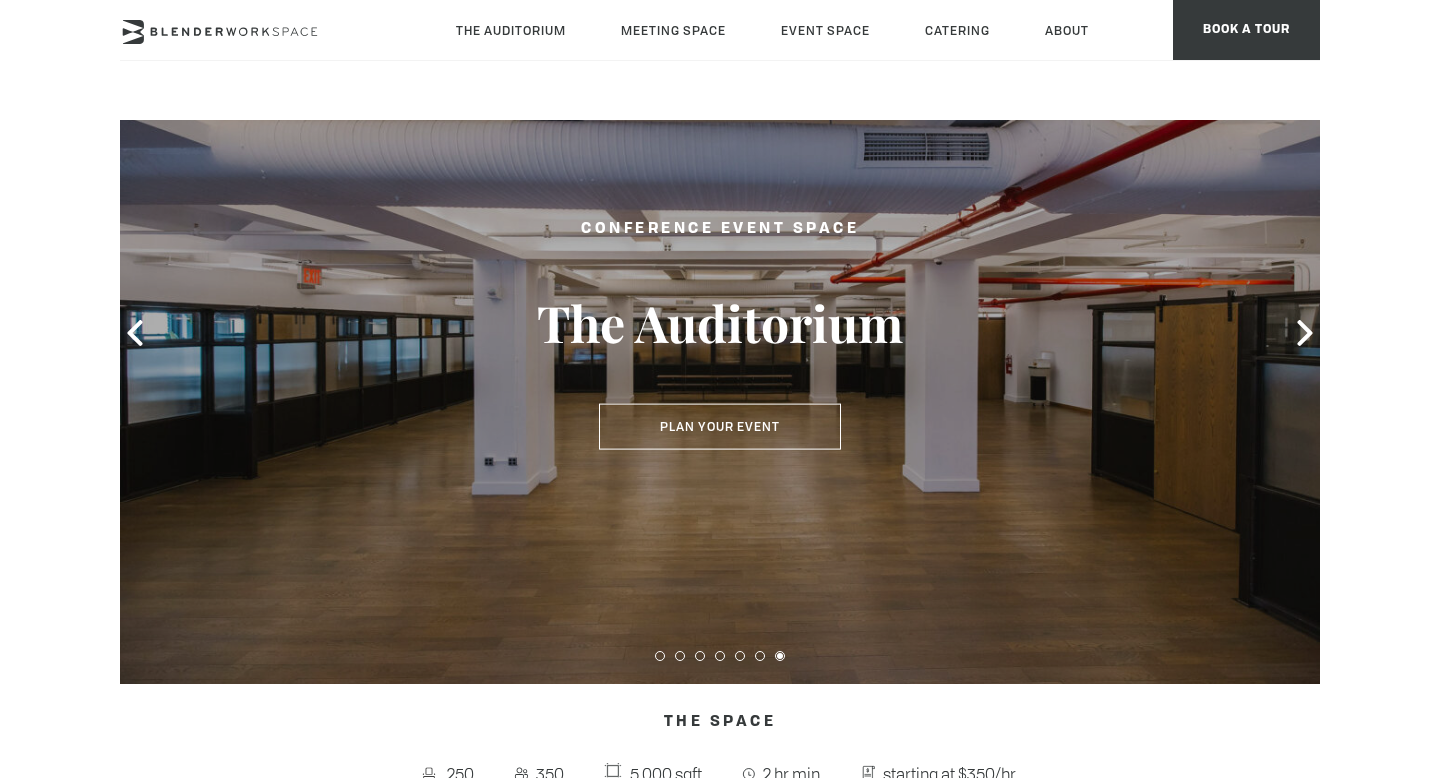 click at bounding box center [720, 333] 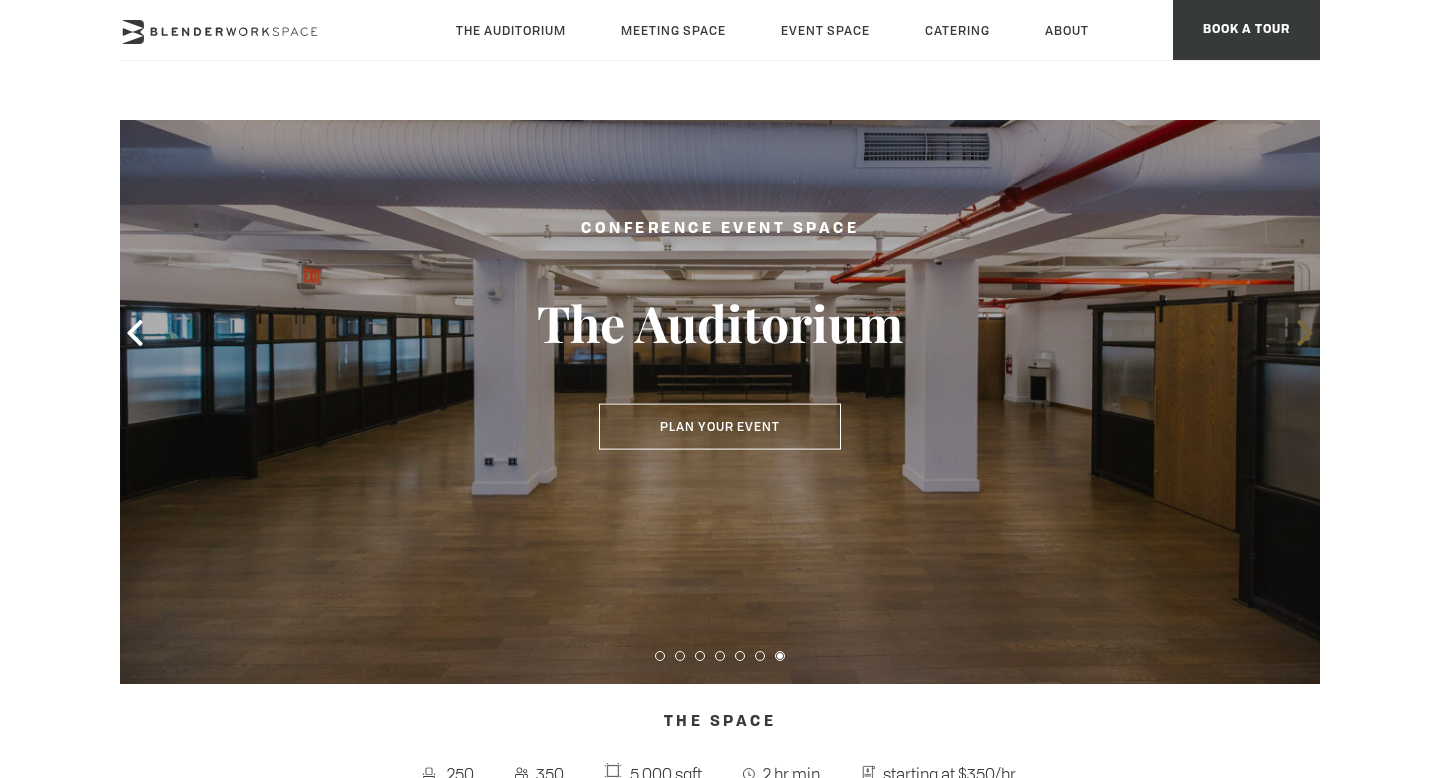 click at bounding box center (1304, 333) 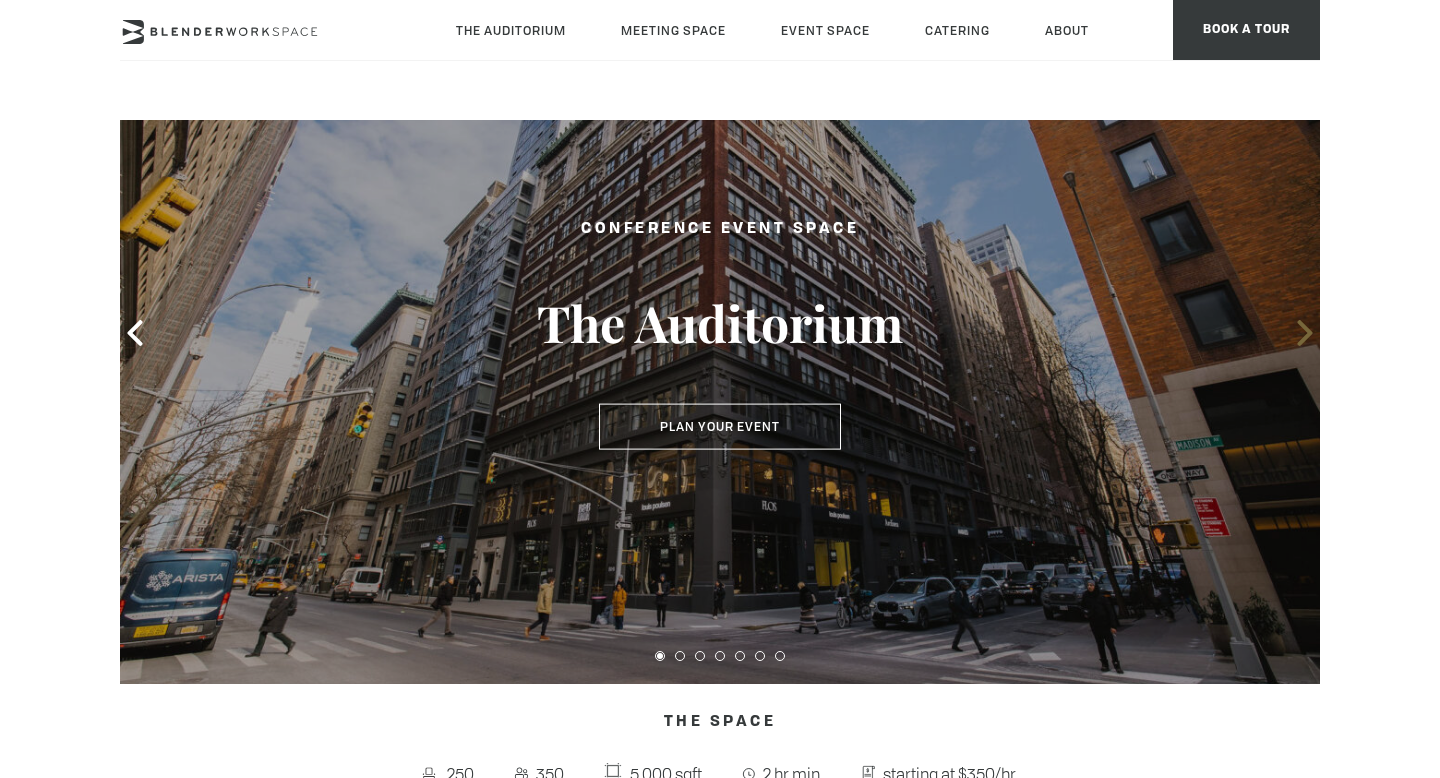 click at bounding box center (1305, 333) 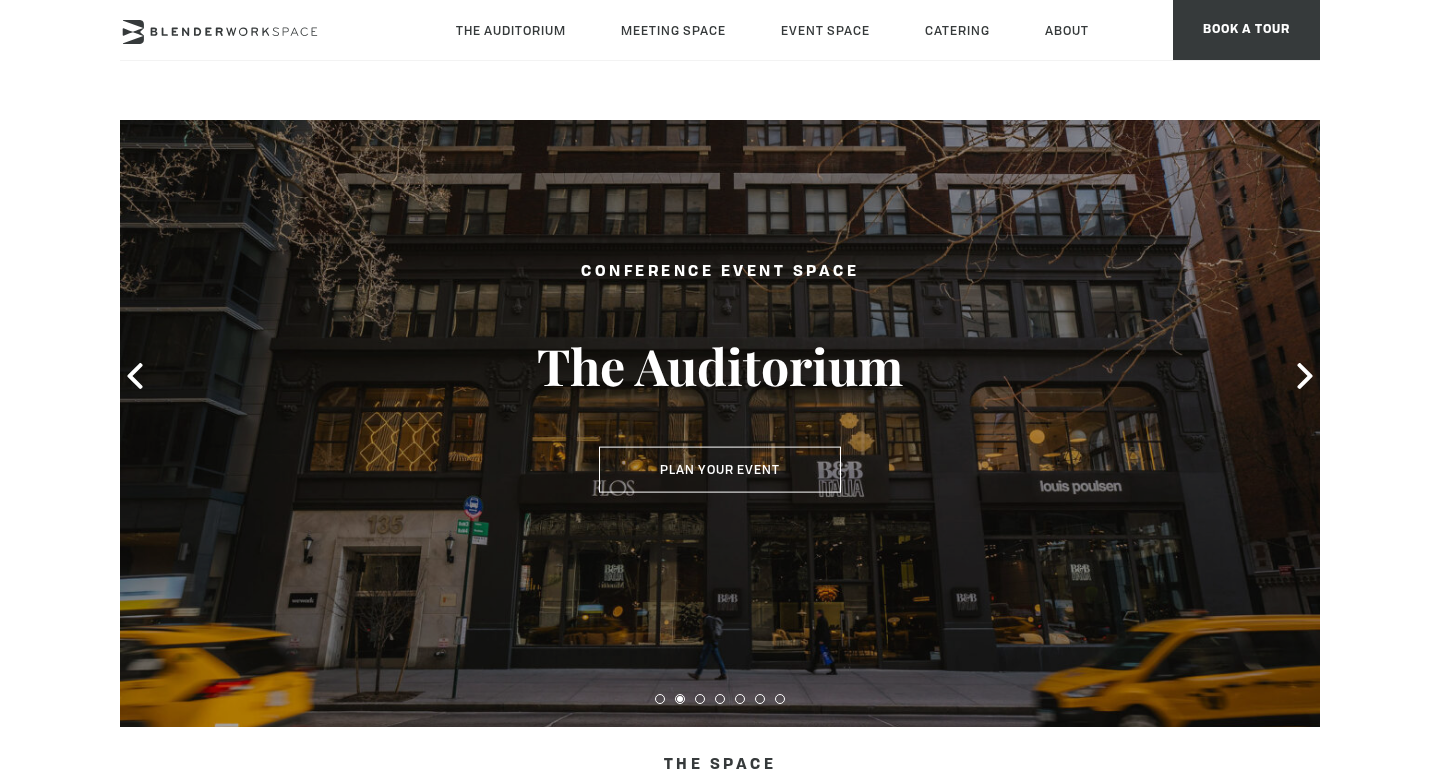 scroll, scrollTop: 85, scrollLeft: 0, axis: vertical 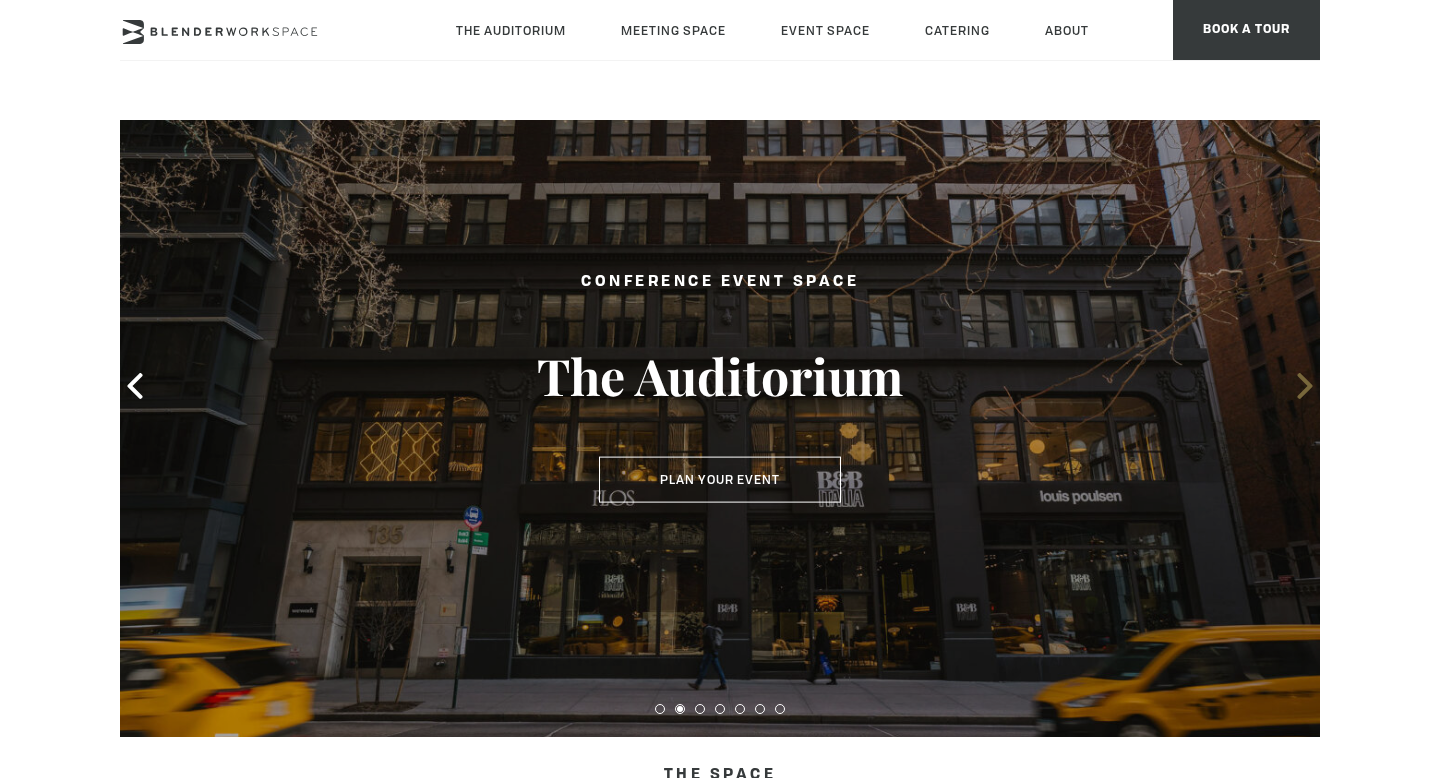 click at bounding box center [1305, 386] 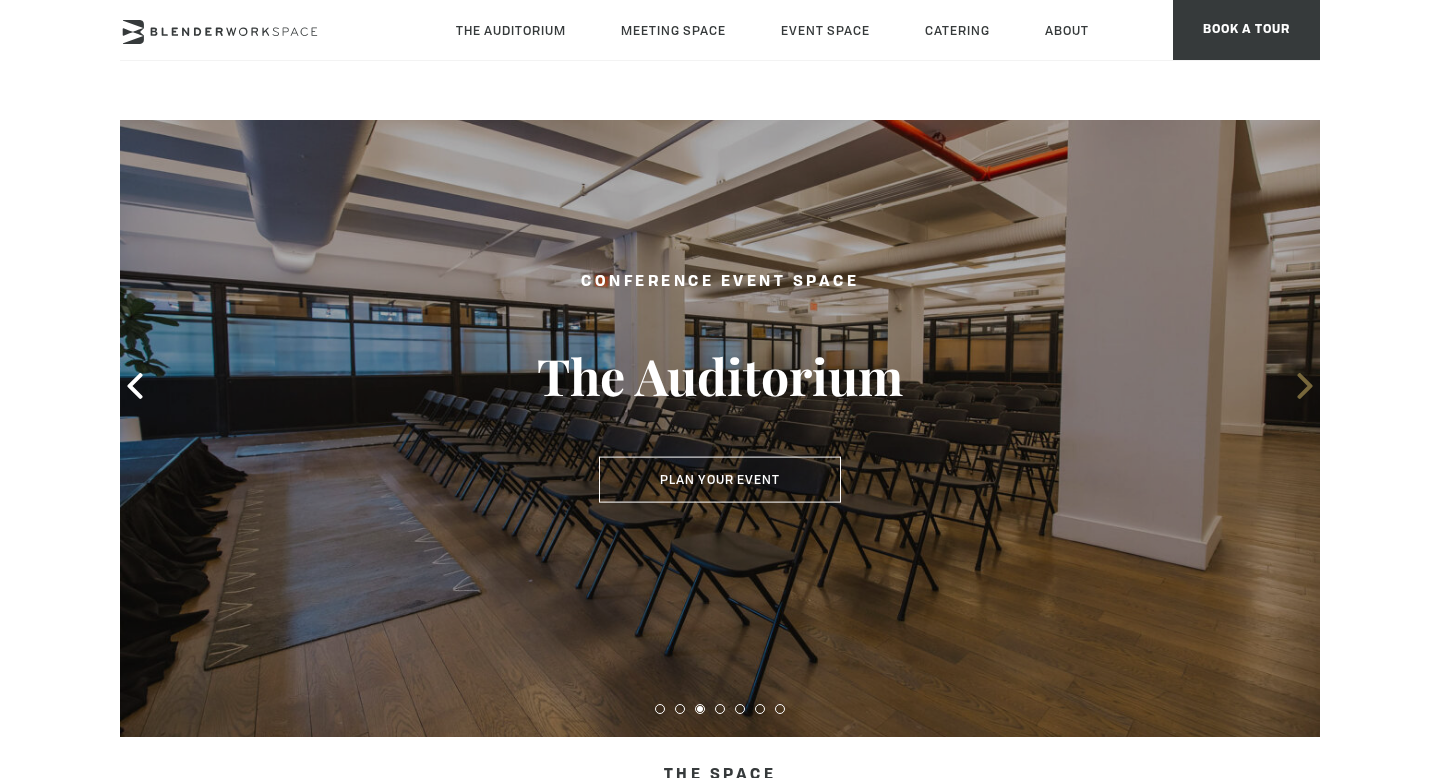 click at bounding box center (1305, 386) 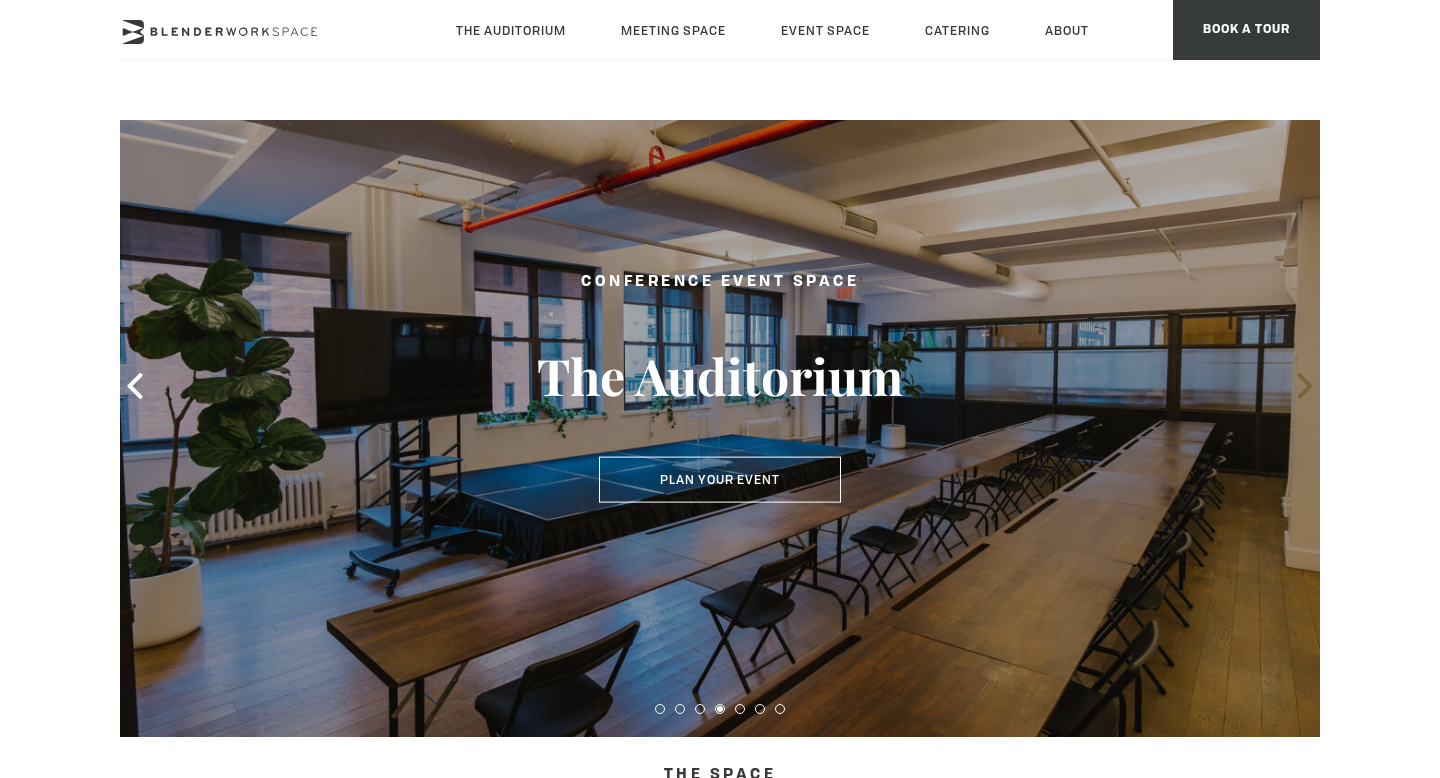 click at bounding box center (1305, 386) 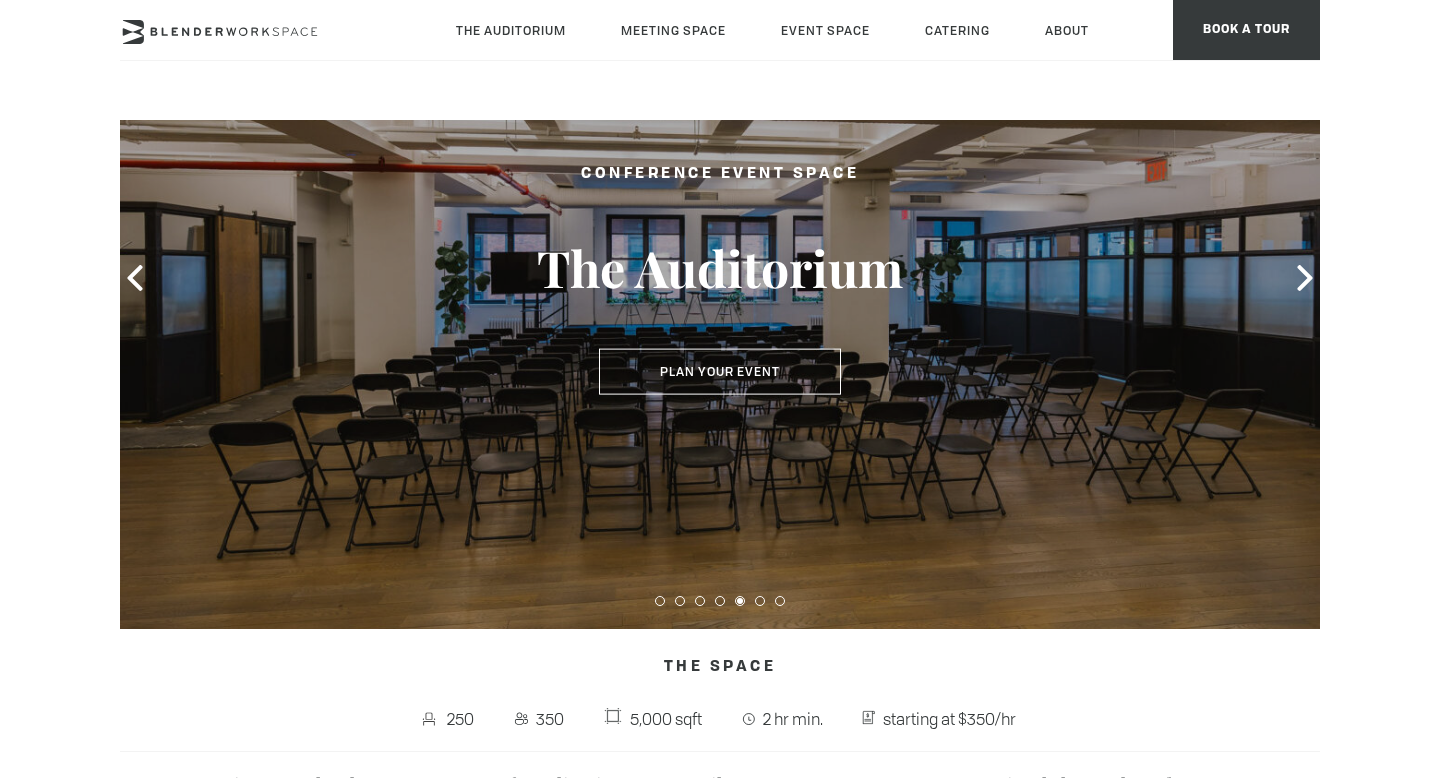 scroll, scrollTop: 129, scrollLeft: 0, axis: vertical 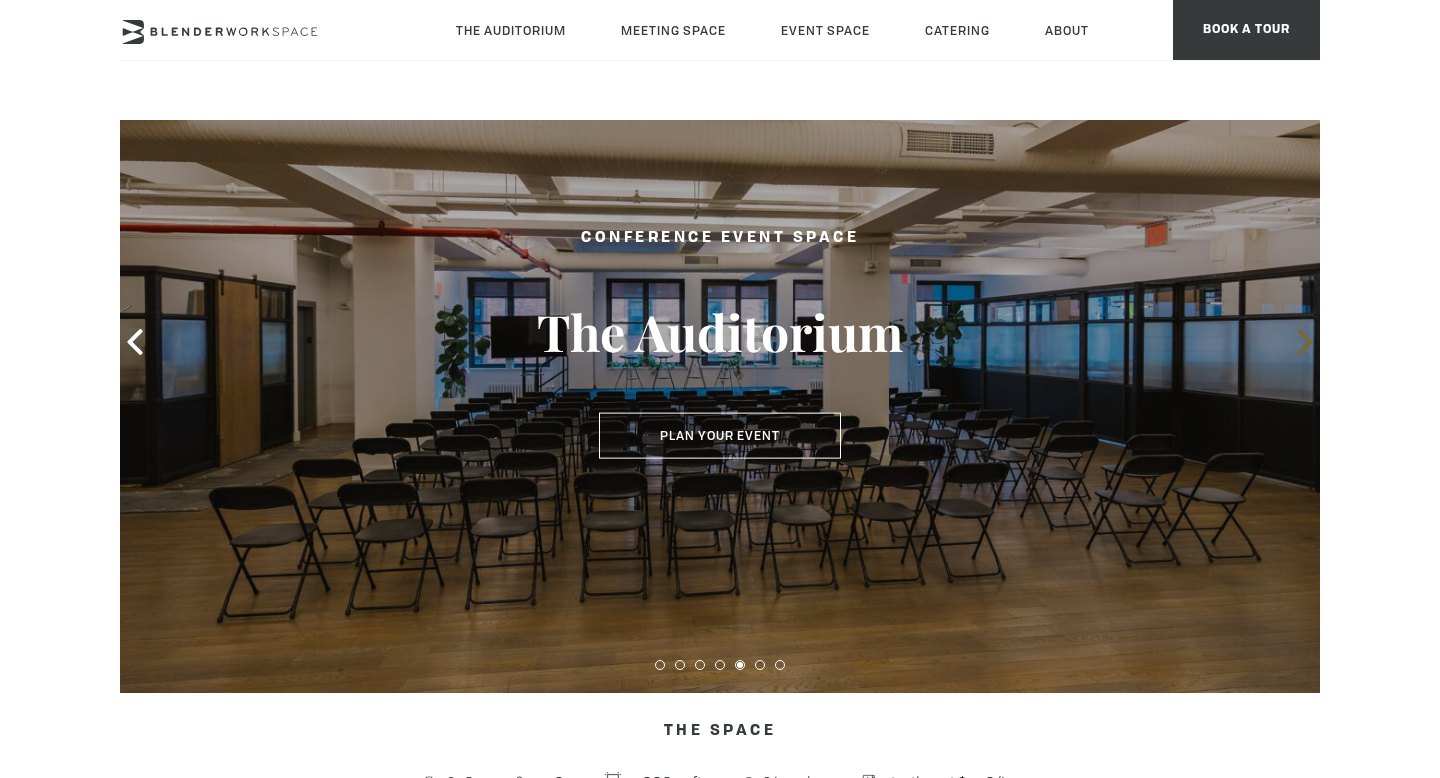 click at bounding box center (1305, 342) 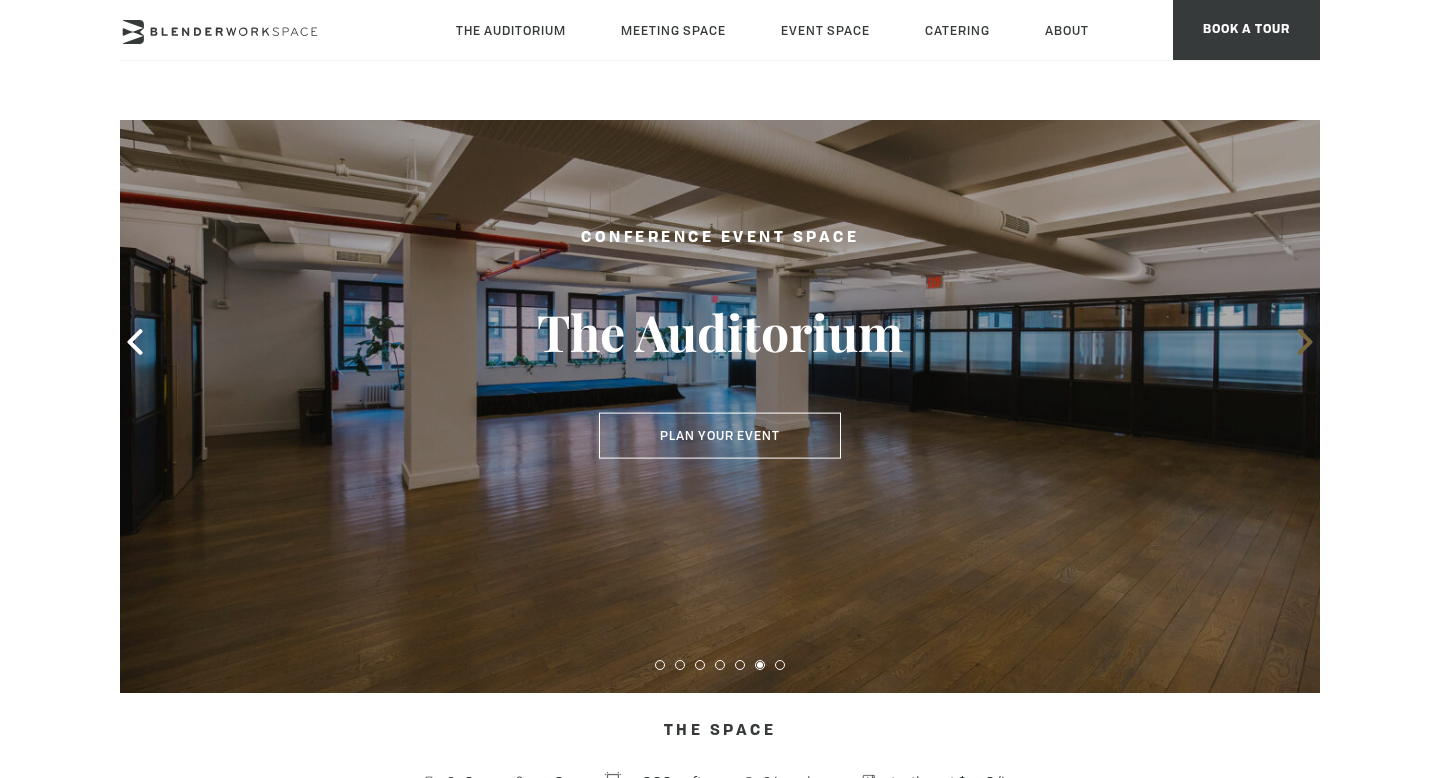 click at bounding box center [1305, 342] 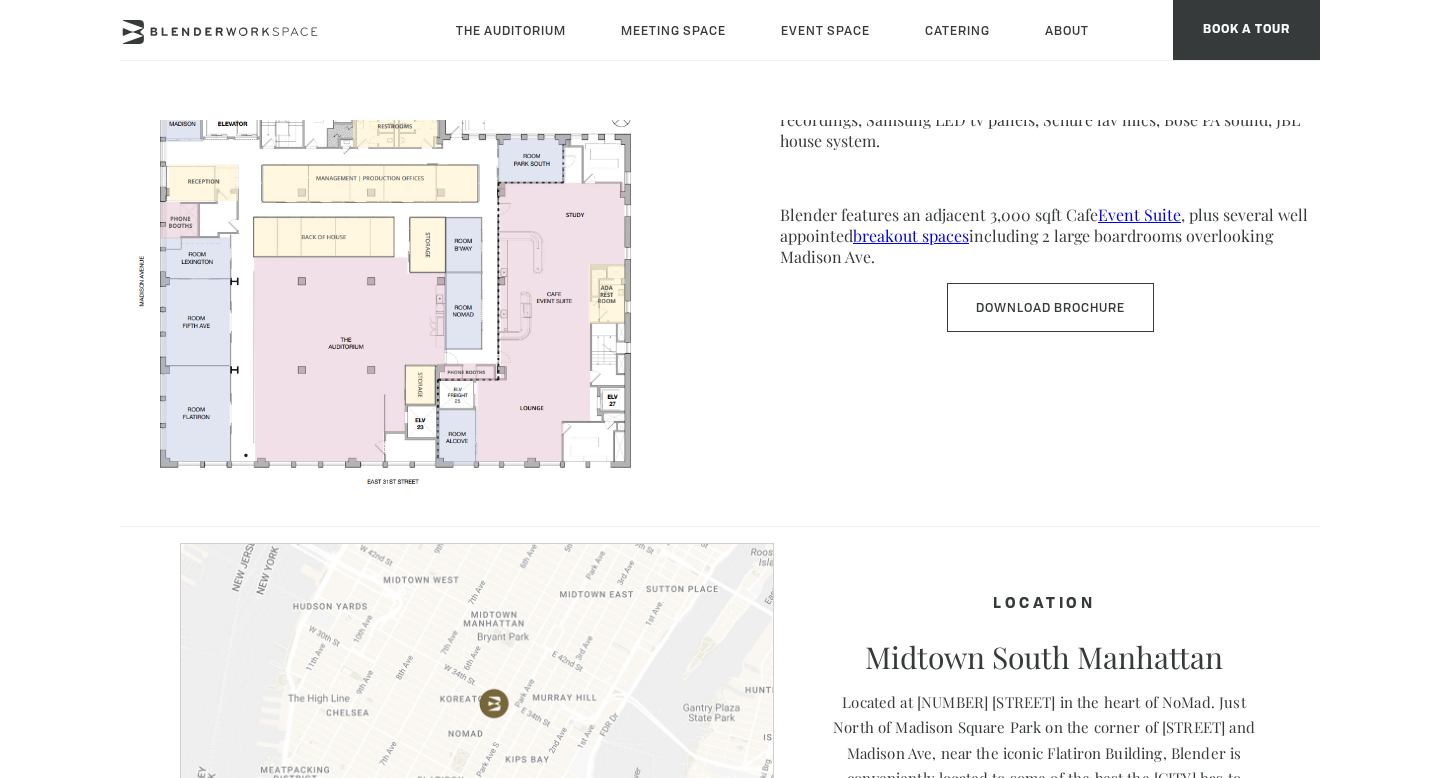 scroll, scrollTop: 1141, scrollLeft: 0, axis: vertical 